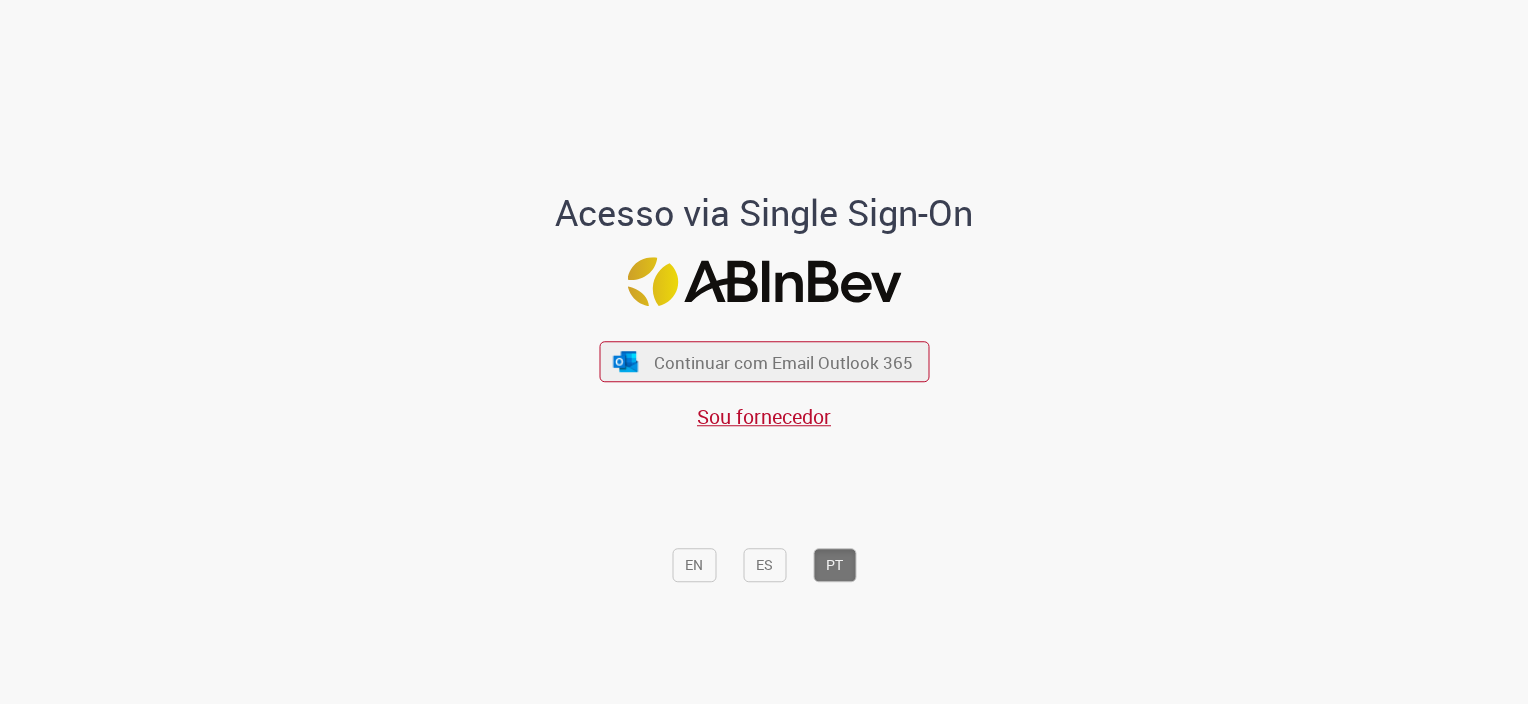 scroll, scrollTop: 0, scrollLeft: 0, axis: both 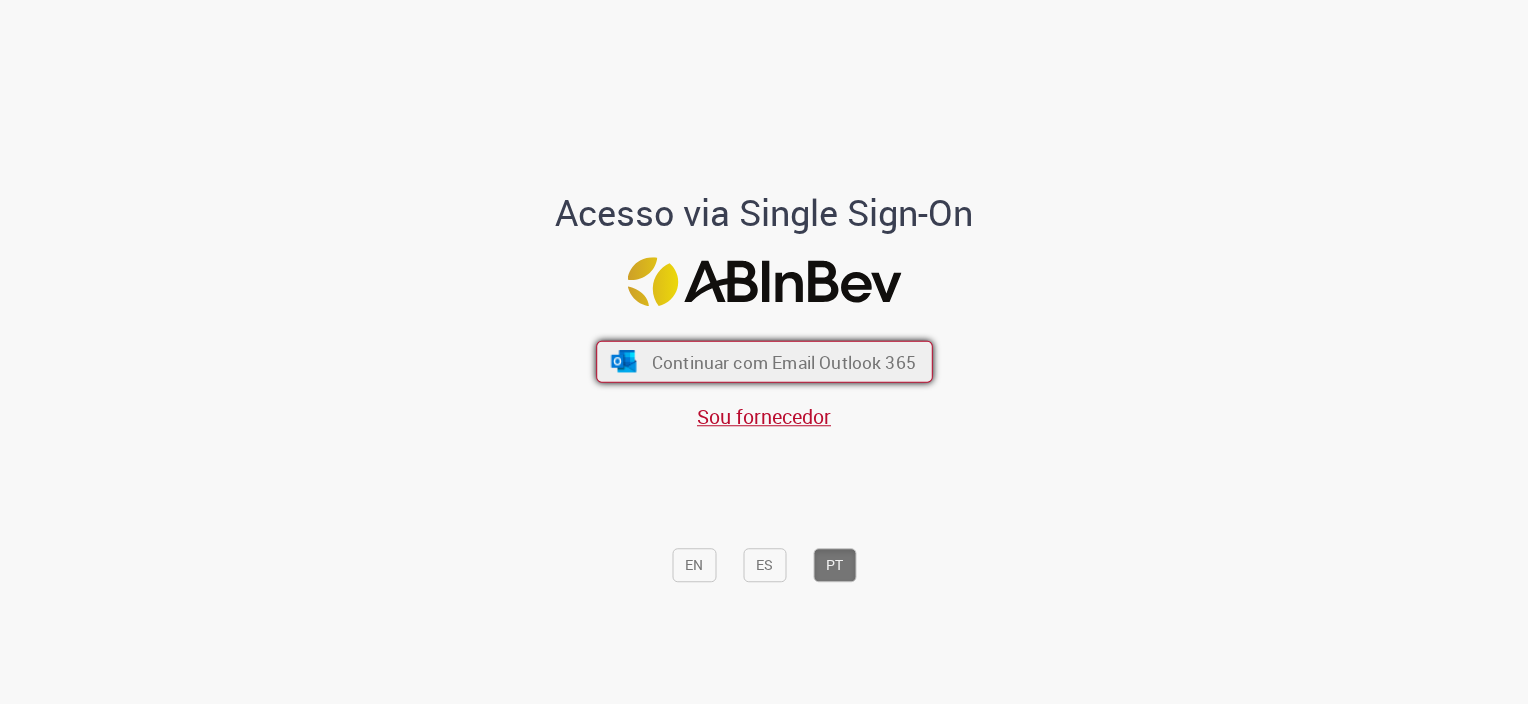 click on "Continuar com Email Outlook 365" at bounding box center [783, 361] 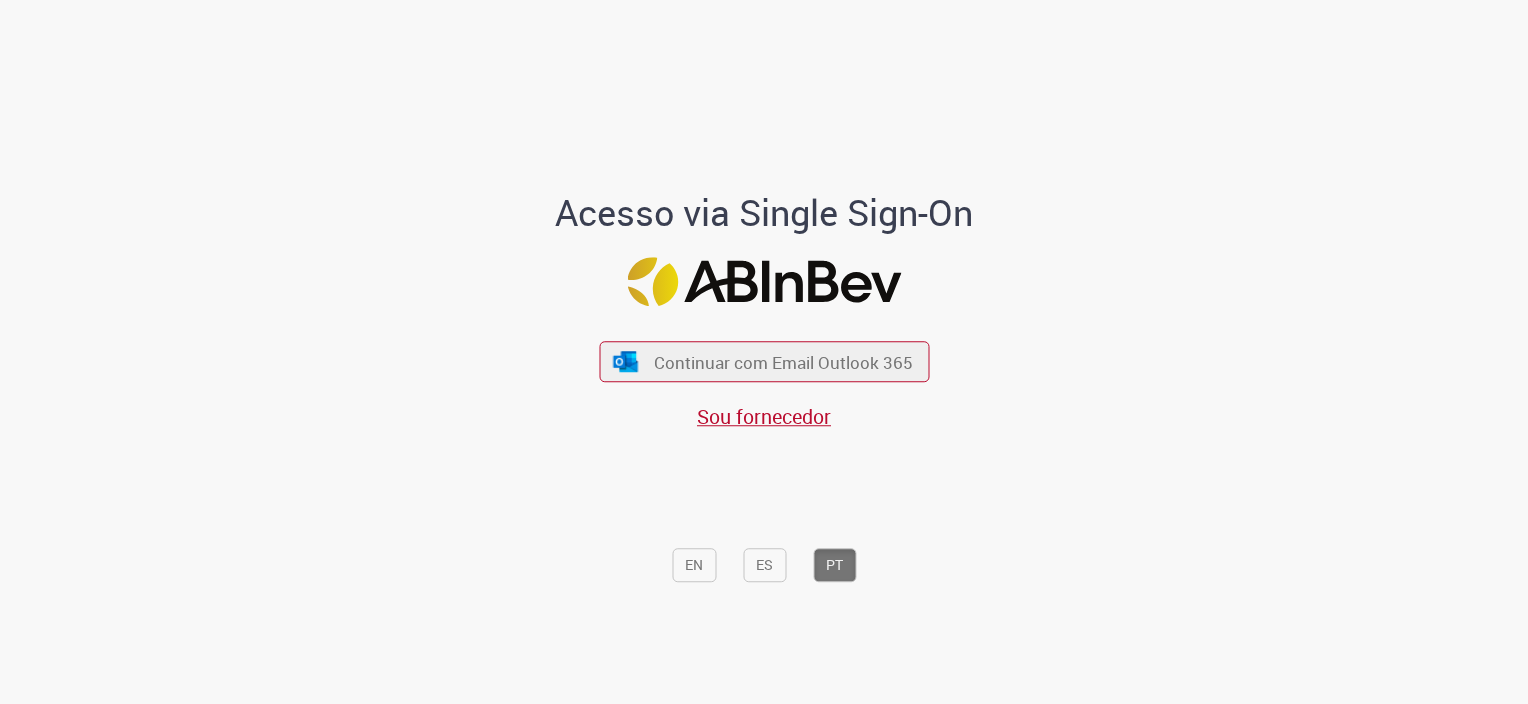 scroll, scrollTop: 0, scrollLeft: 0, axis: both 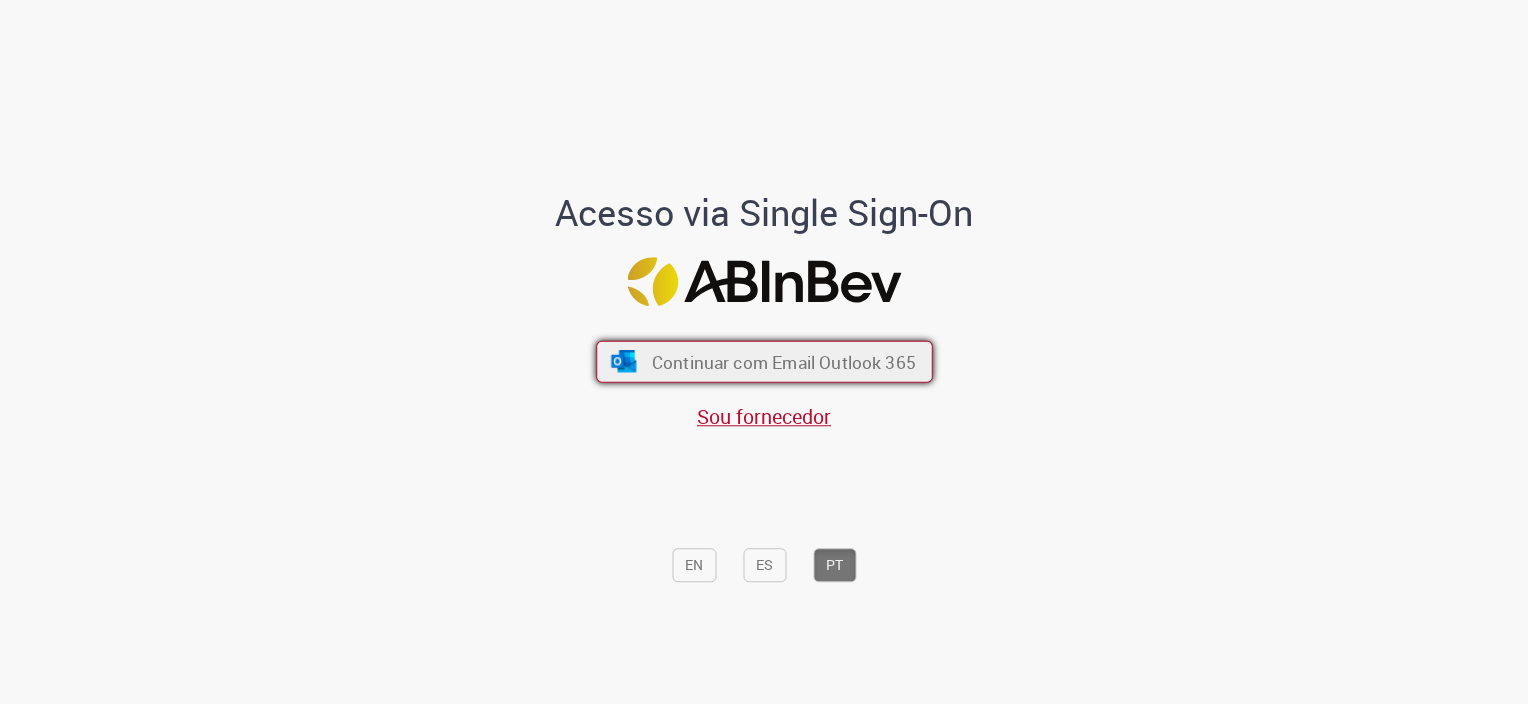 click on "Continuar com Email Outlook 365" at bounding box center (764, 362) 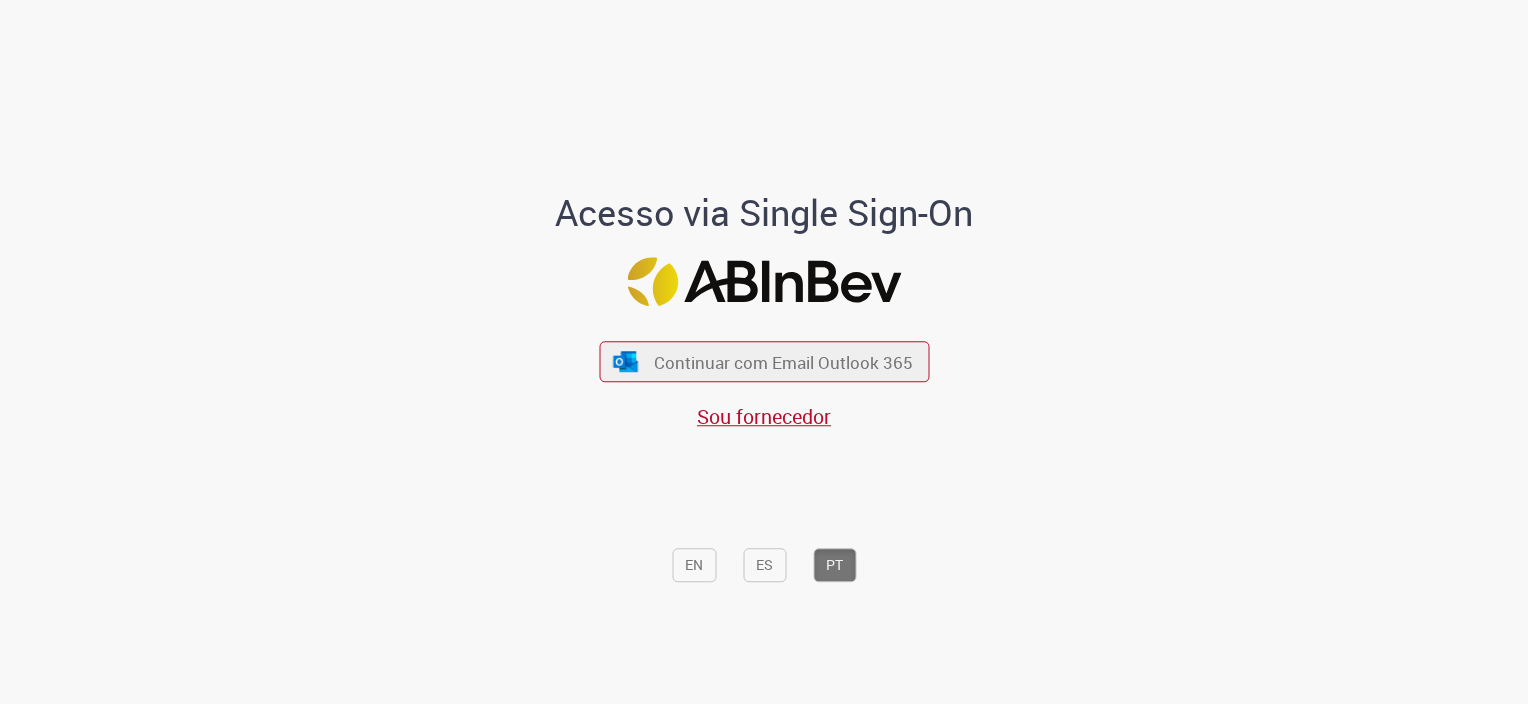 scroll, scrollTop: 0, scrollLeft: 0, axis: both 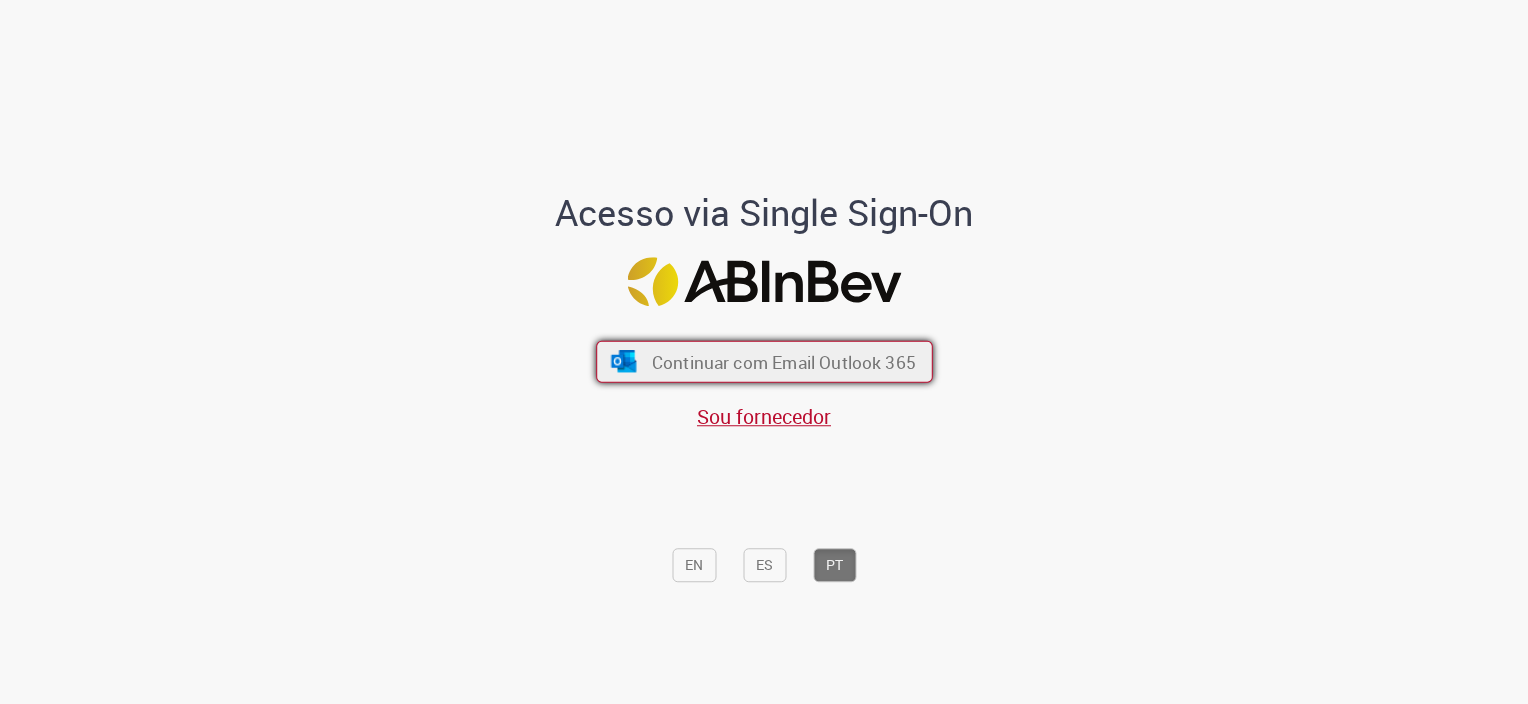 click on "Continuar com Email Outlook 365" at bounding box center (783, 361) 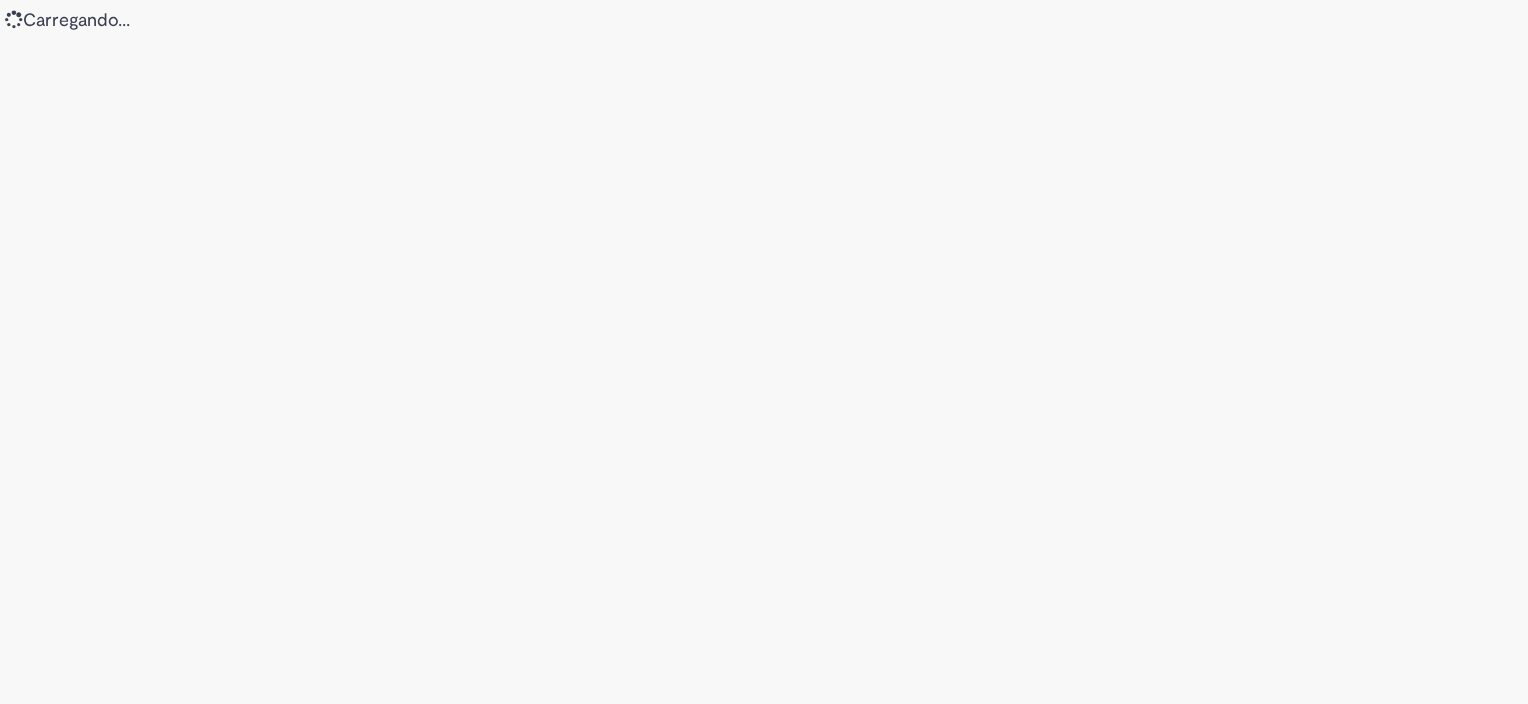 scroll, scrollTop: 0, scrollLeft: 0, axis: both 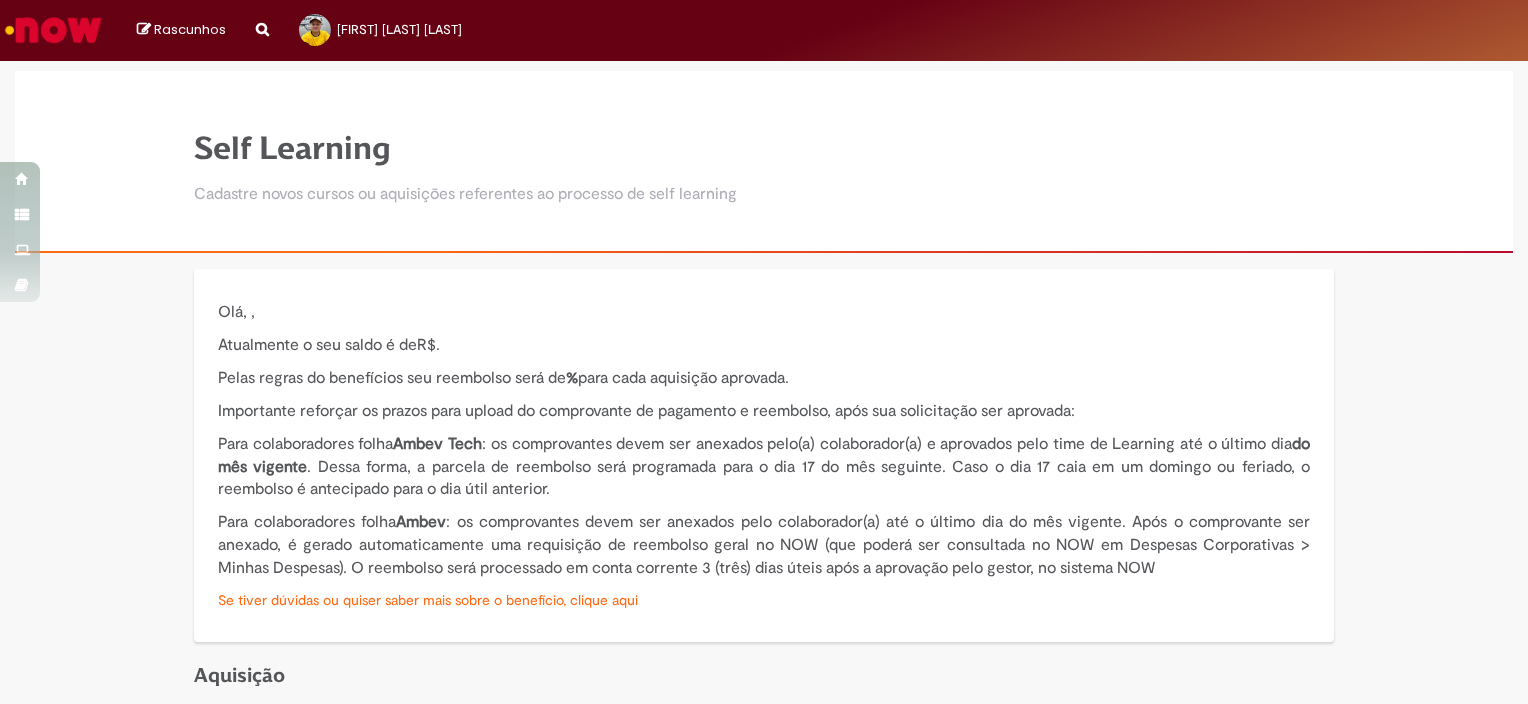 type on "**********" 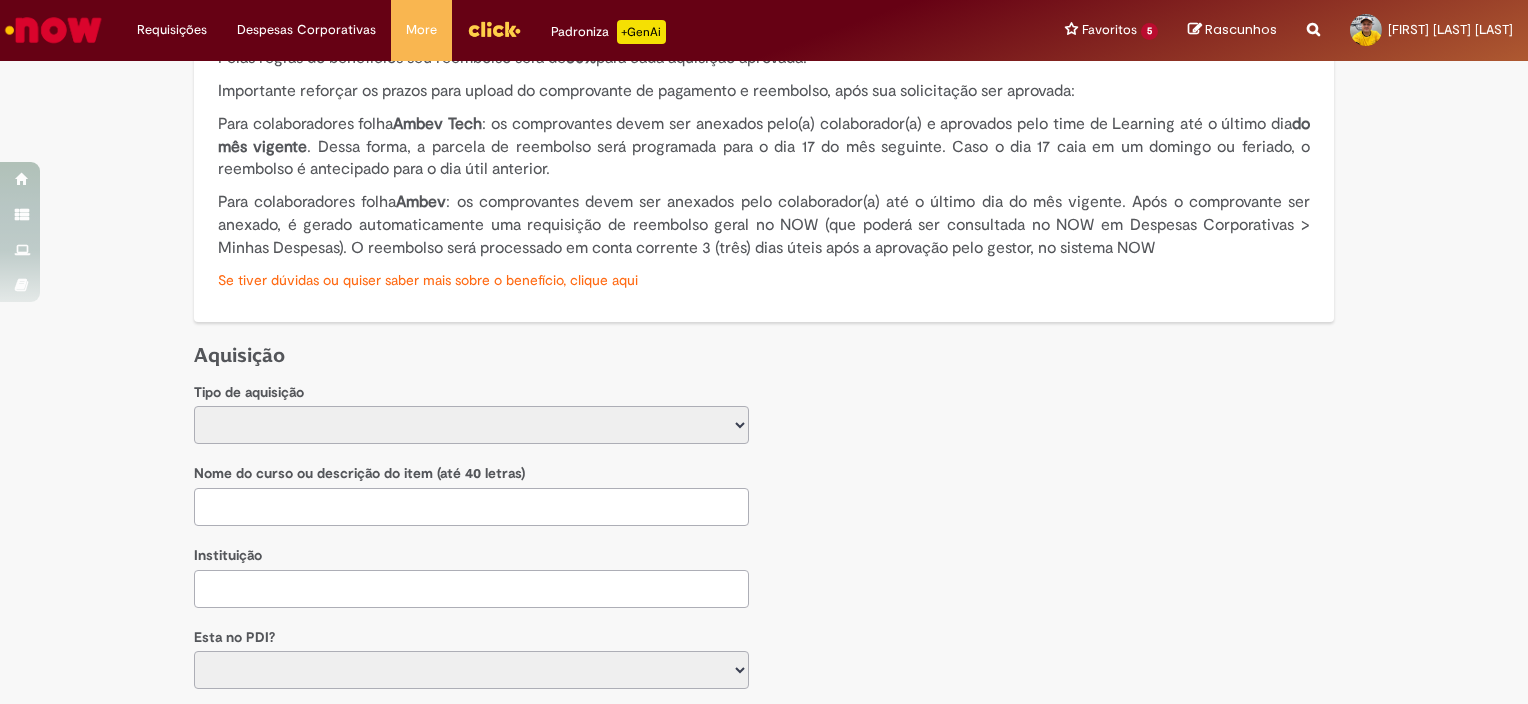scroll, scrollTop: 400, scrollLeft: 0, axis: vertical 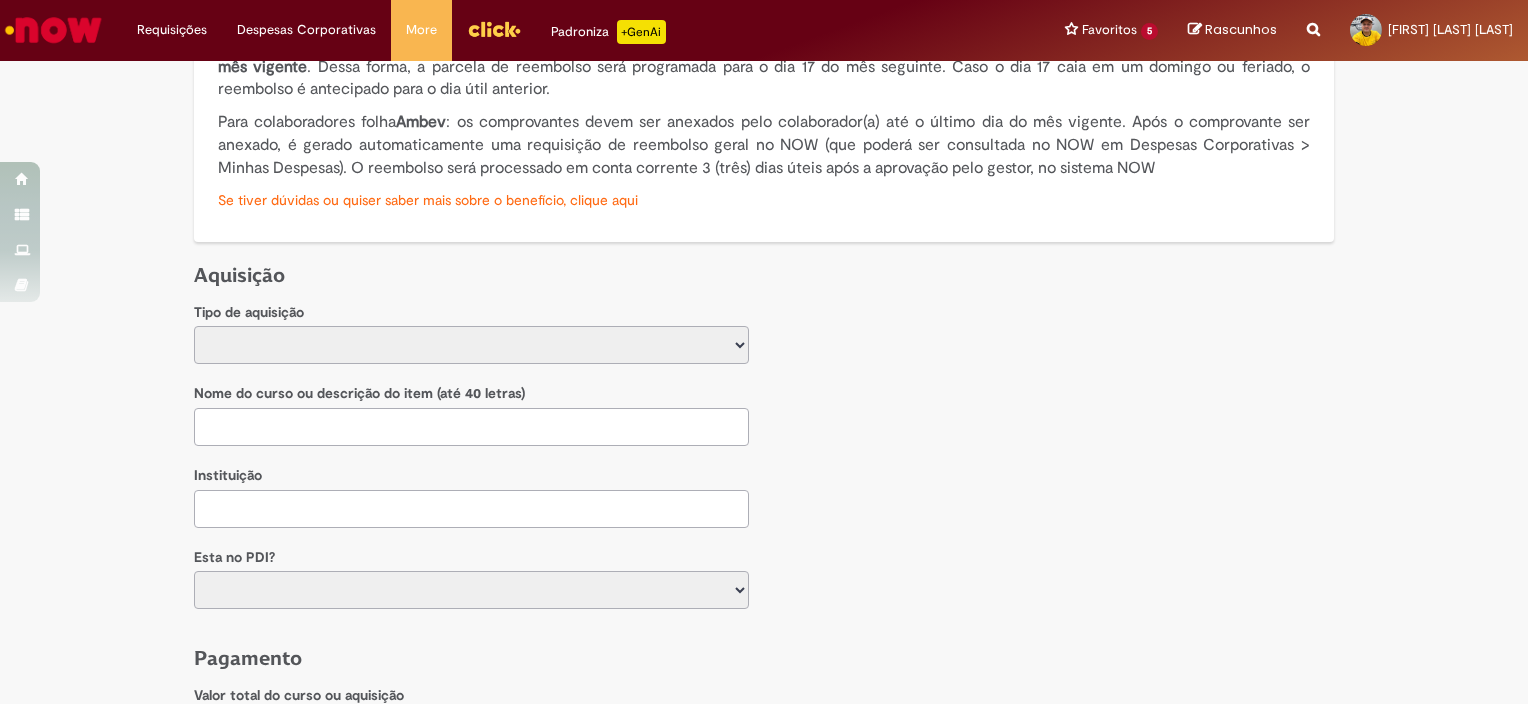 click on "**********" at bounding box center (471, 345) 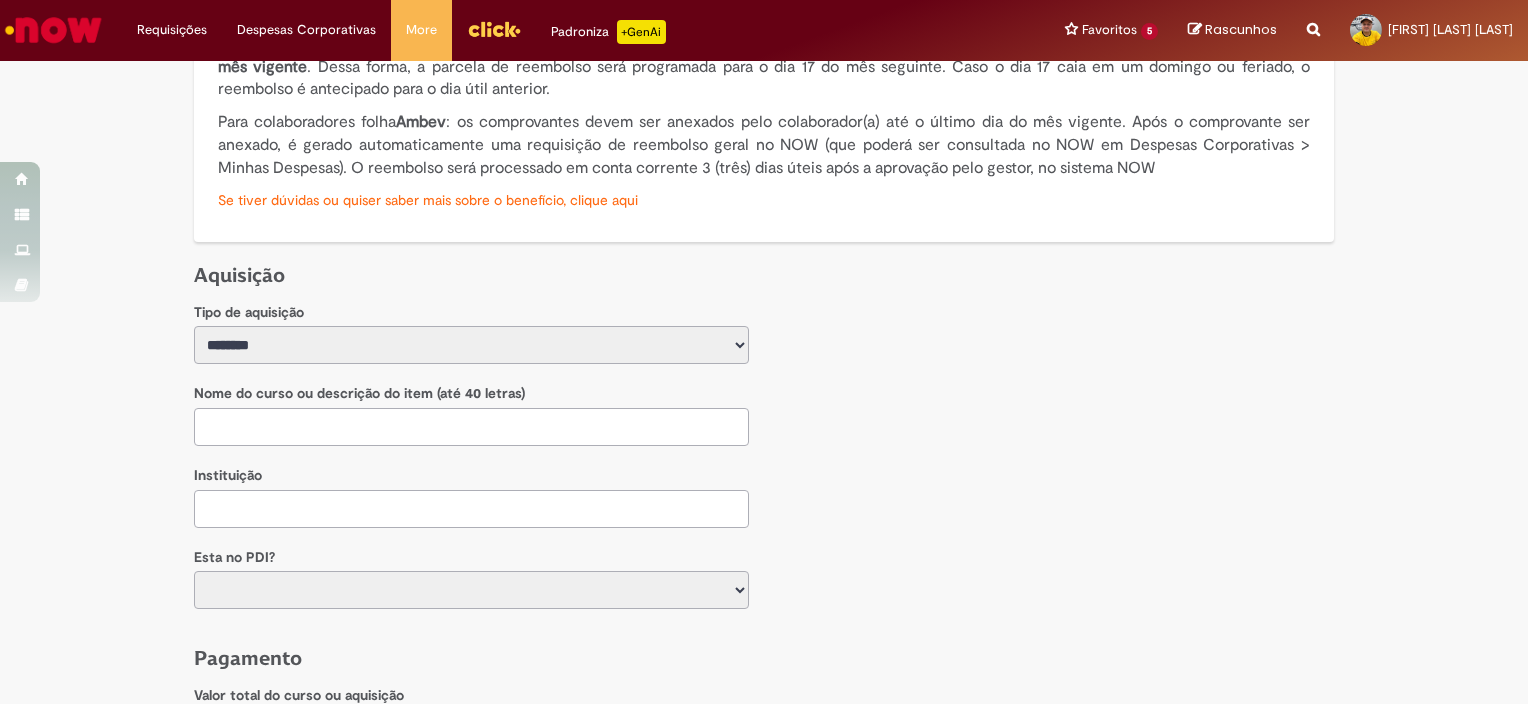 click on "**********" at bounding box center [471, 345] 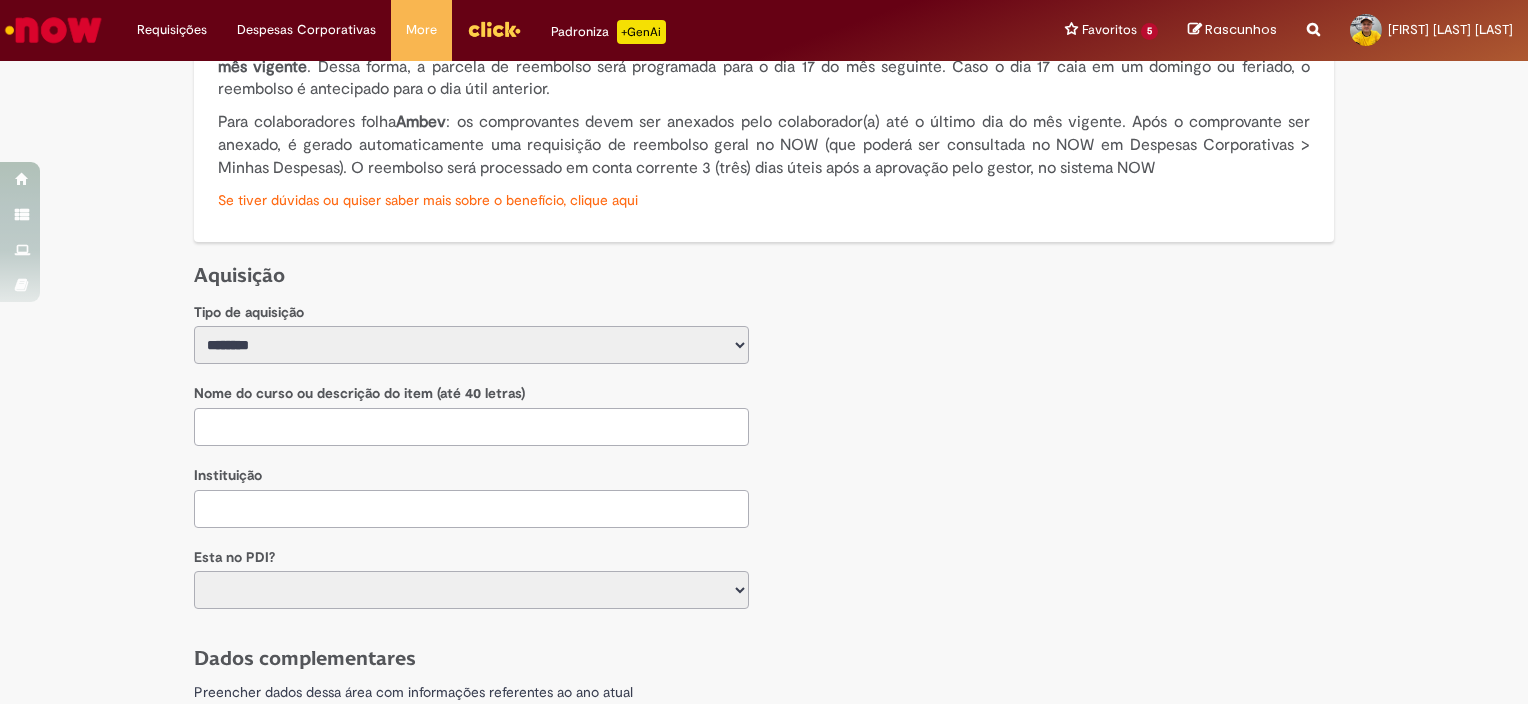 click at bounding box center (471, 427) 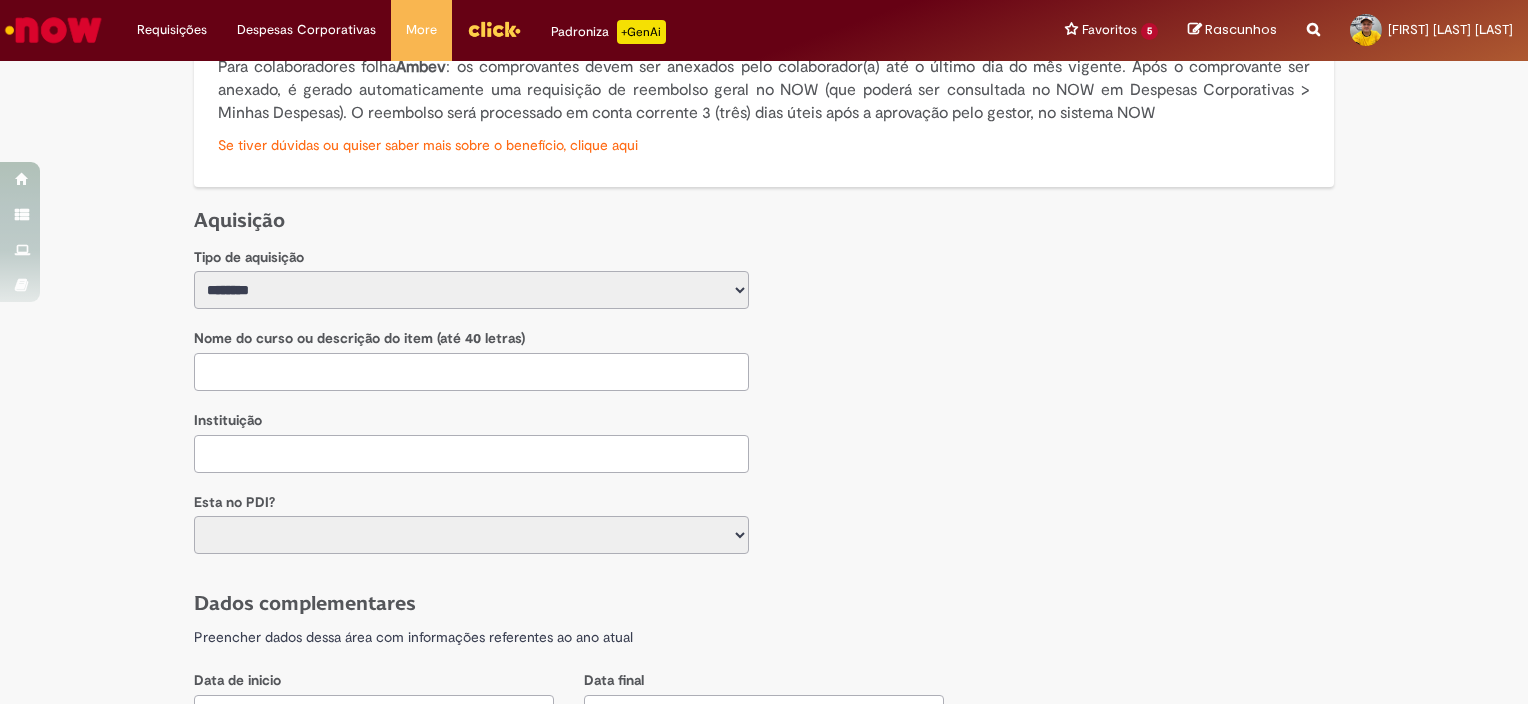 scroll, scrollTop: 600, scrollLeft: 0, axis: vertical 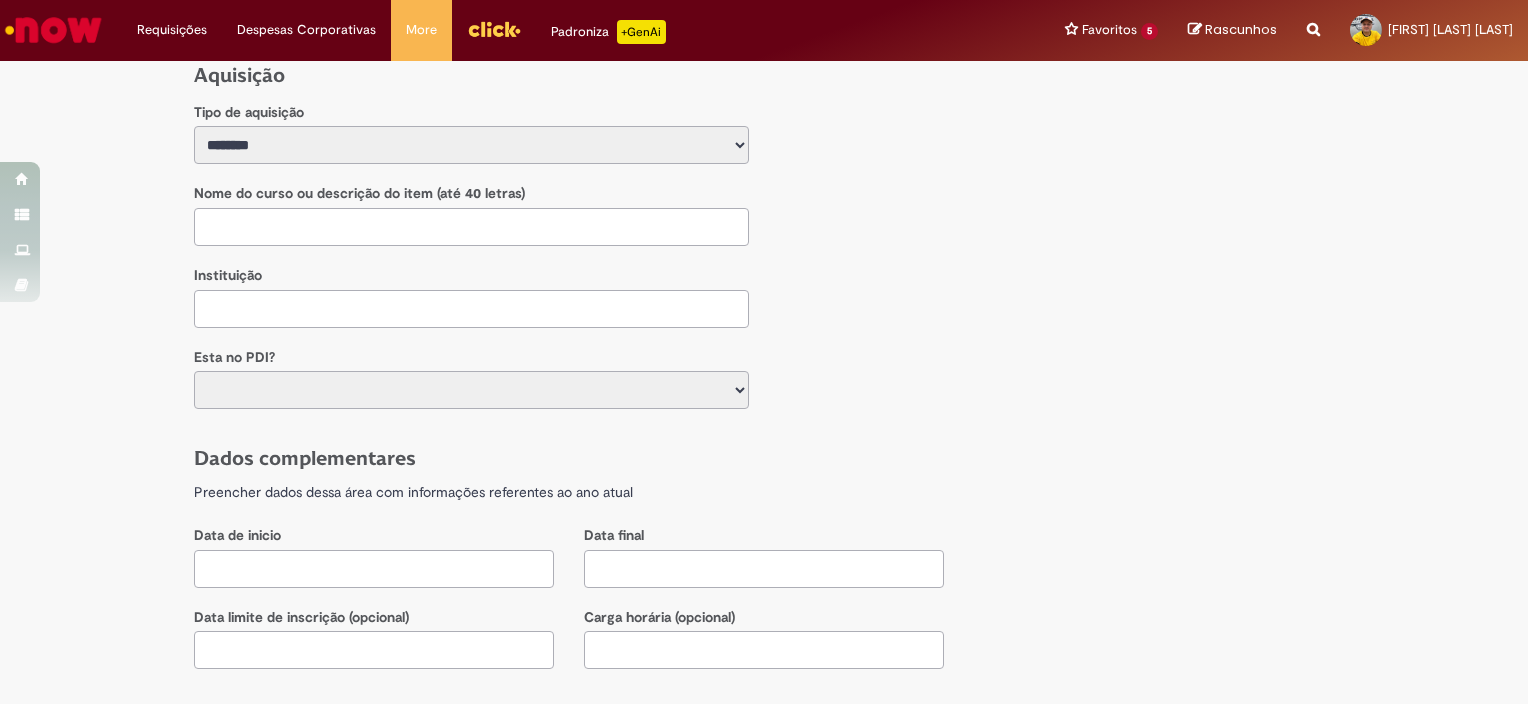 click at bounding box center [471, 309] 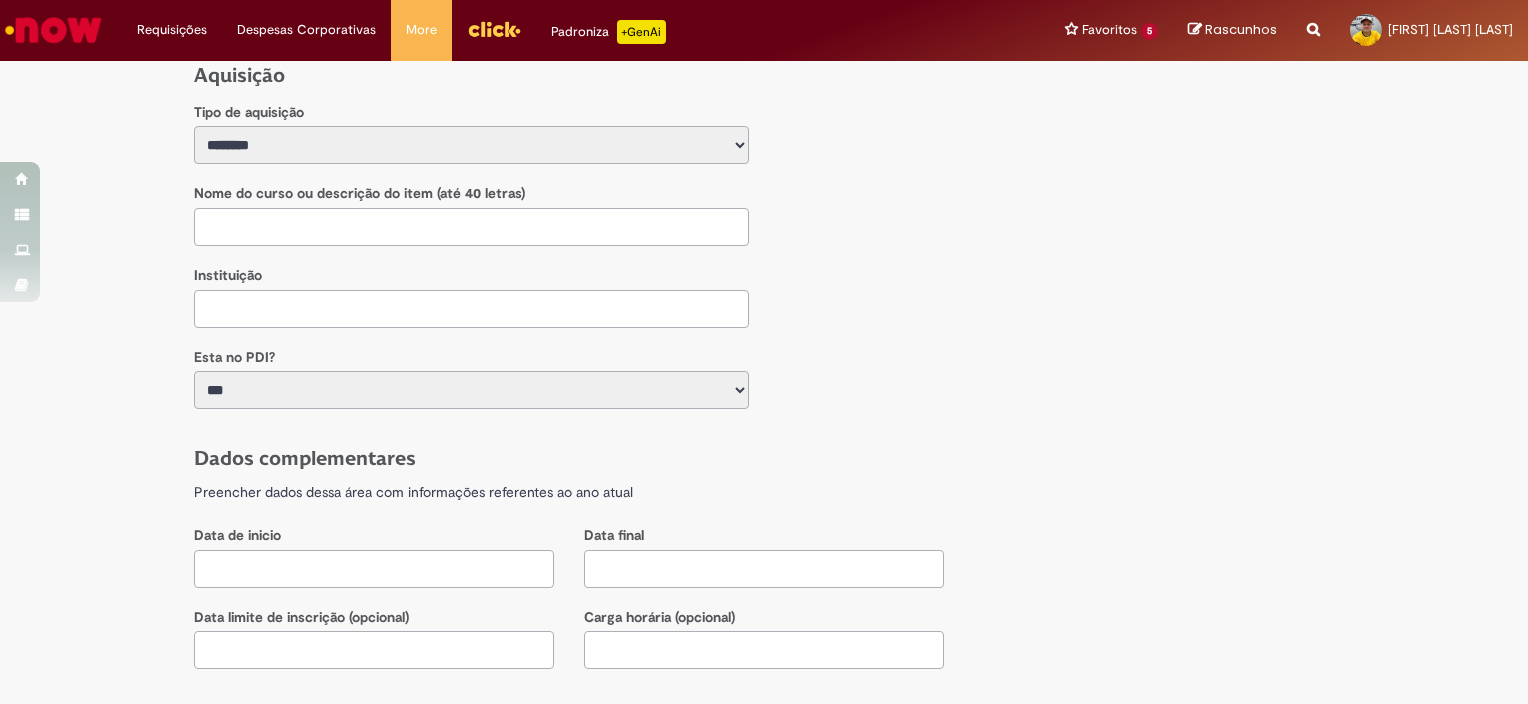 click on "*** ***" at bounding box center (471, 390) 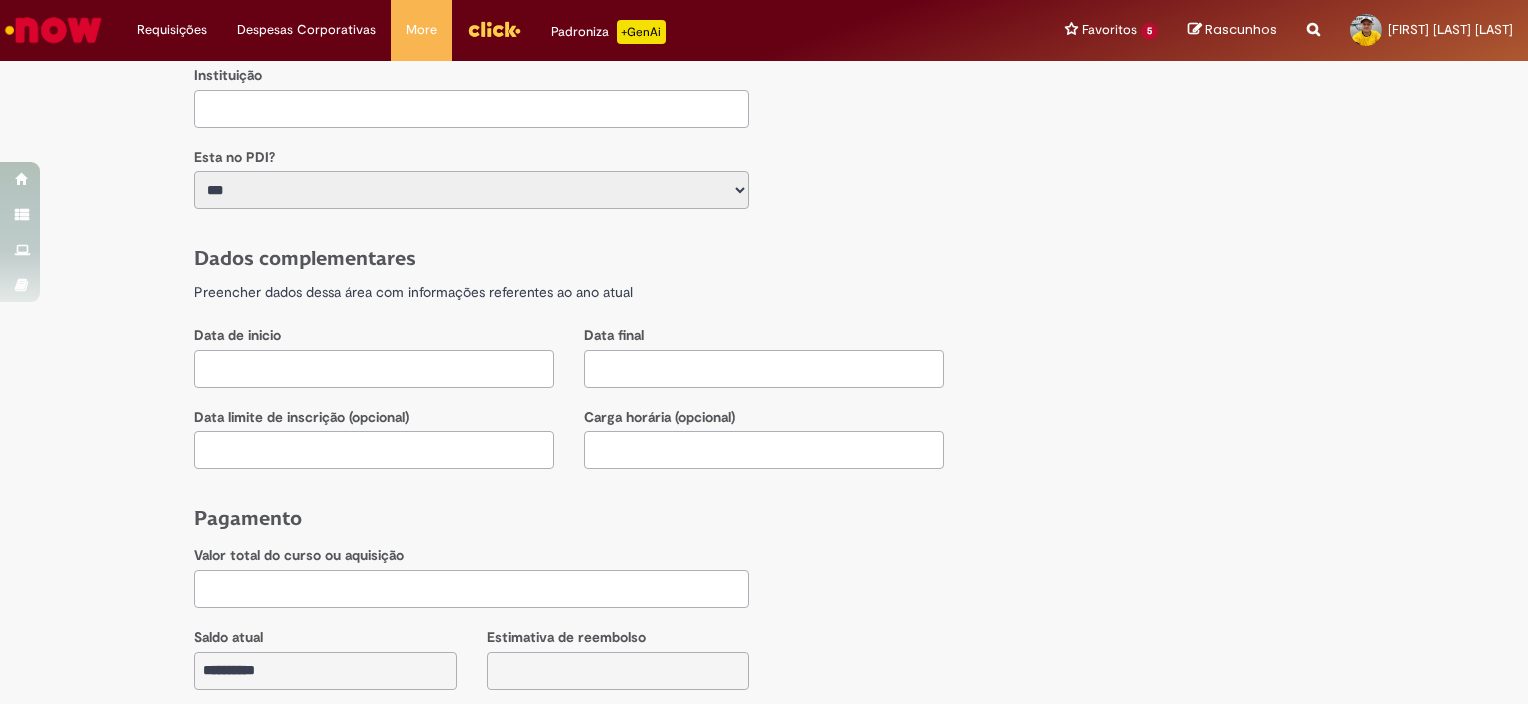 click at bounding box center [374, 369] 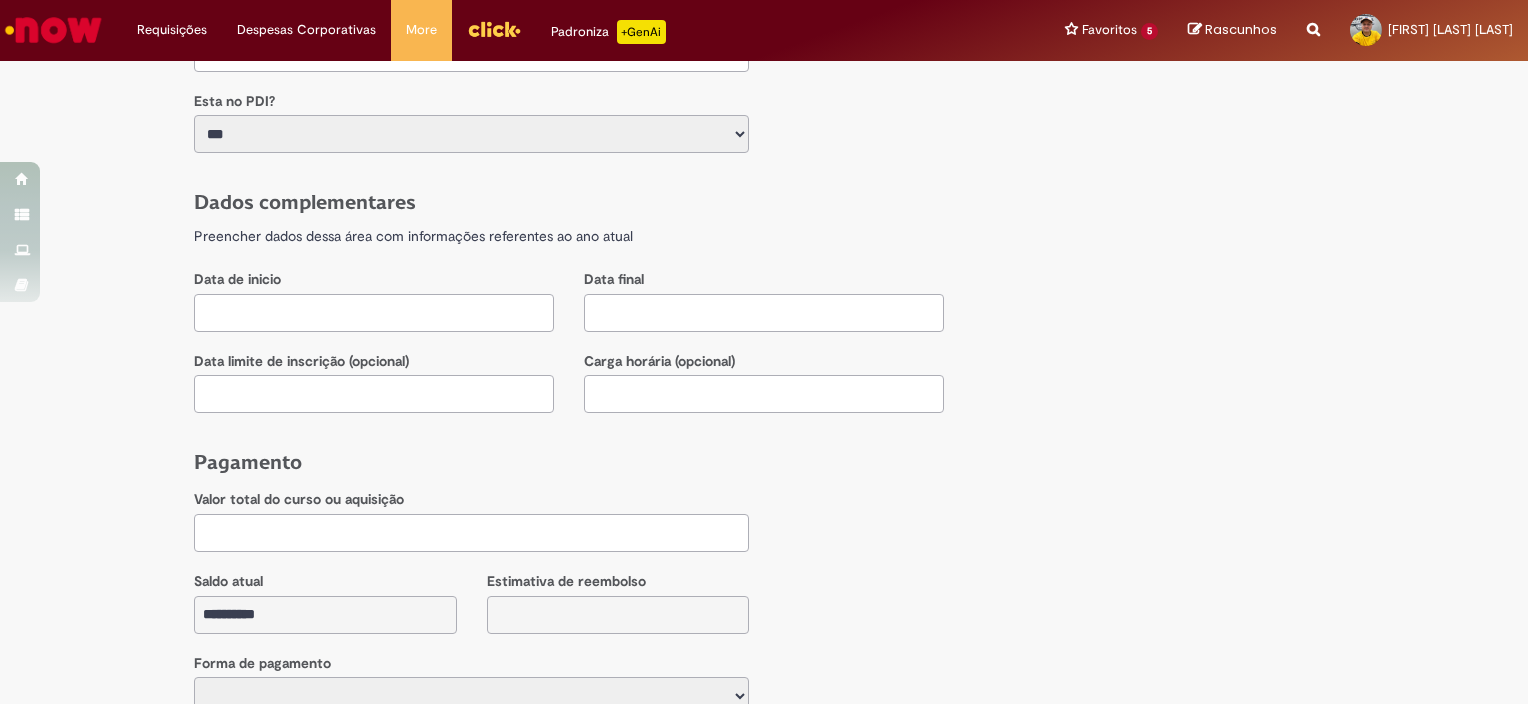 scroll, scrollTop: 900, scrollLeft: 0, axis: vertical 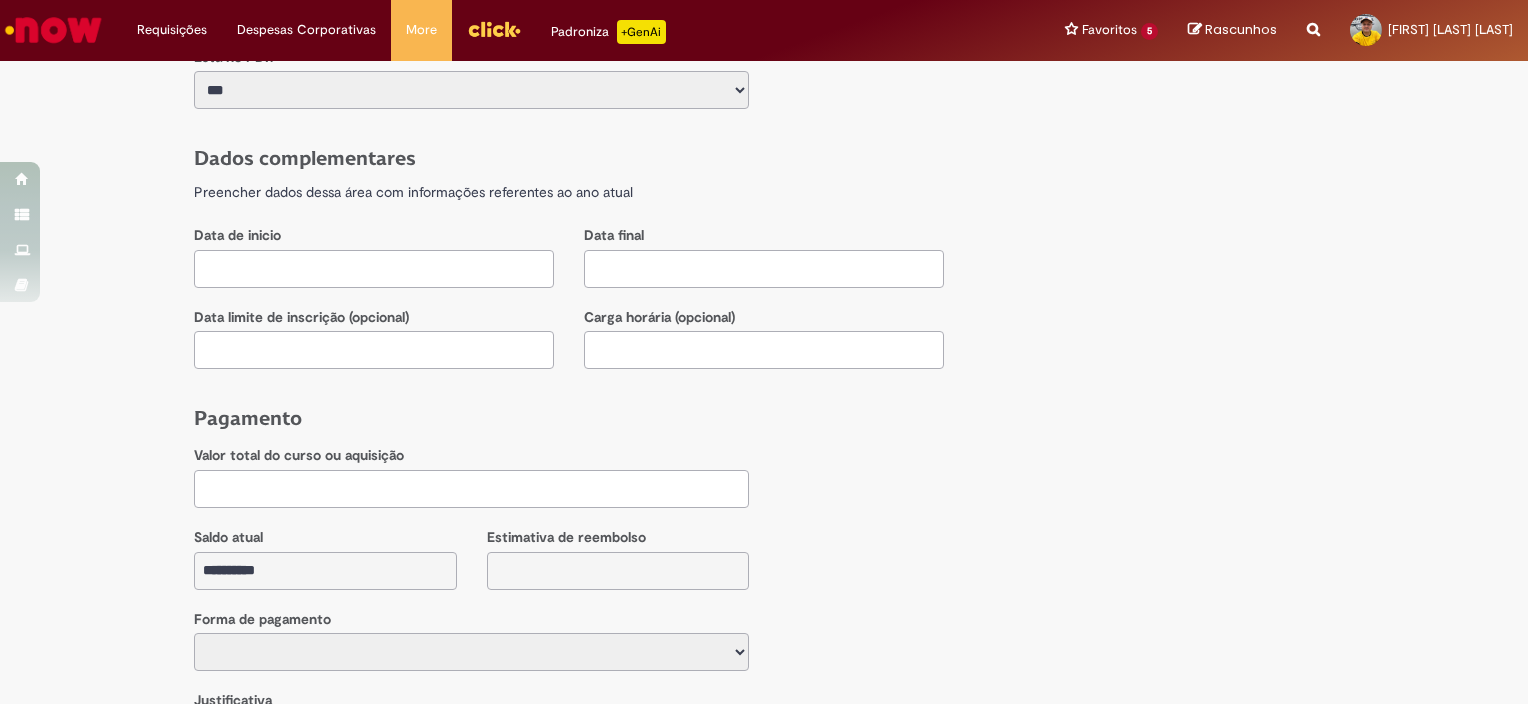 click at bounding box center [374, 269] 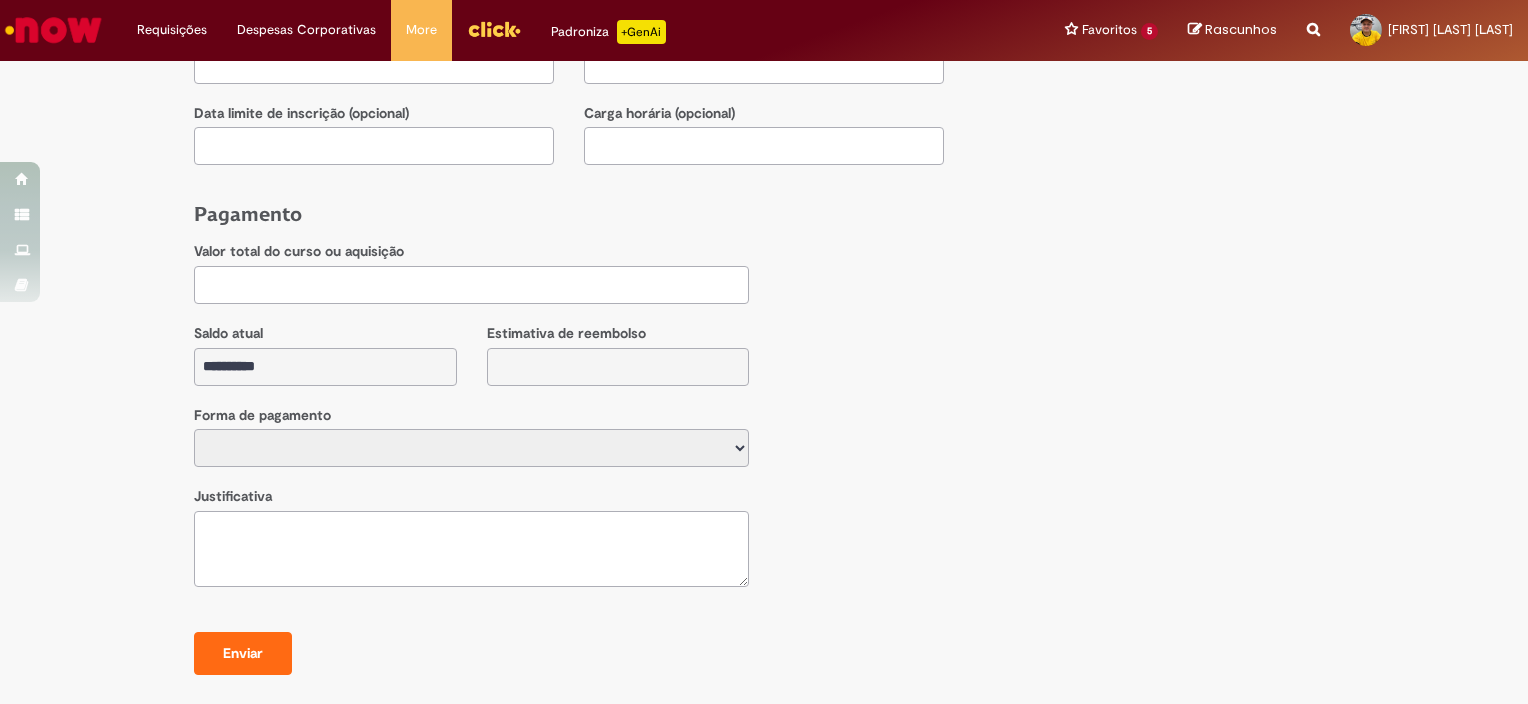 scroll, scrollTop: 1105, scrollLeft: 0, axis: vertical 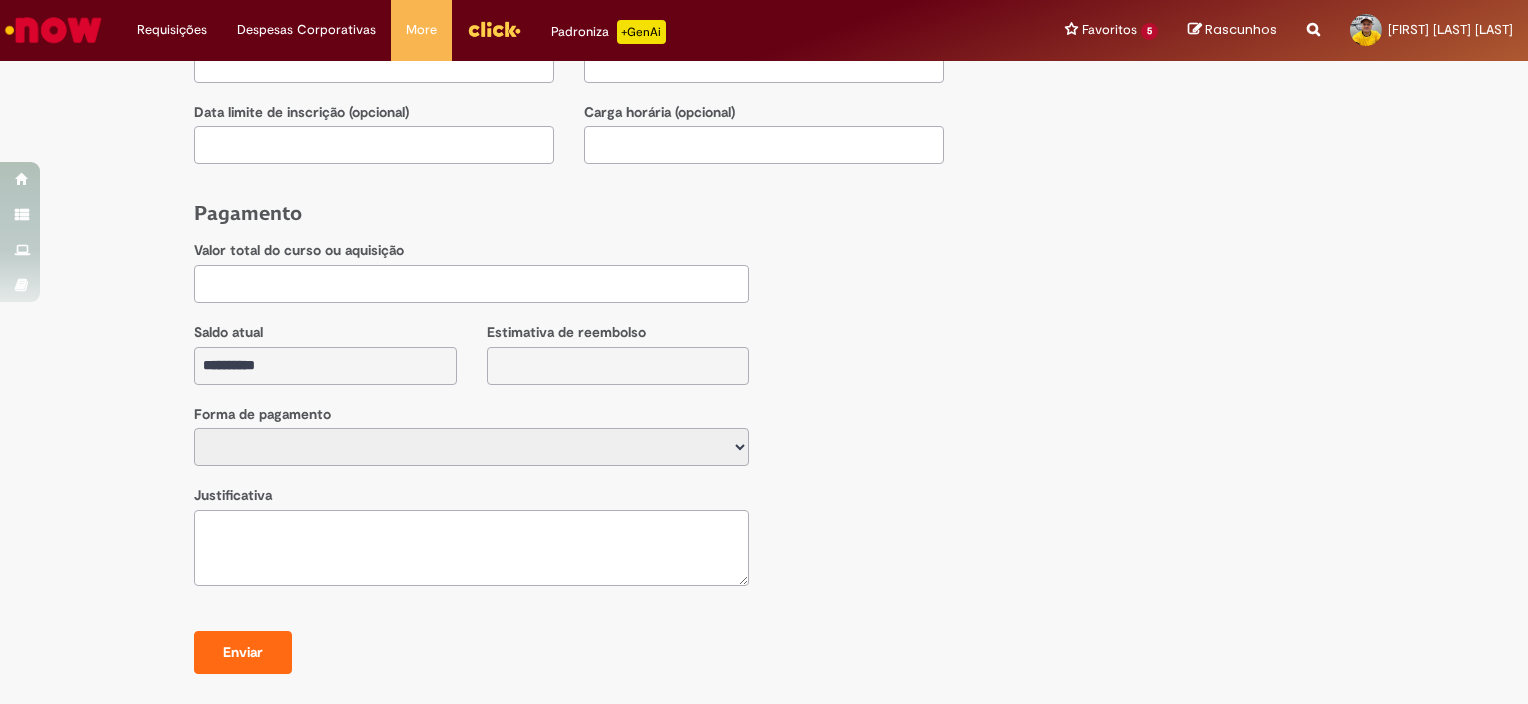 click on "**********" at bounding box center (471, 447) 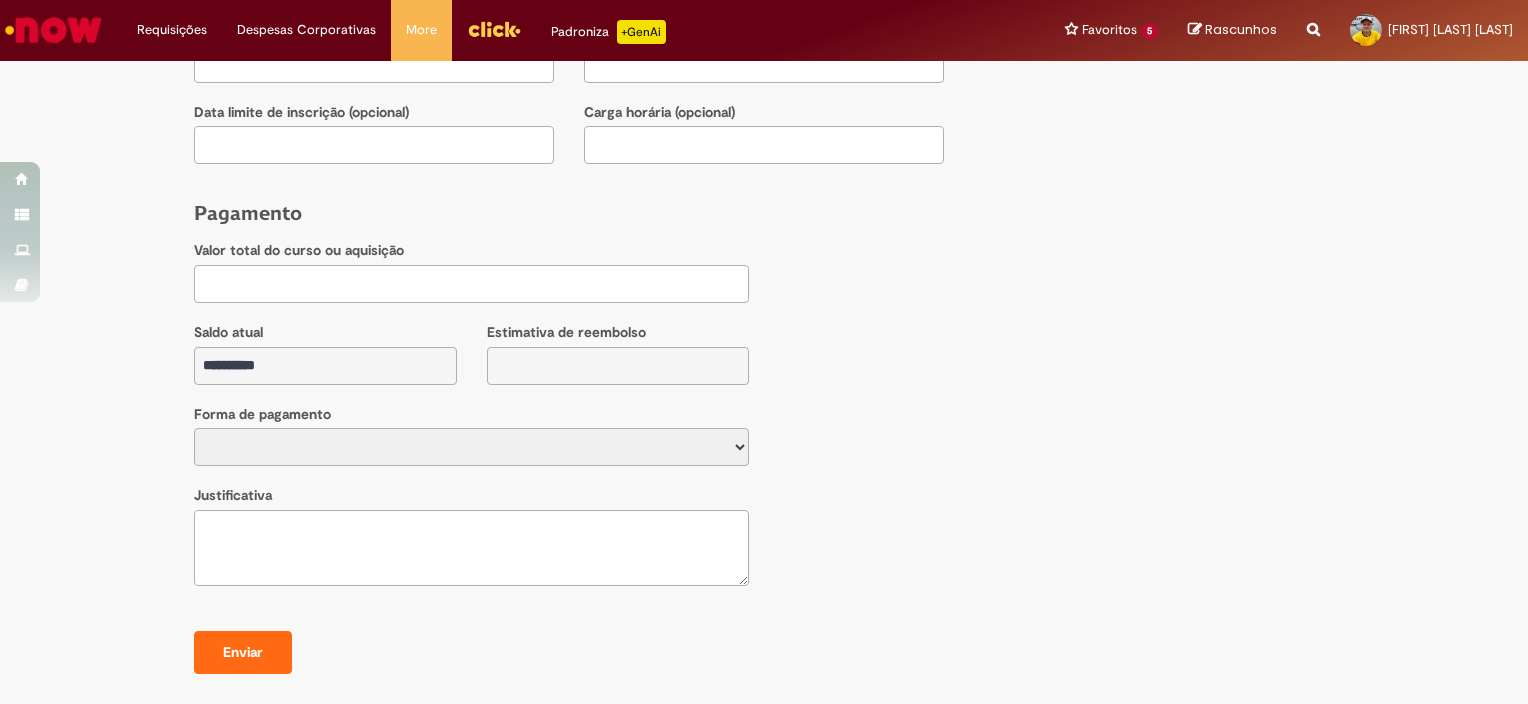 click on "**********" at bounding box center (764, -67) 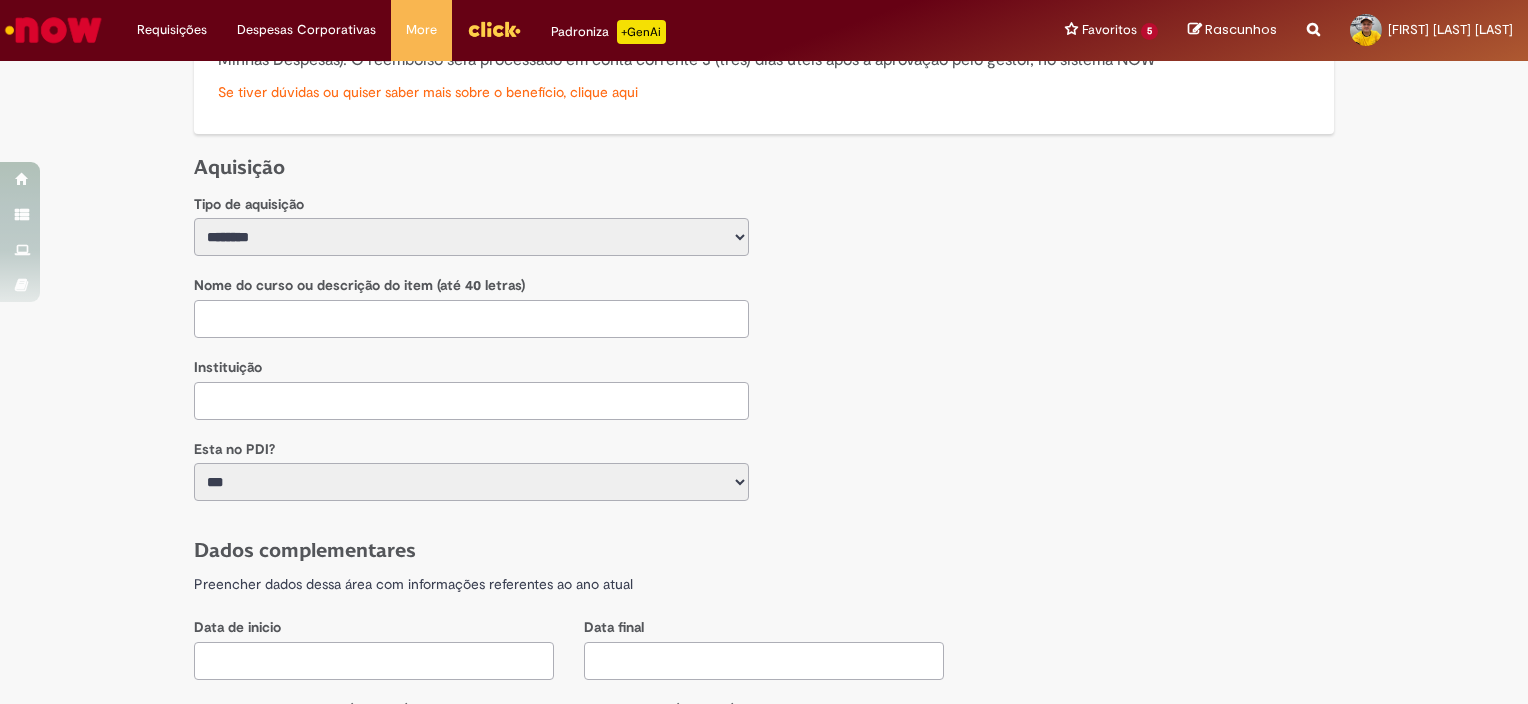 scroll, scrollTop: 505, scrollLeft: 0, axis: vertical 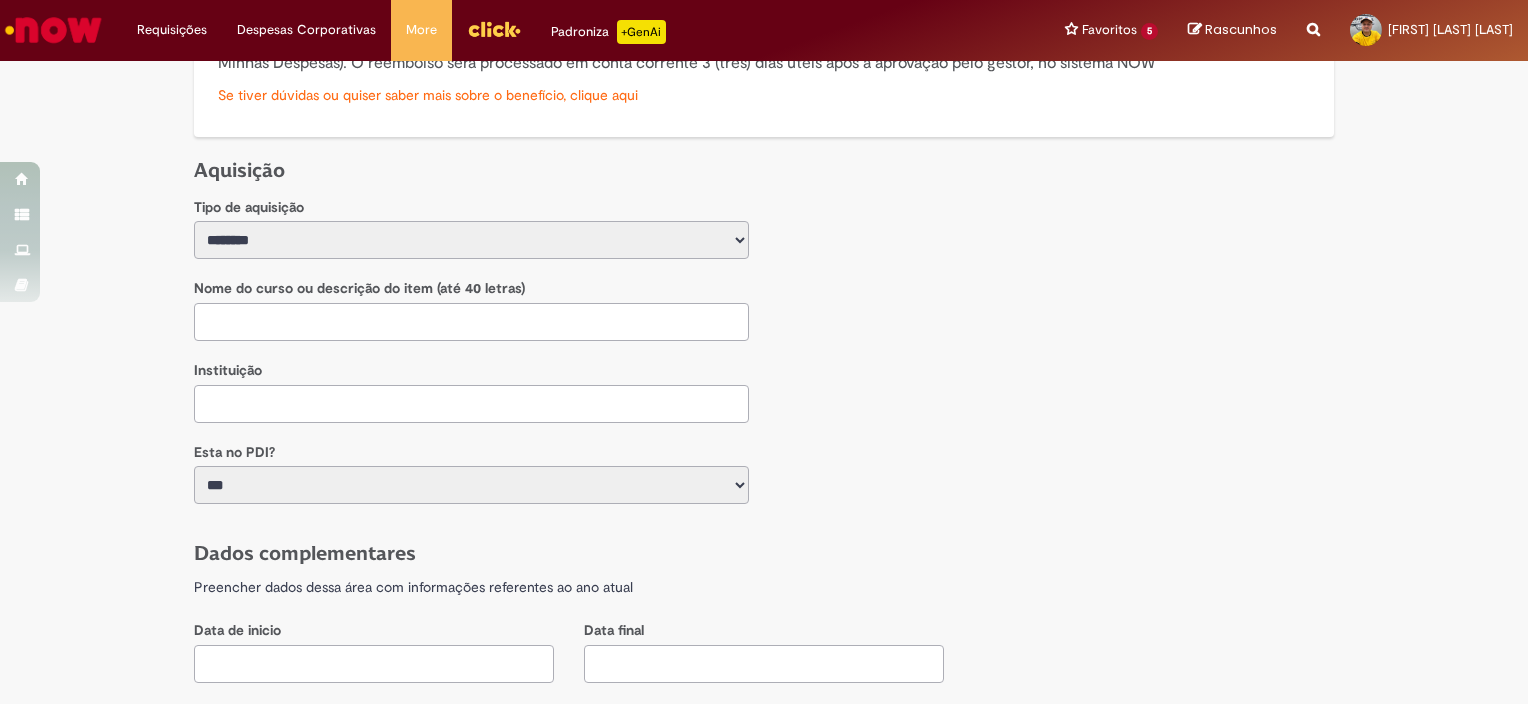 click at bounding box center [471, 322] 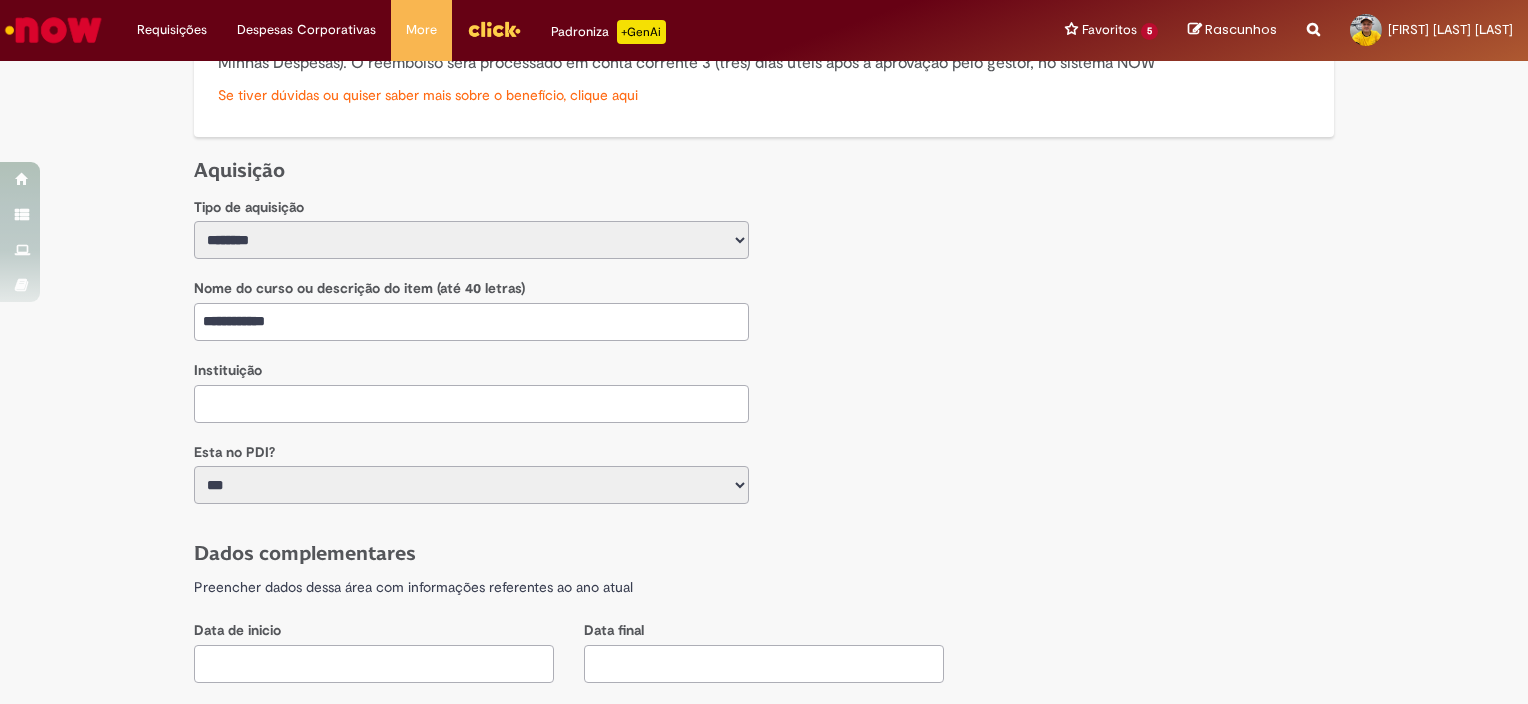 type on "**********" 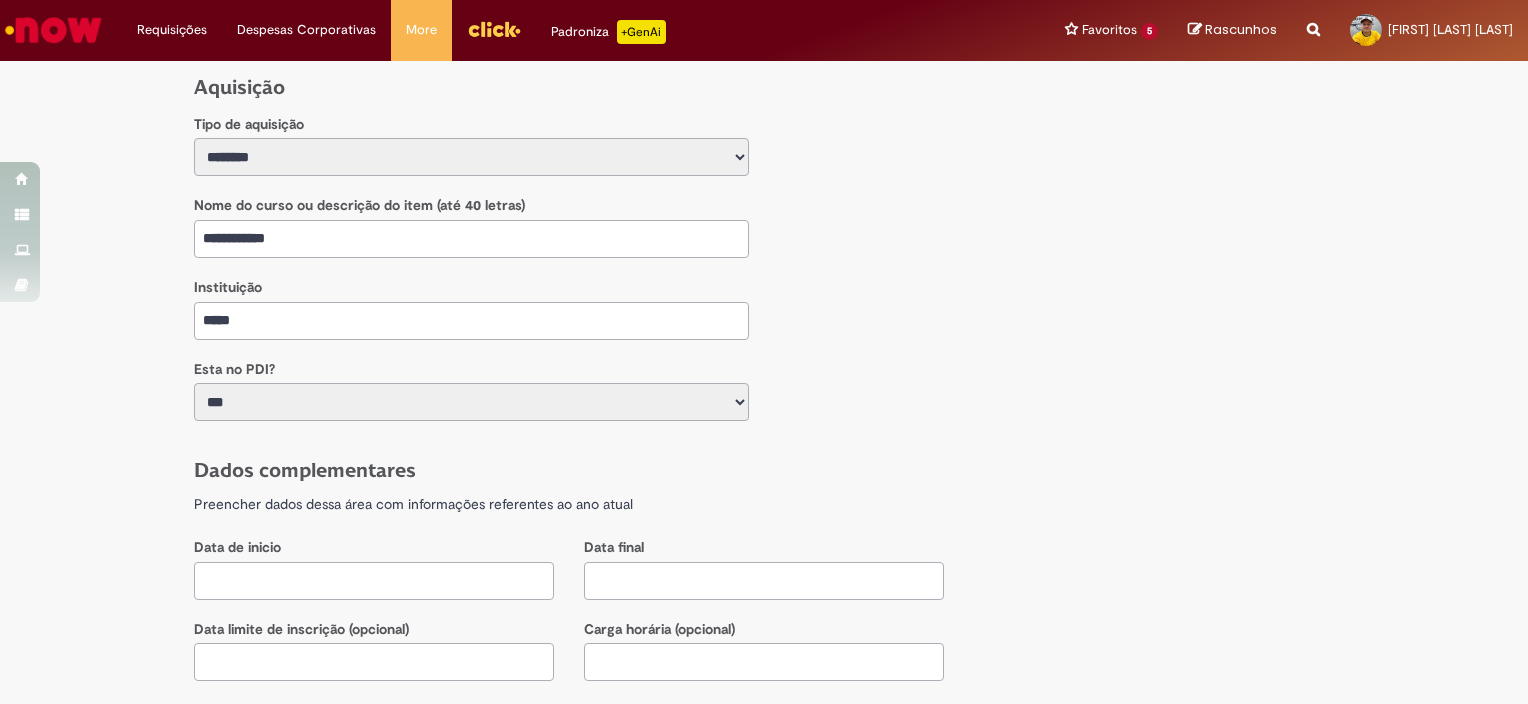scroll, scrollTop: 805, scrollLeft: 0, axis: vertical 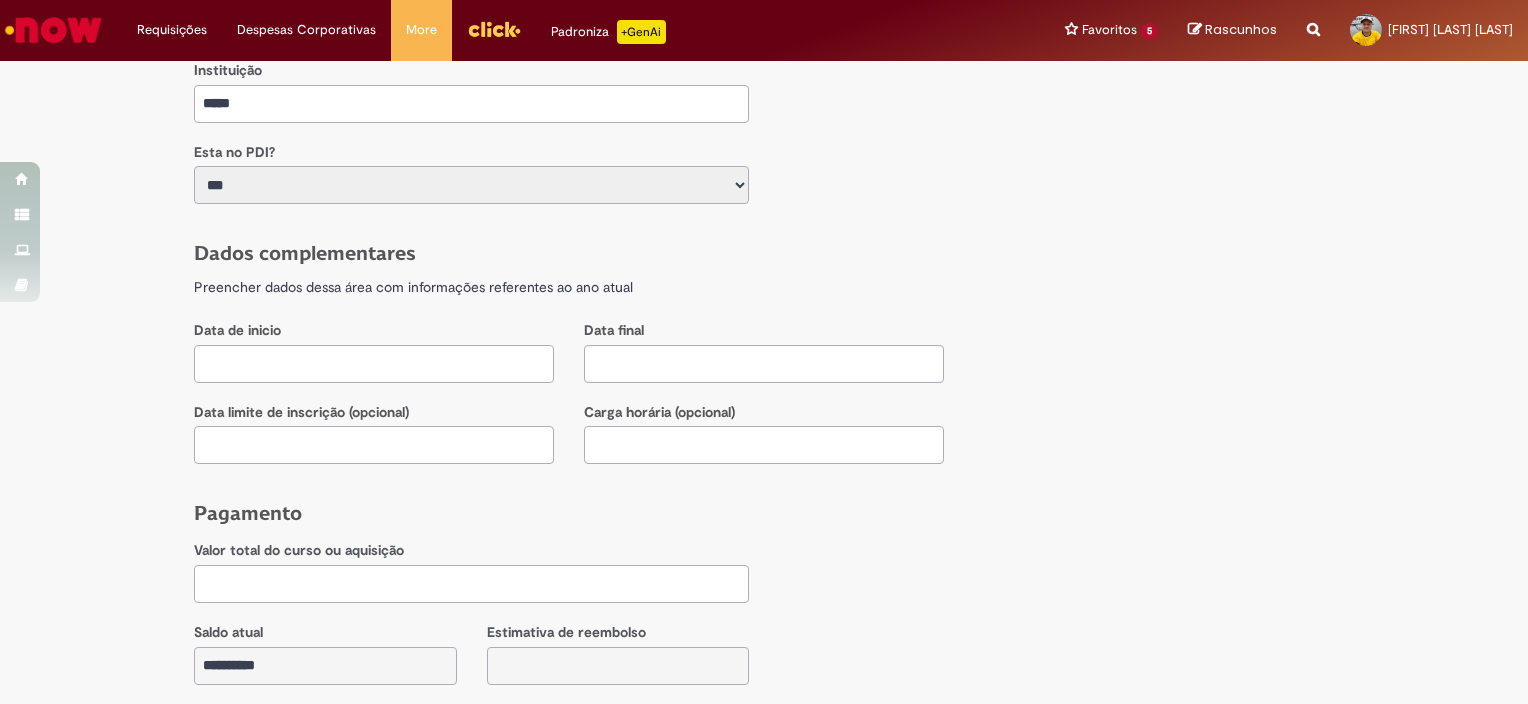 type on "*****" 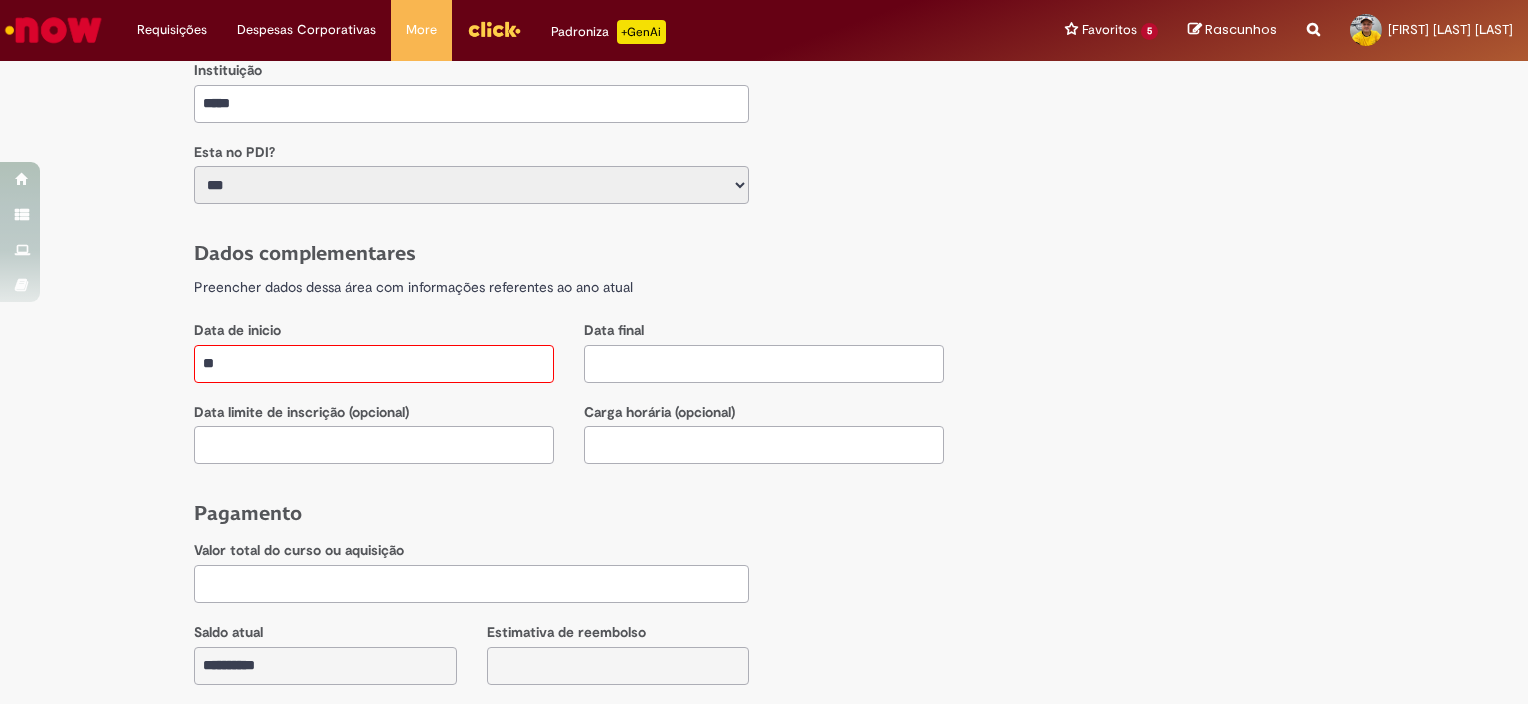 type on "*" 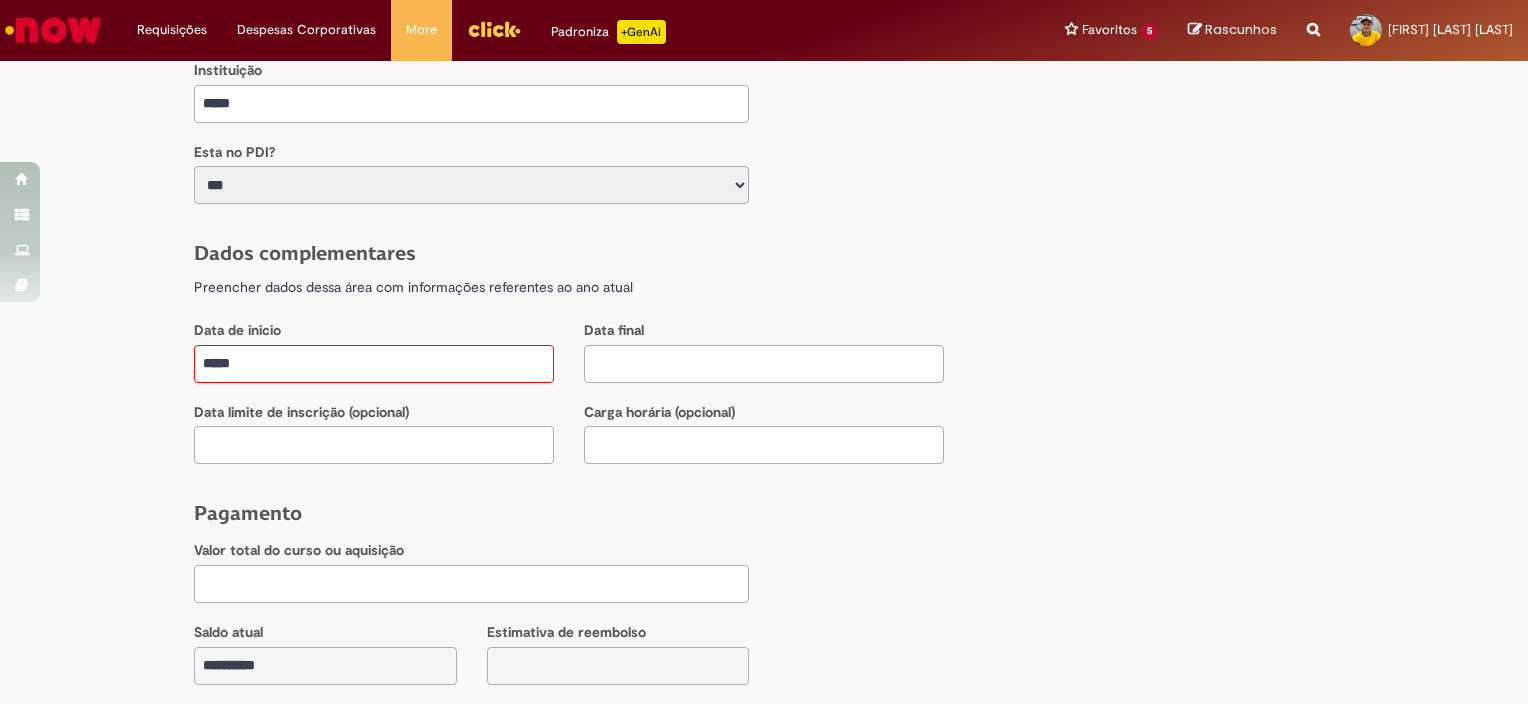 type on "*****" 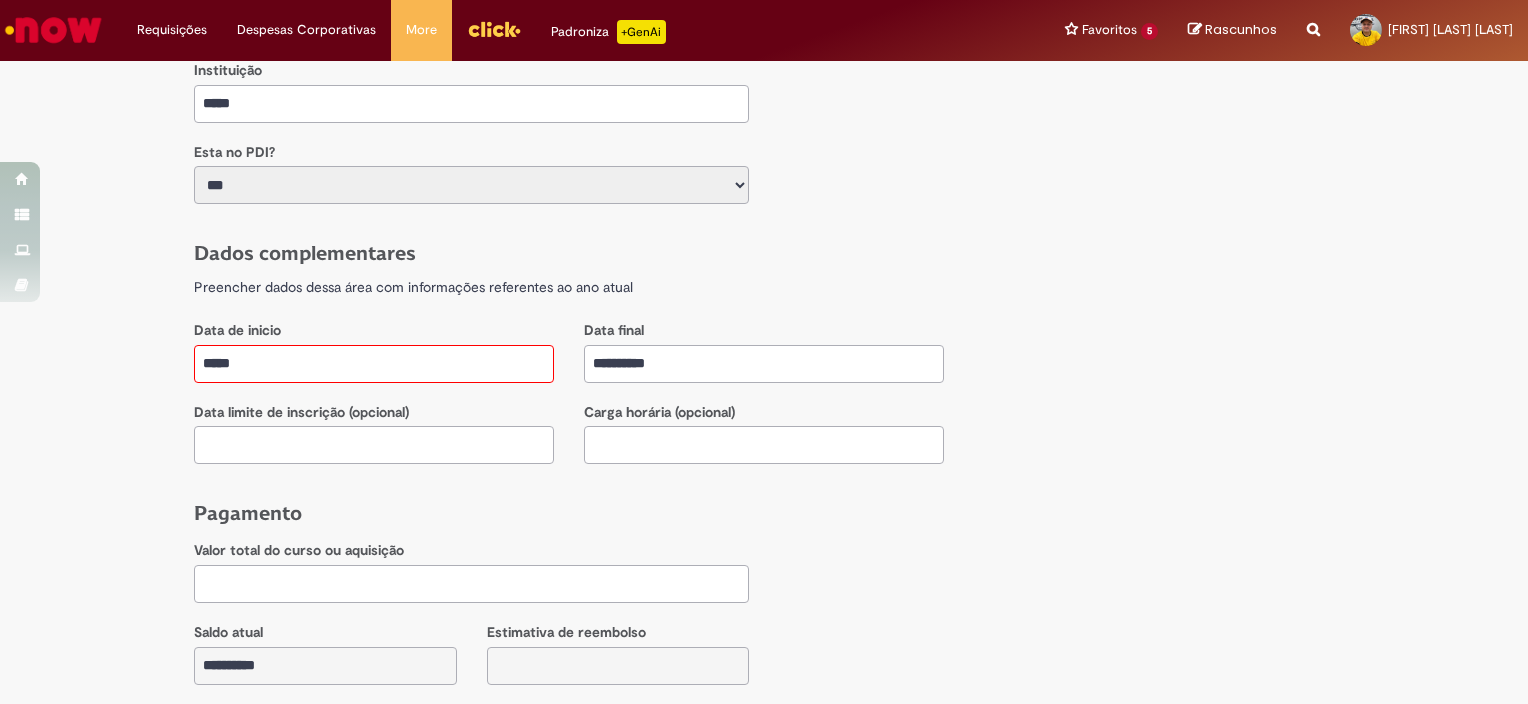 type on "**********" 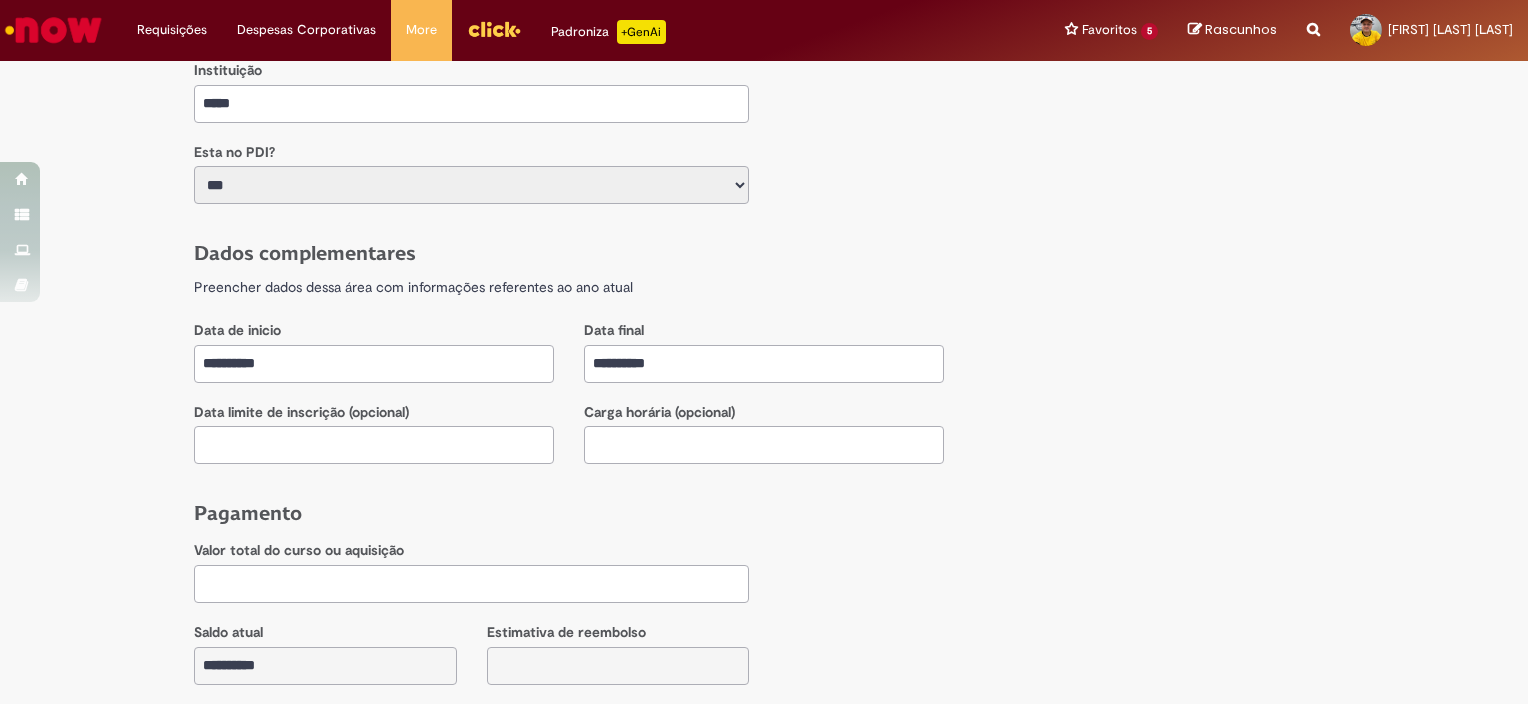type on "**********" 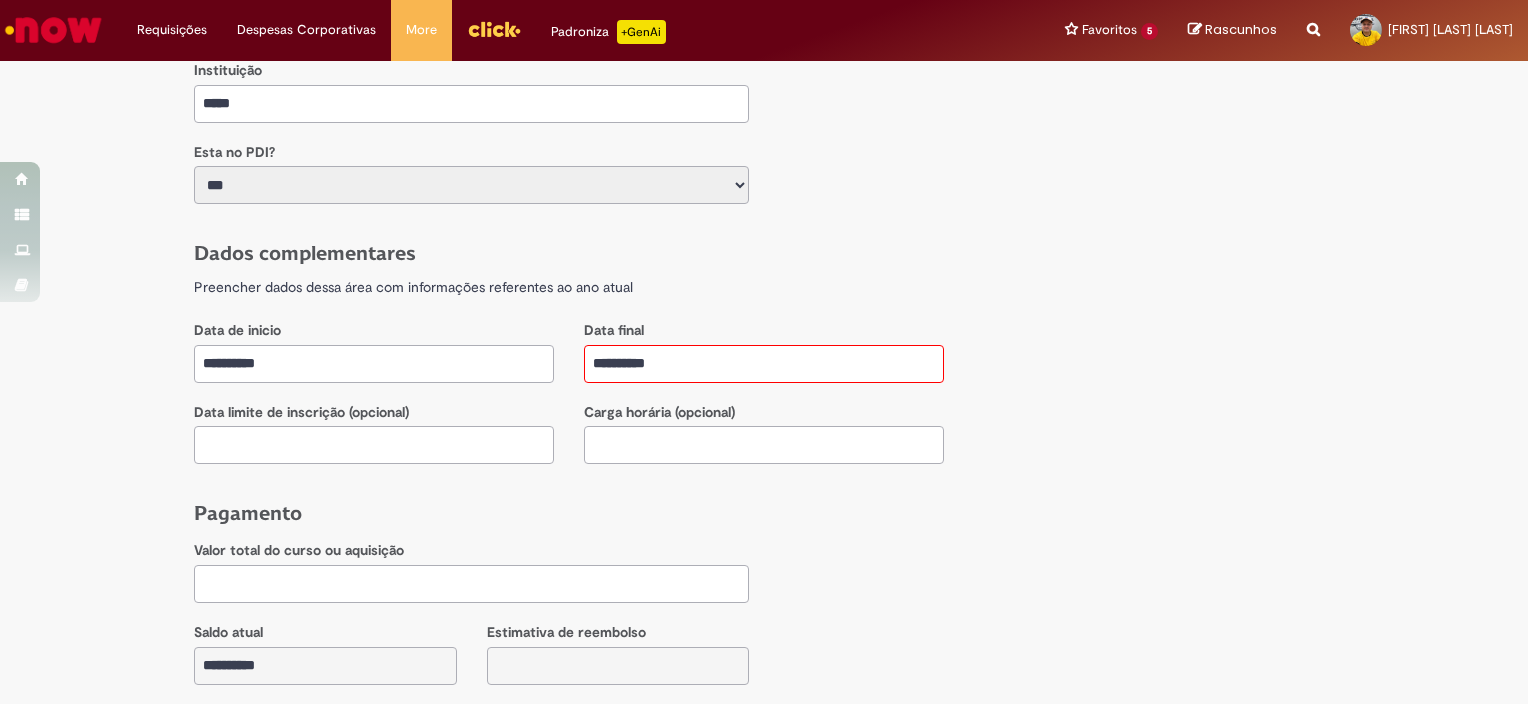 drag, startPoint x: 619, startPoint y: 363, endPoint x: 605, endPoint y: 360, distance: 14.3178215 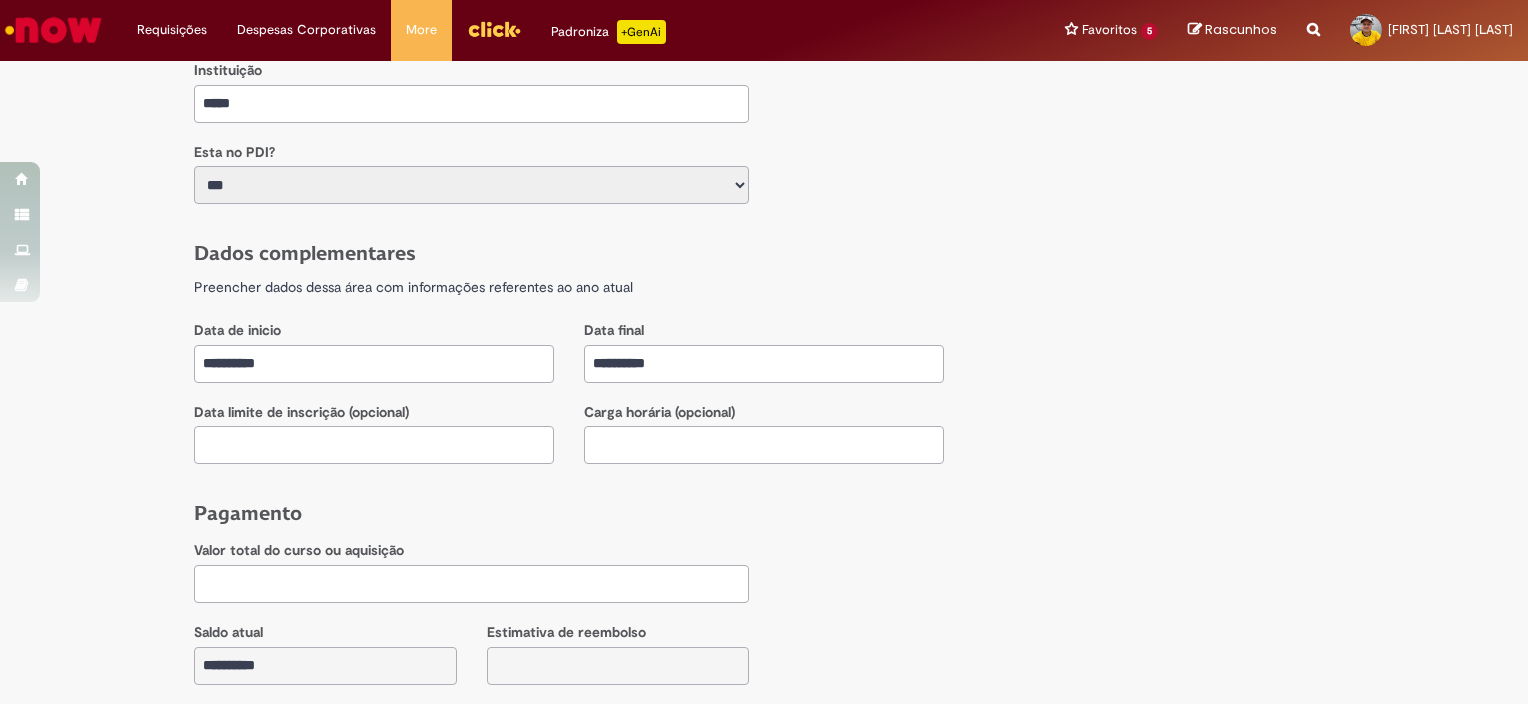 type on "**********" 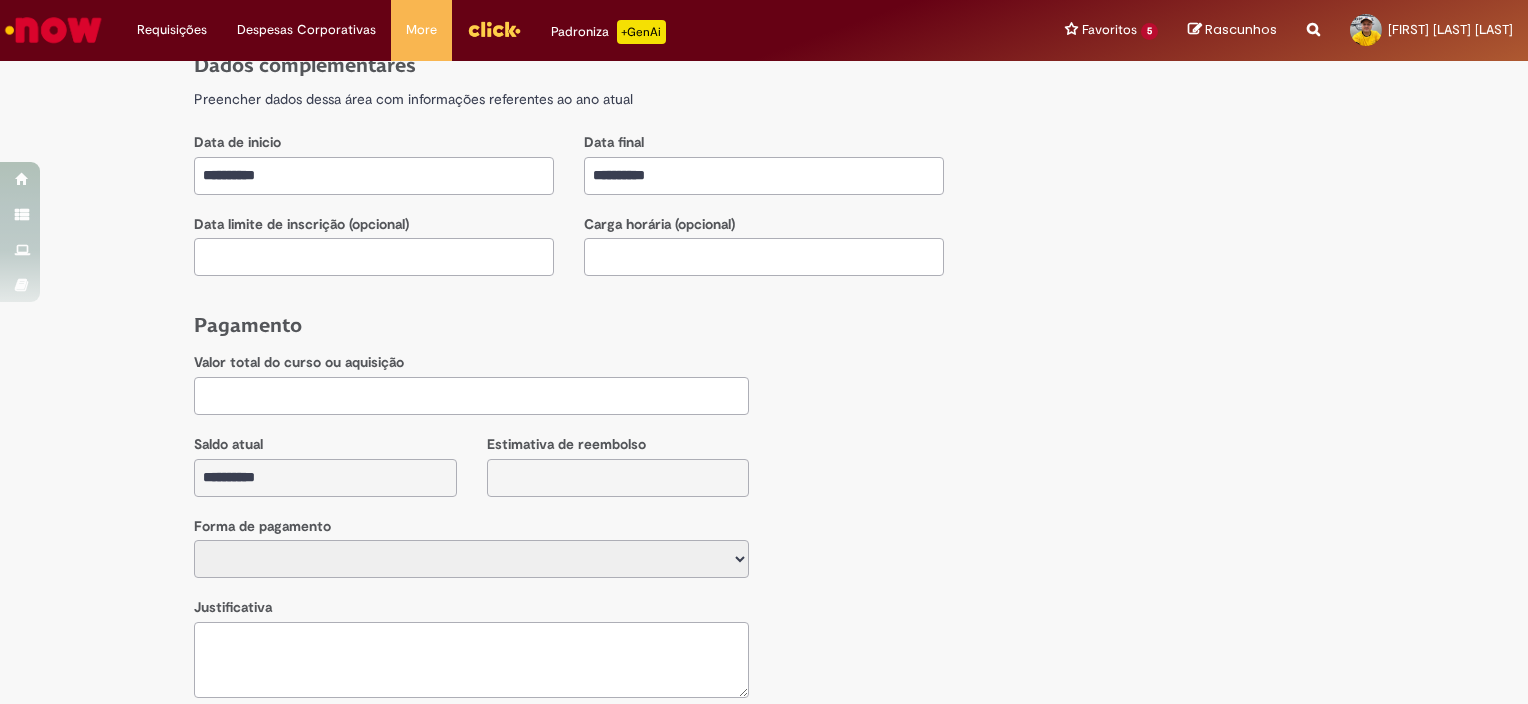 scroll, scrollTop: 1005, scrollLeft: 0, axis: vertical 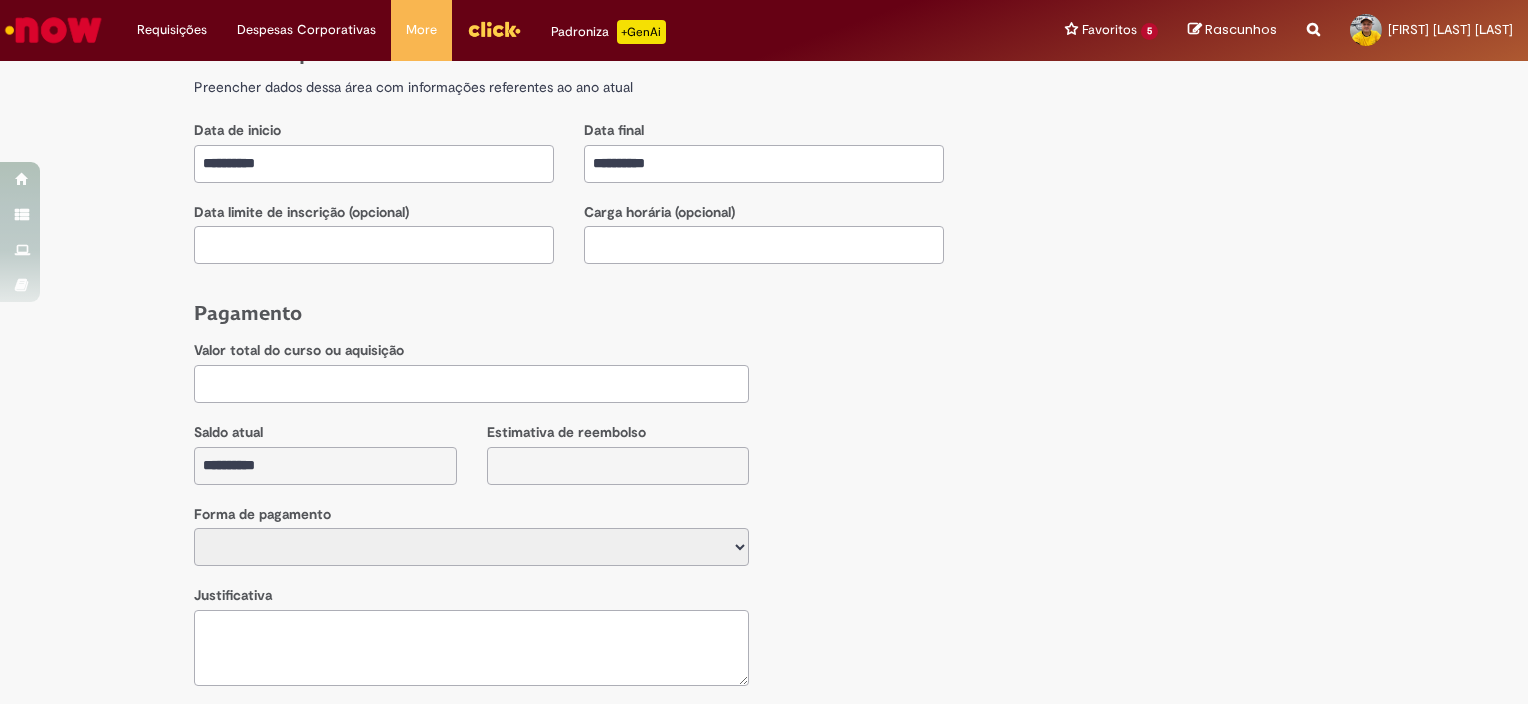 click at bounding box center (471, 384) 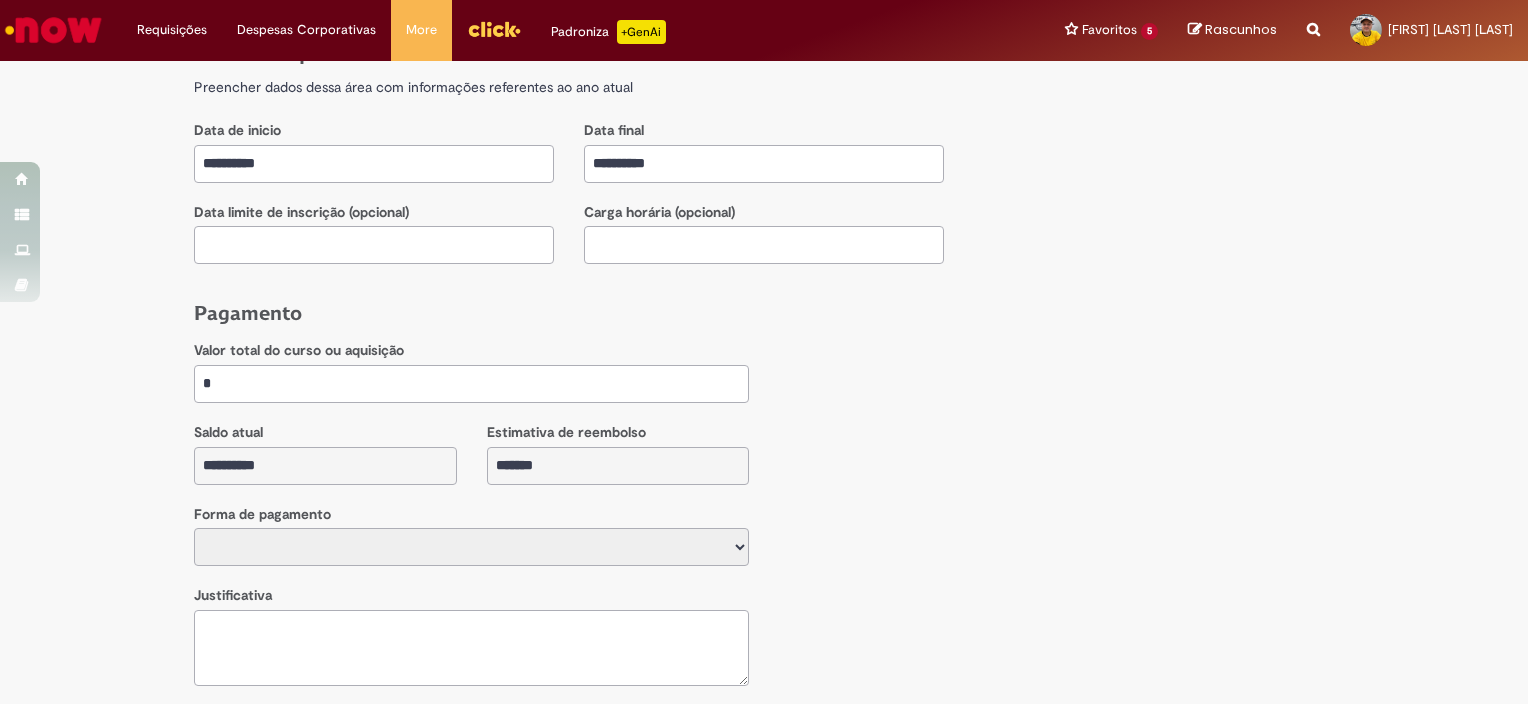 type on "**" 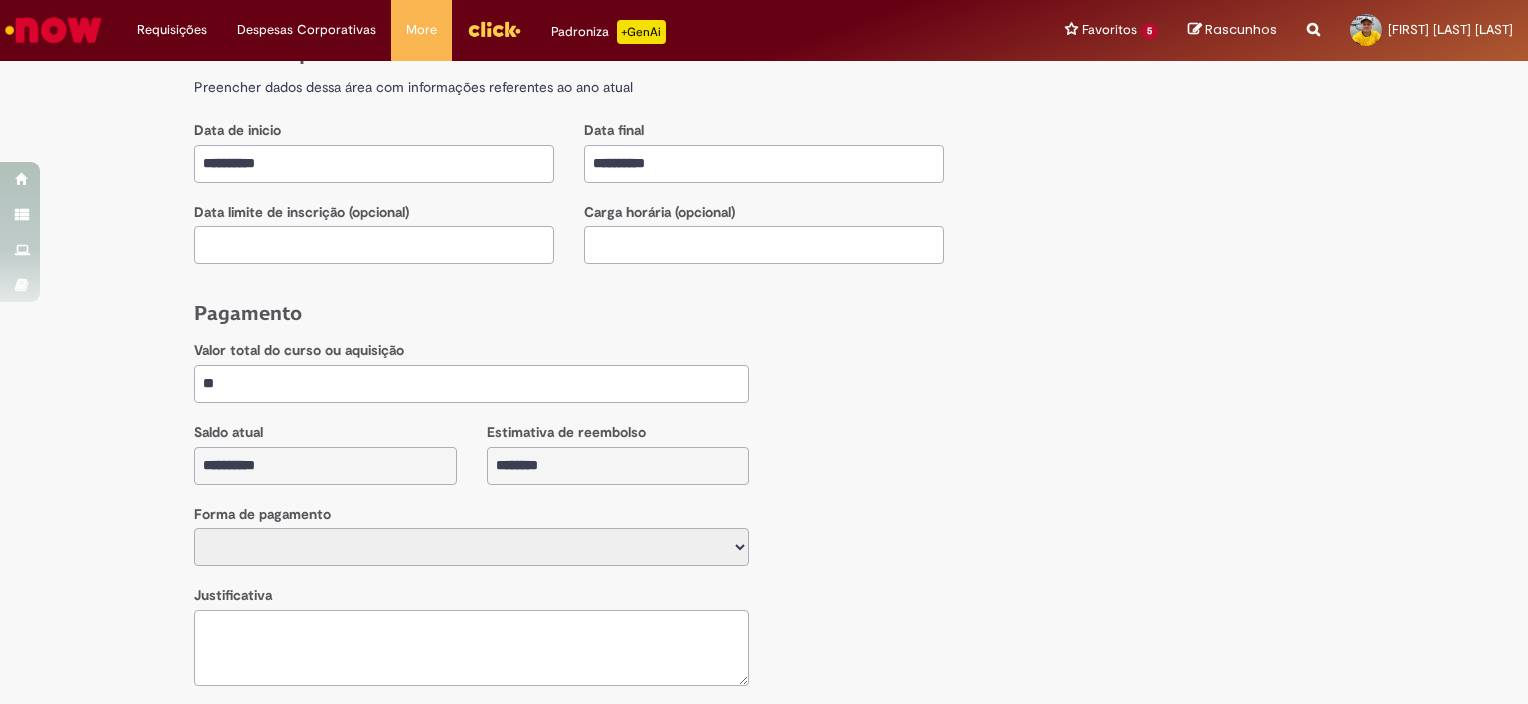 type on "***" 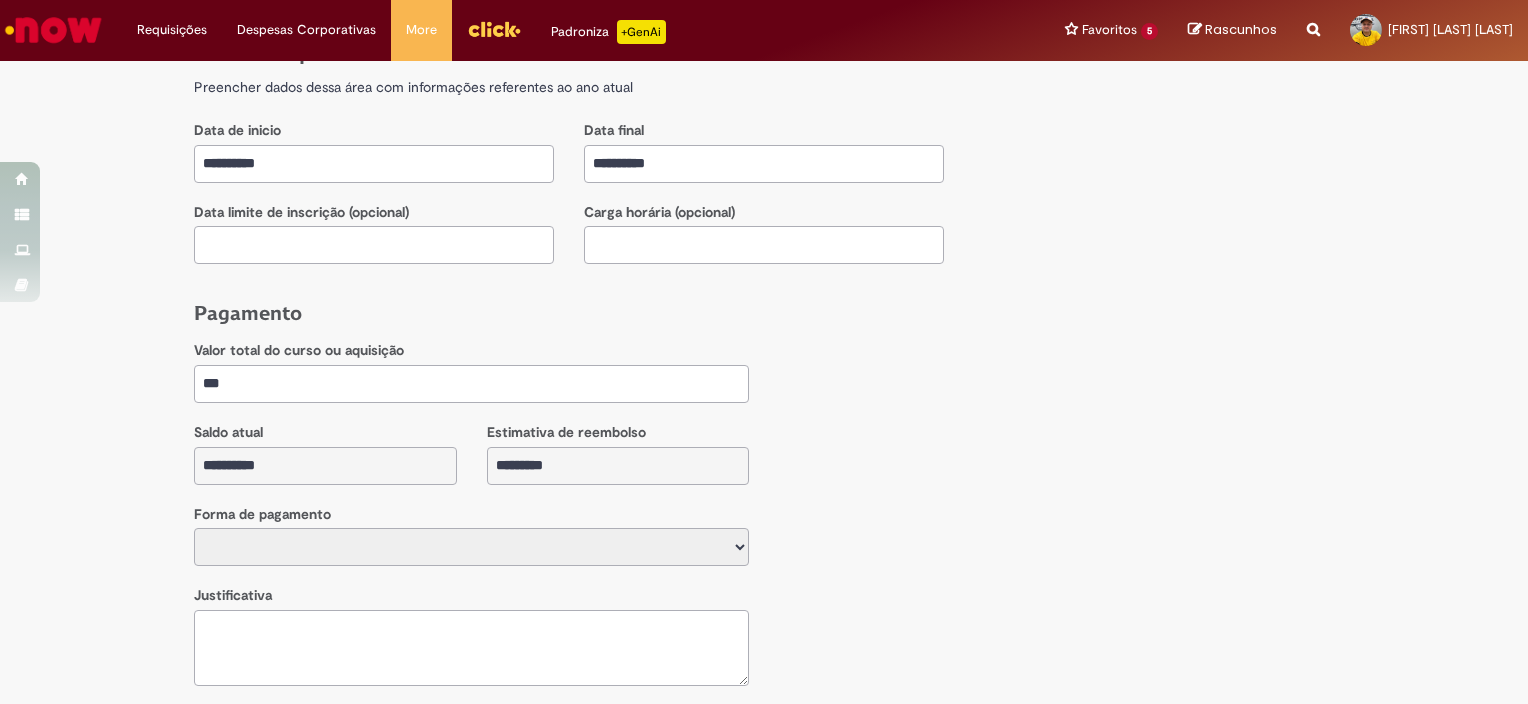 type on "****" 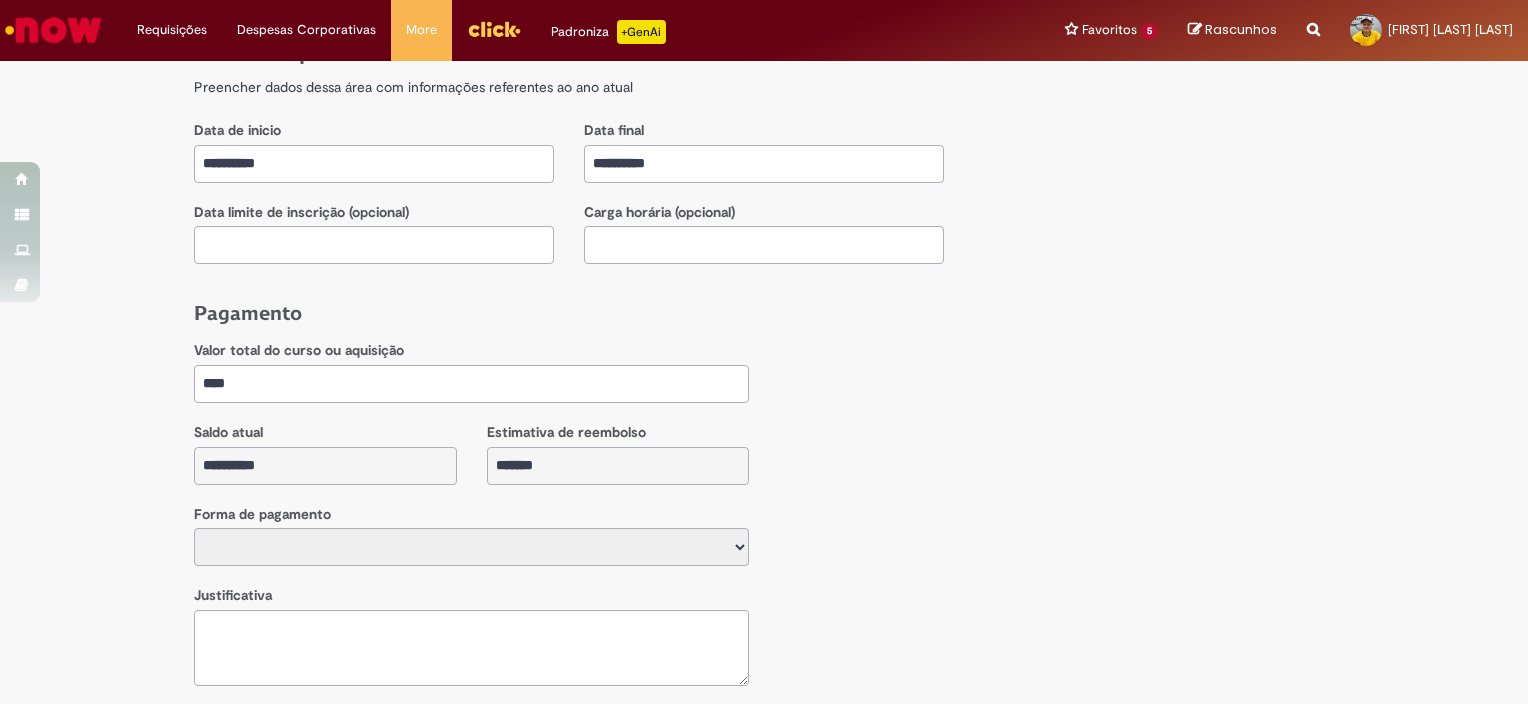 type on "*****" 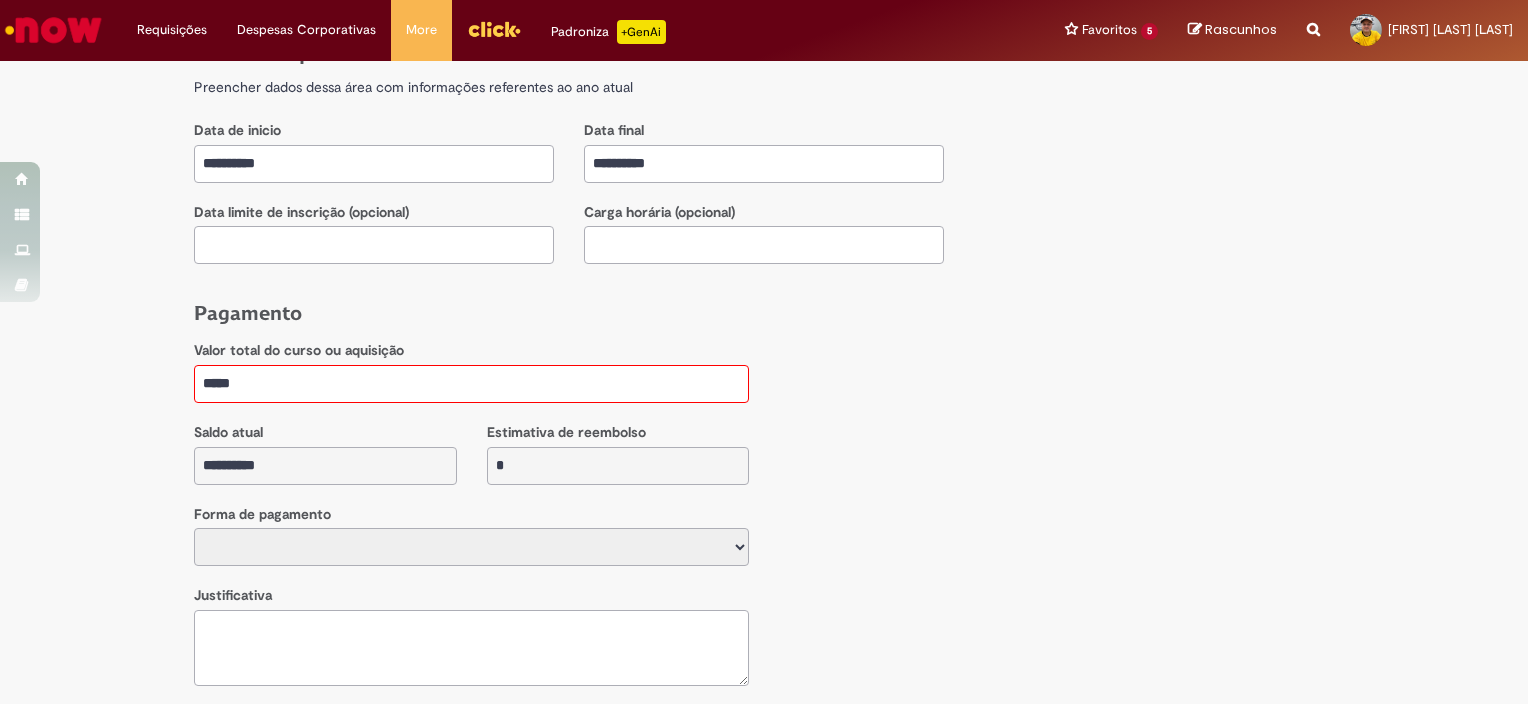 type on "****" 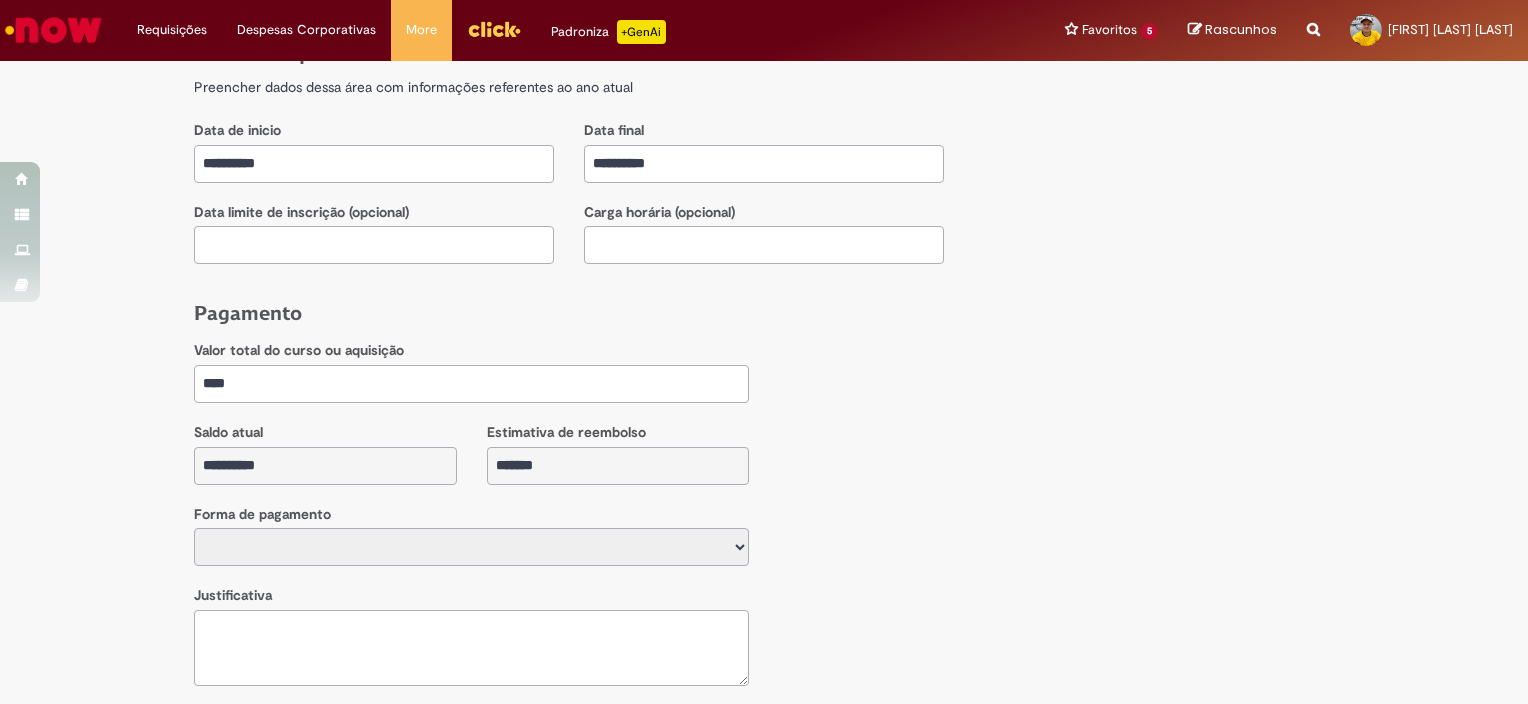 type on "***" 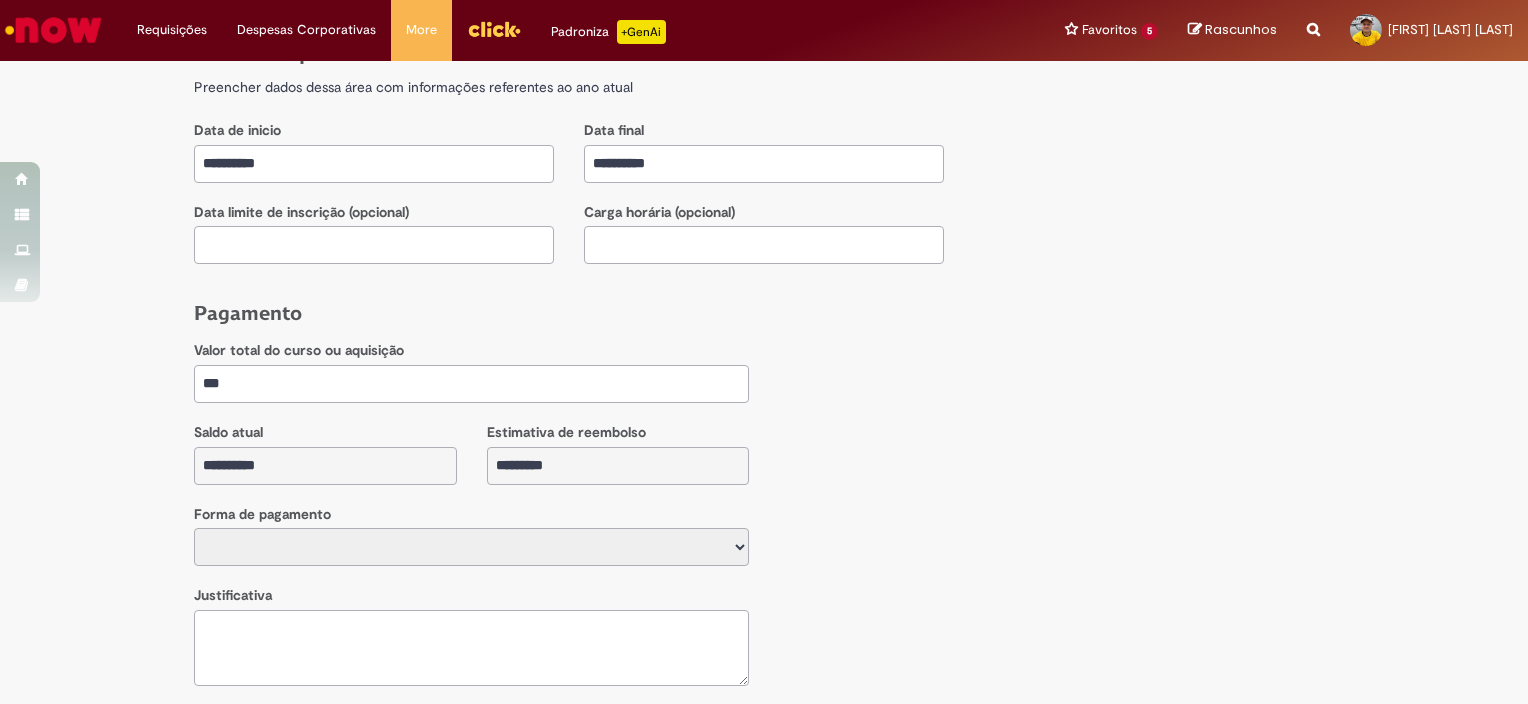 type on "**" 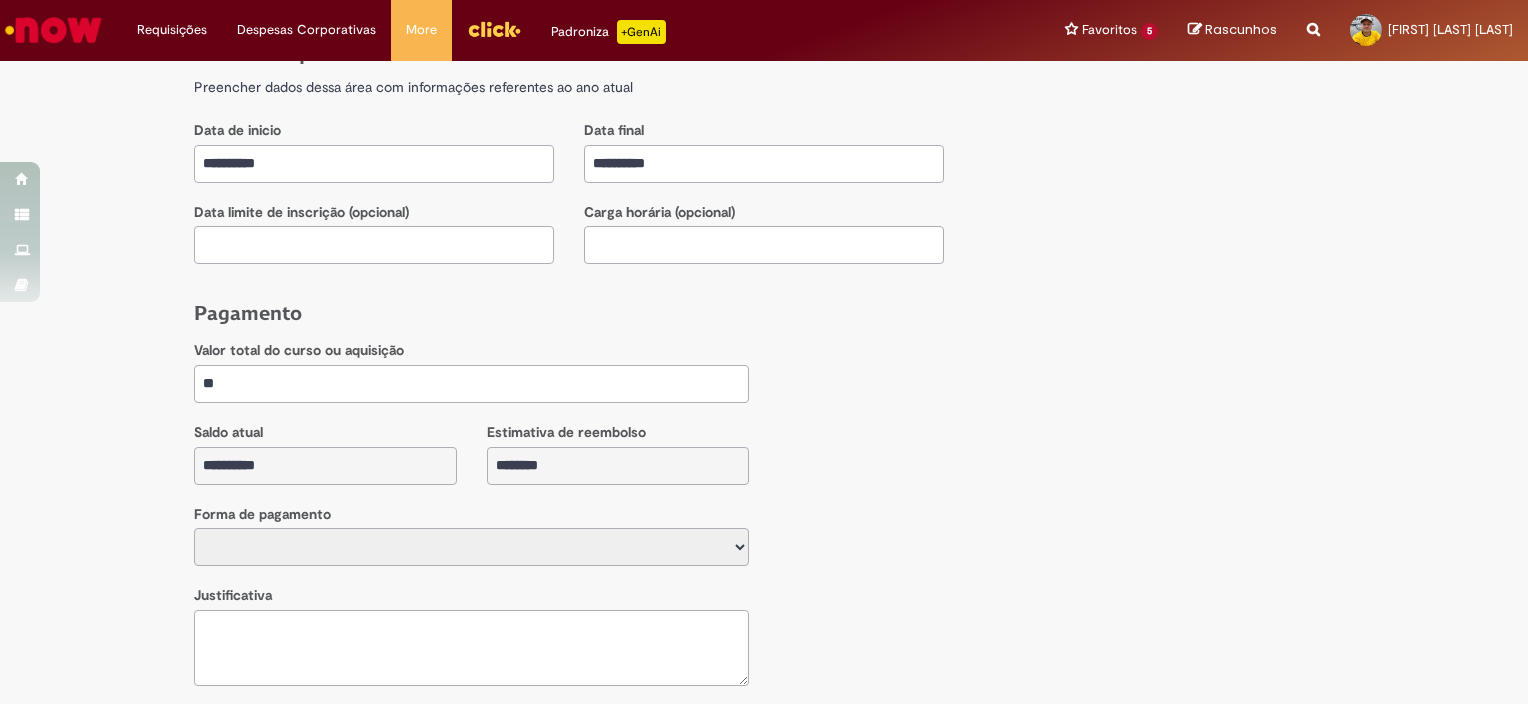 type on "*" 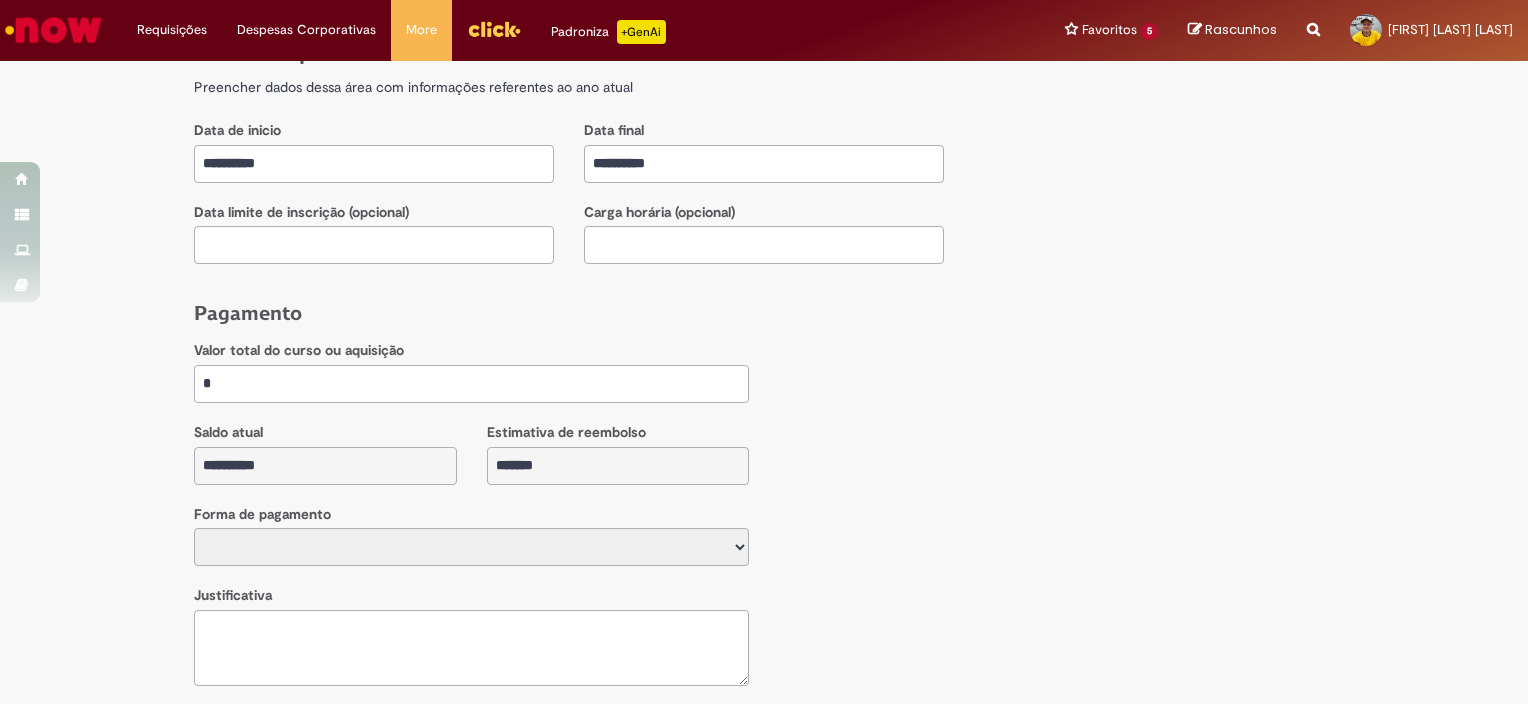 type 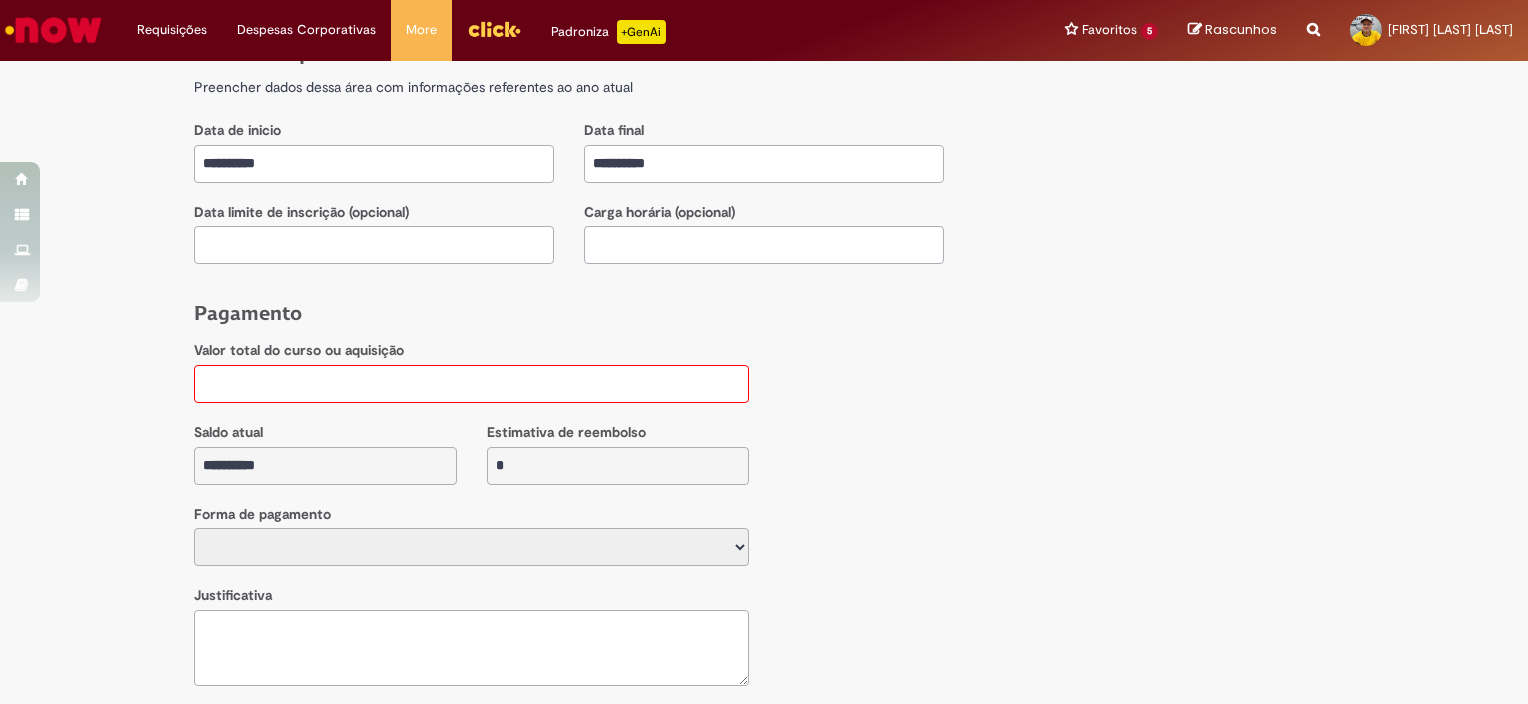 type on "*" 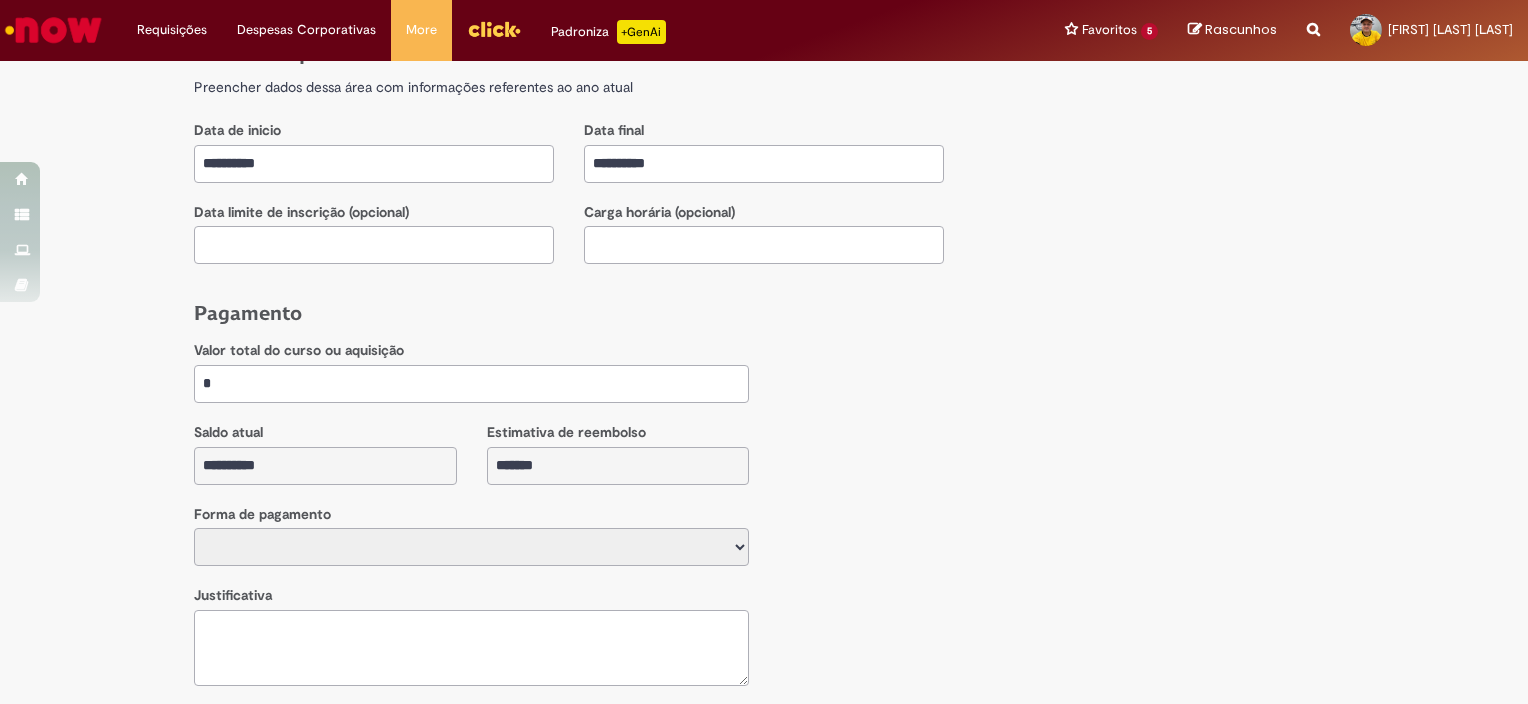 type on "**" 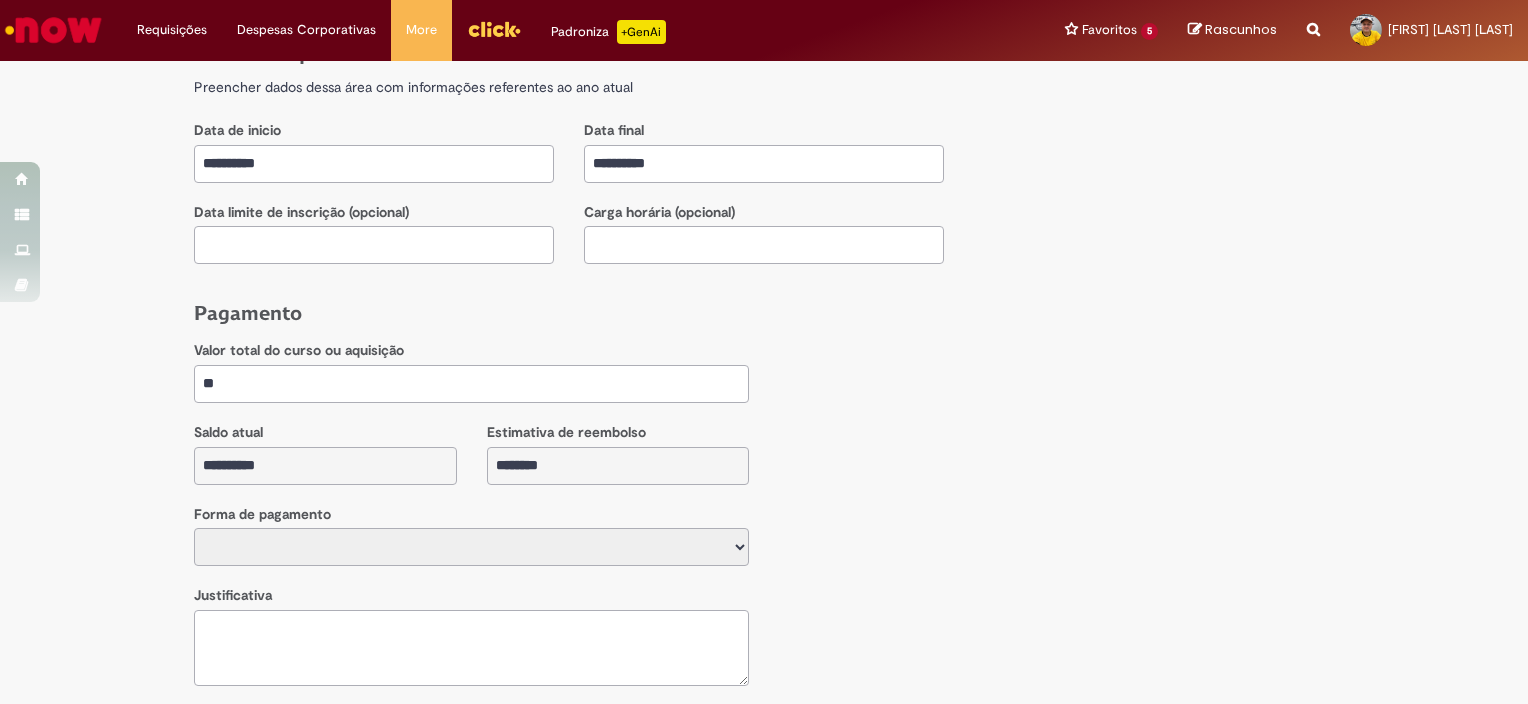 type on "***" 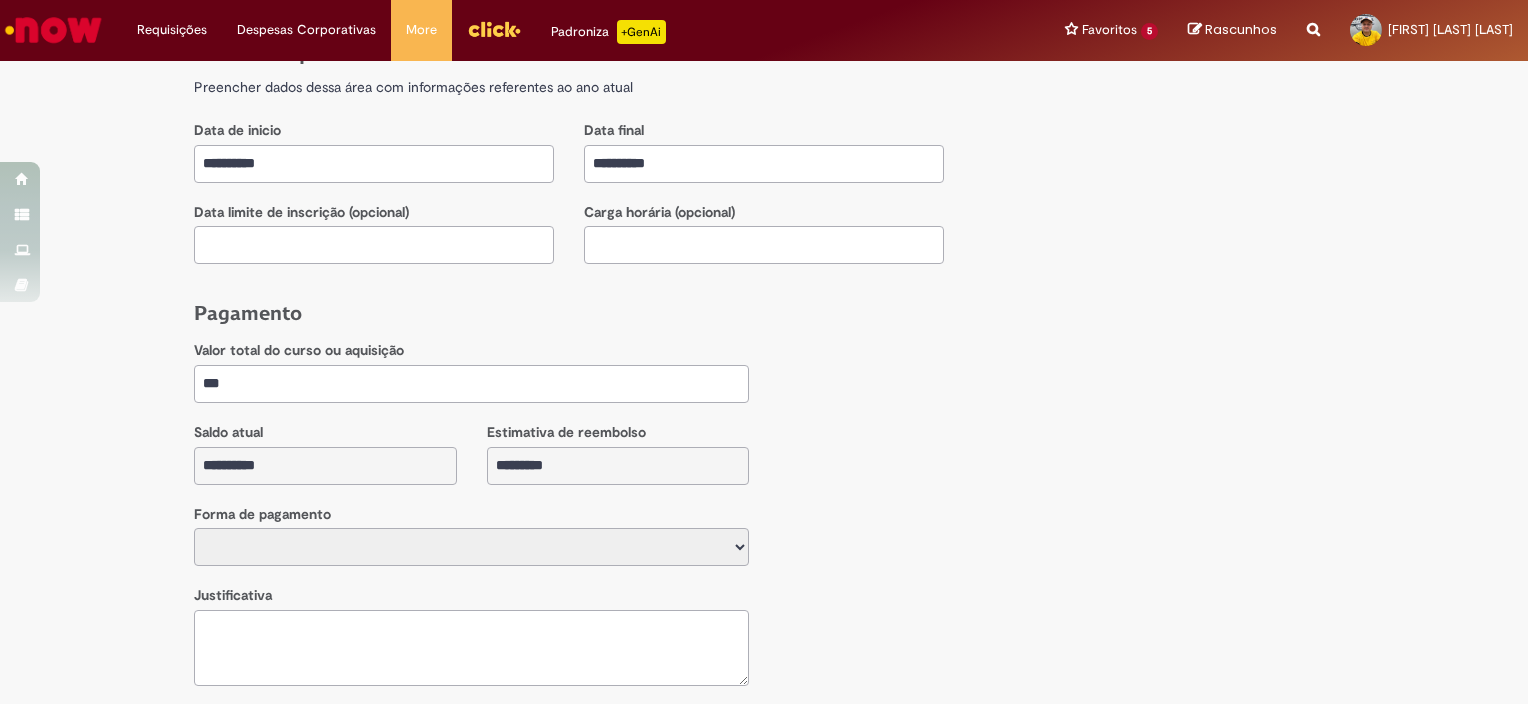 type on "****" 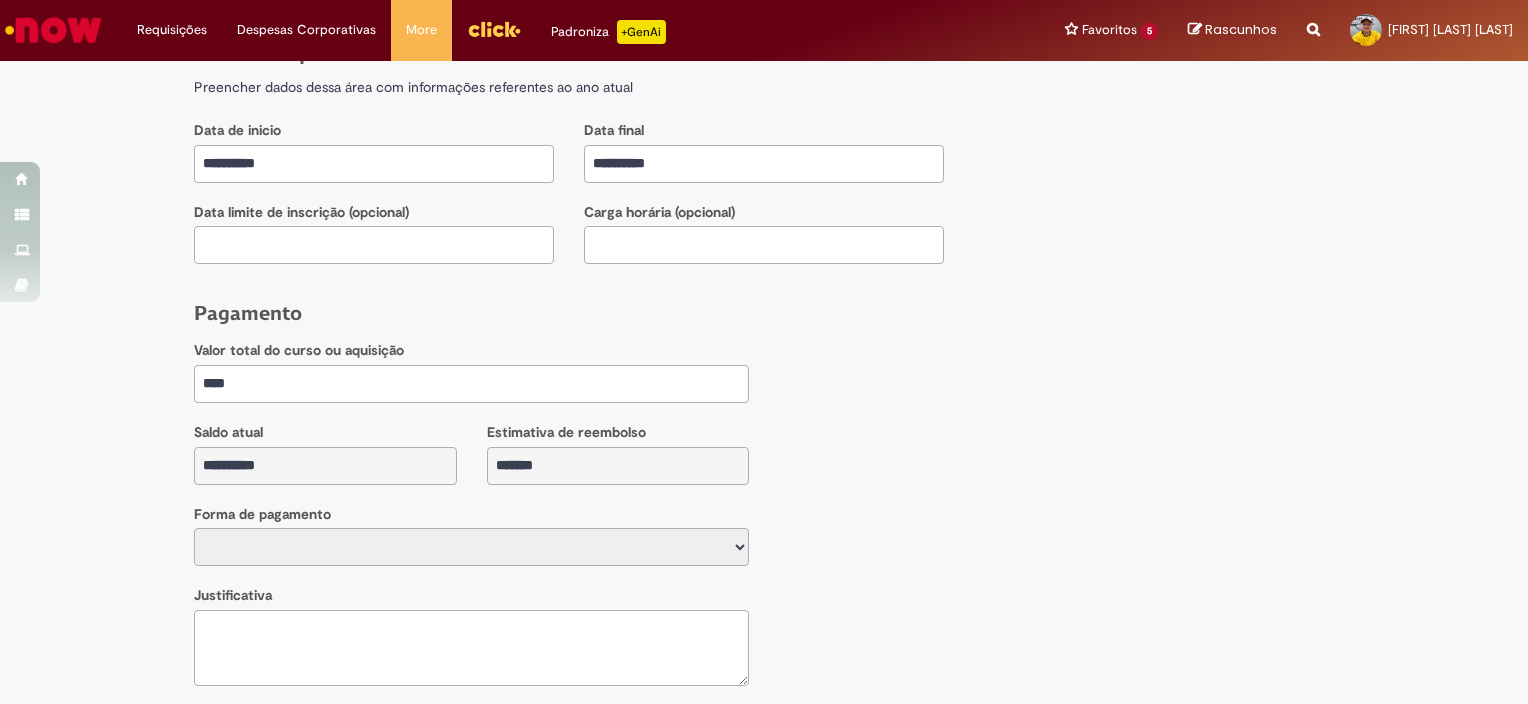 type on "****" 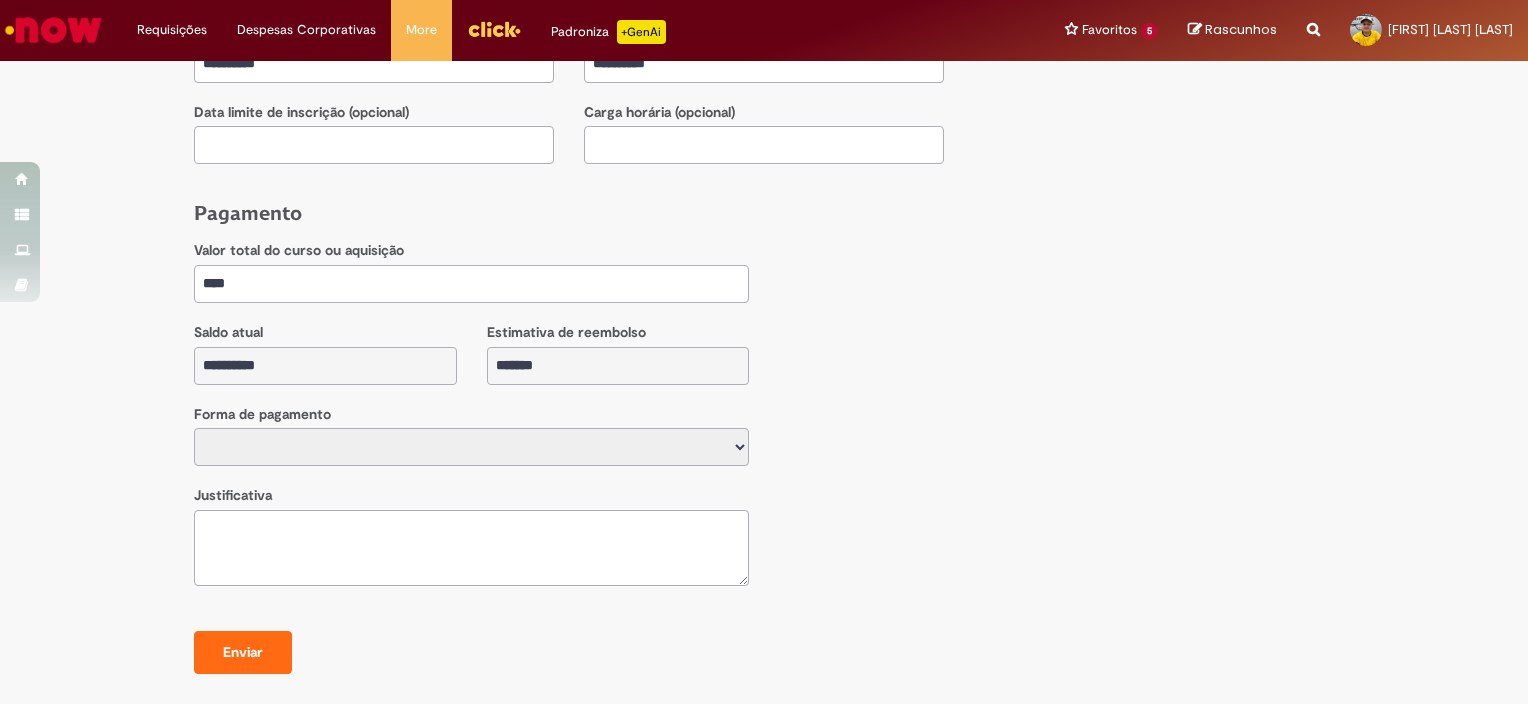 click on "**********" at bounding box center [471, 447] 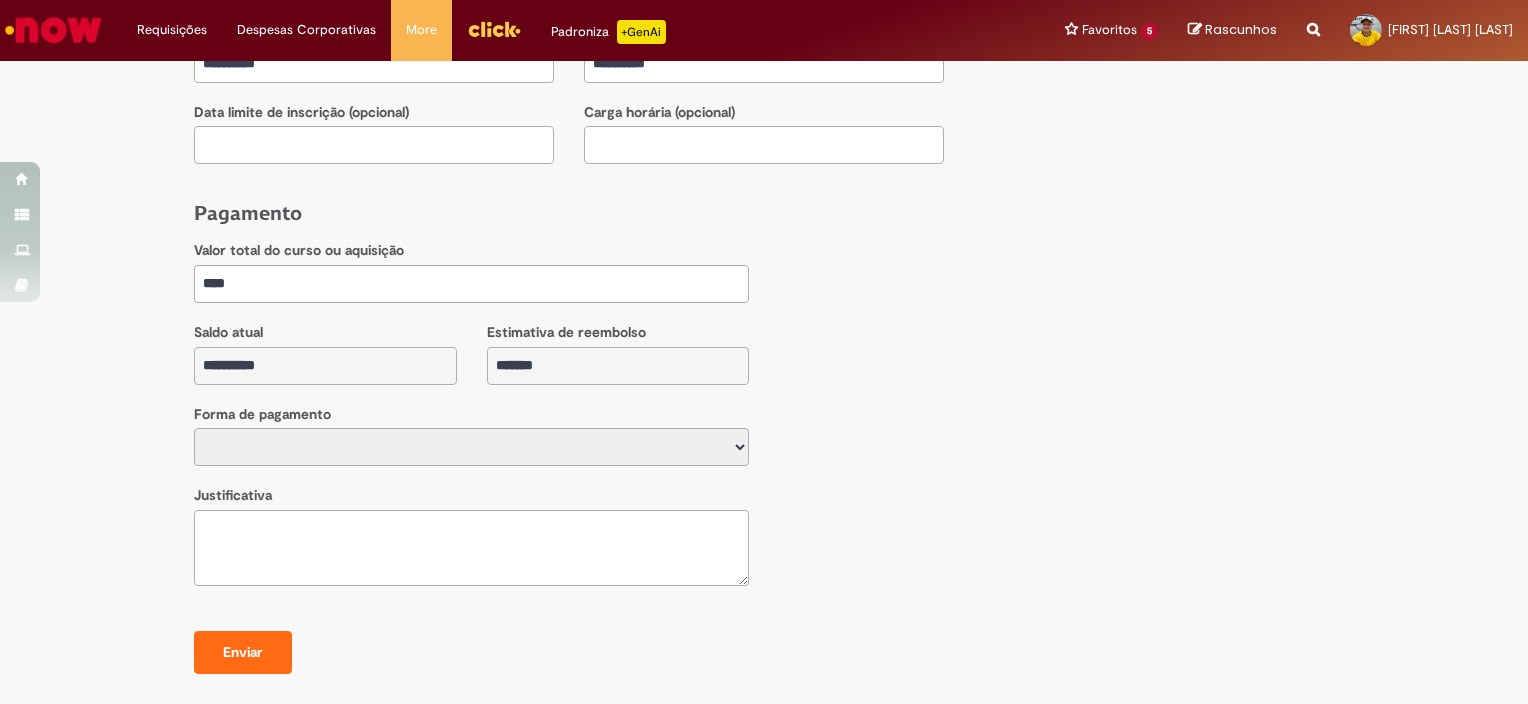 select on "*" 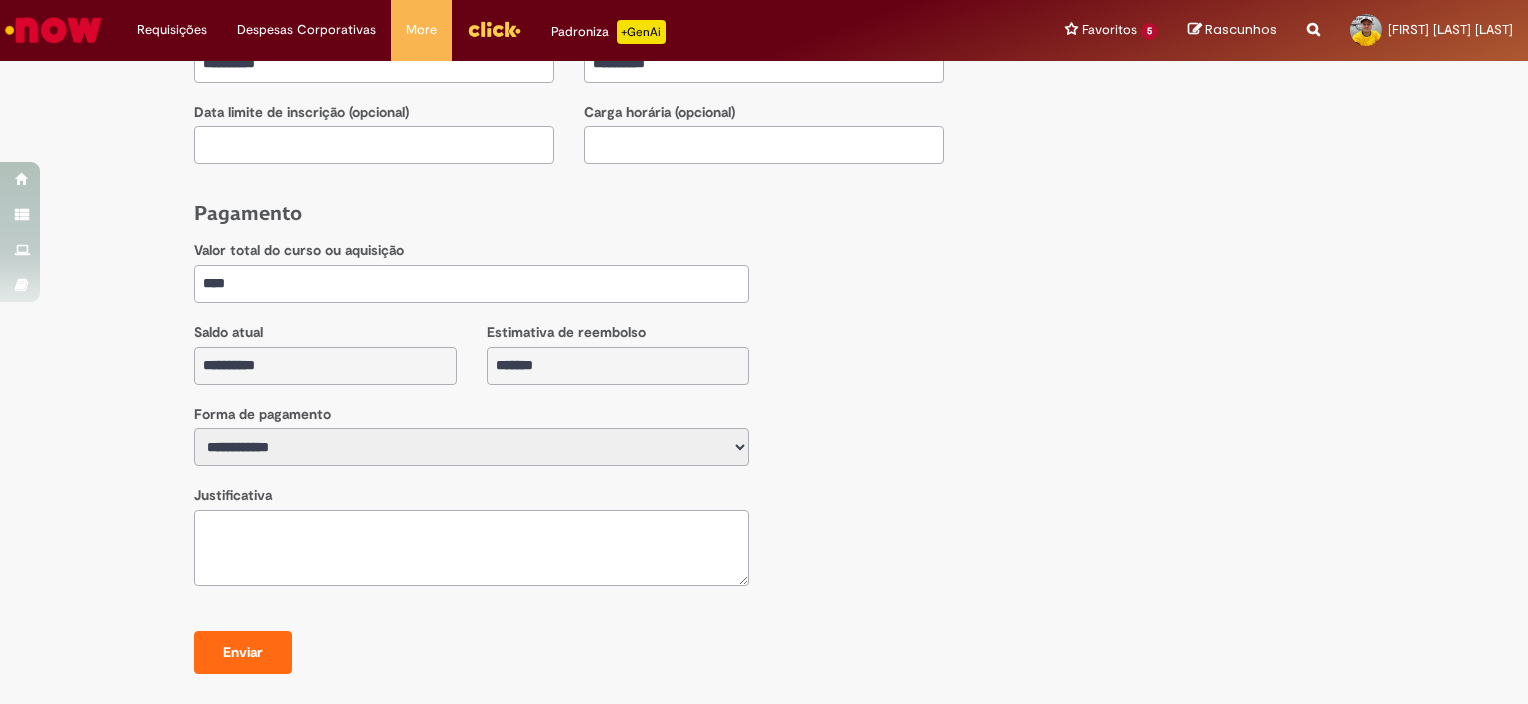 click on "**********" at bounding box center (471, 447) 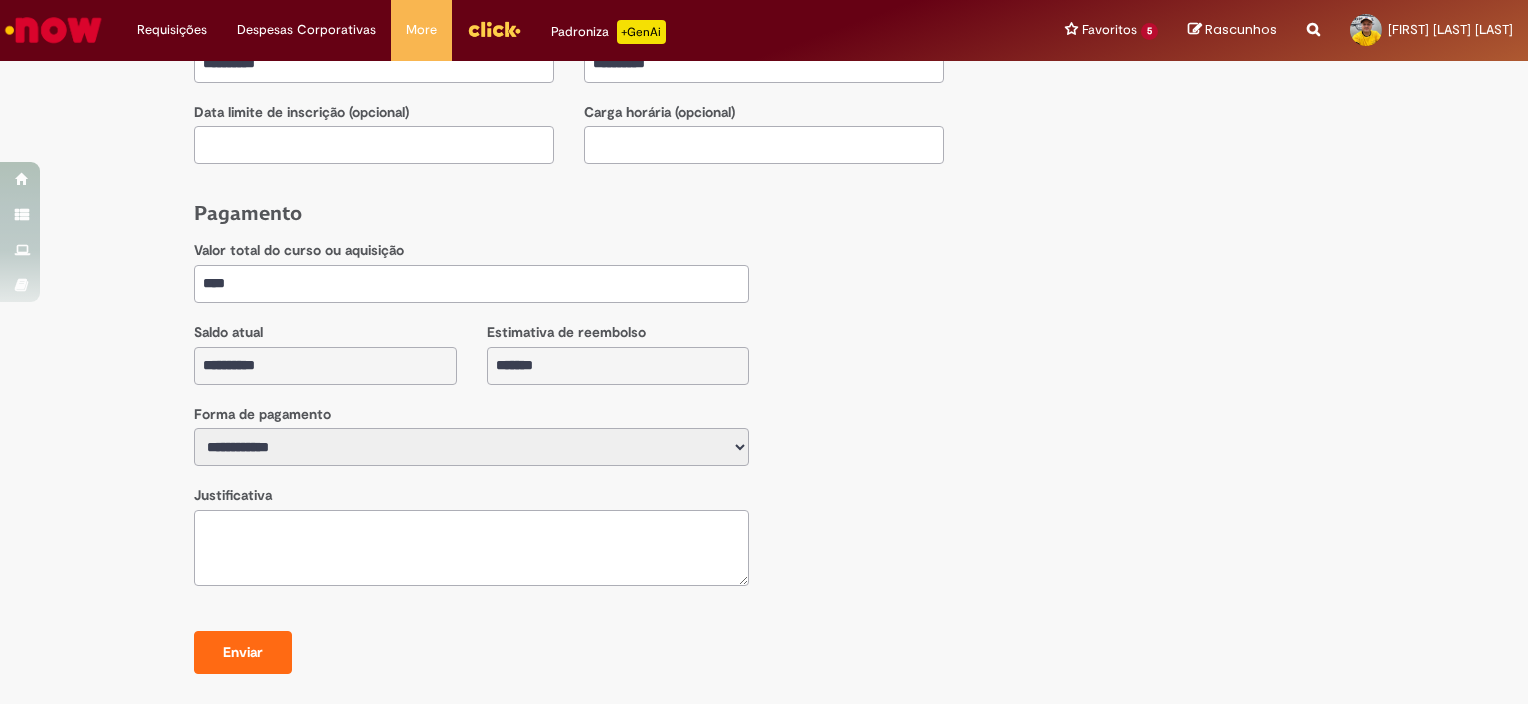 click on "**********" at bounding box center (471, 447) 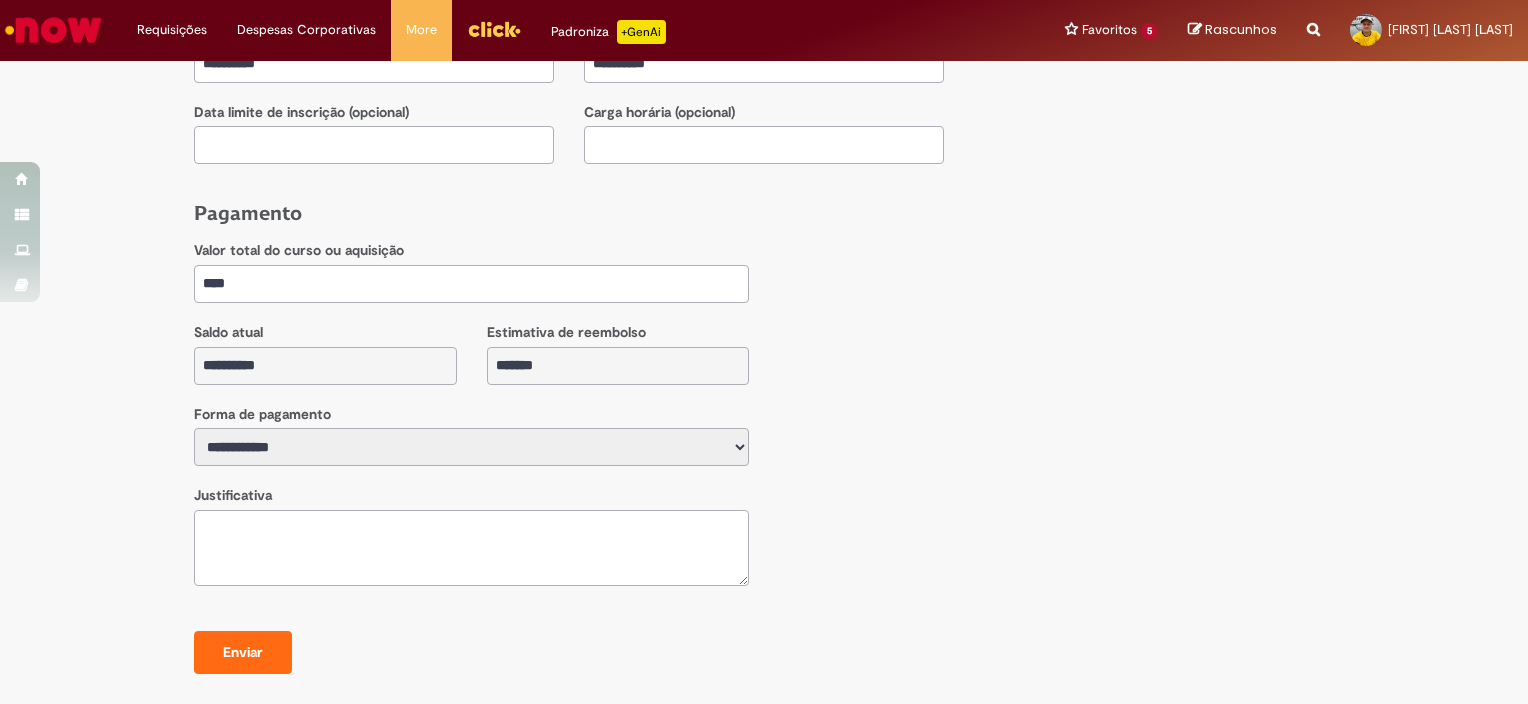 drag, startPoint x: 306, startPoint y: 287, endPoint x: 178, endPoint y: 281, distance: 128.14055 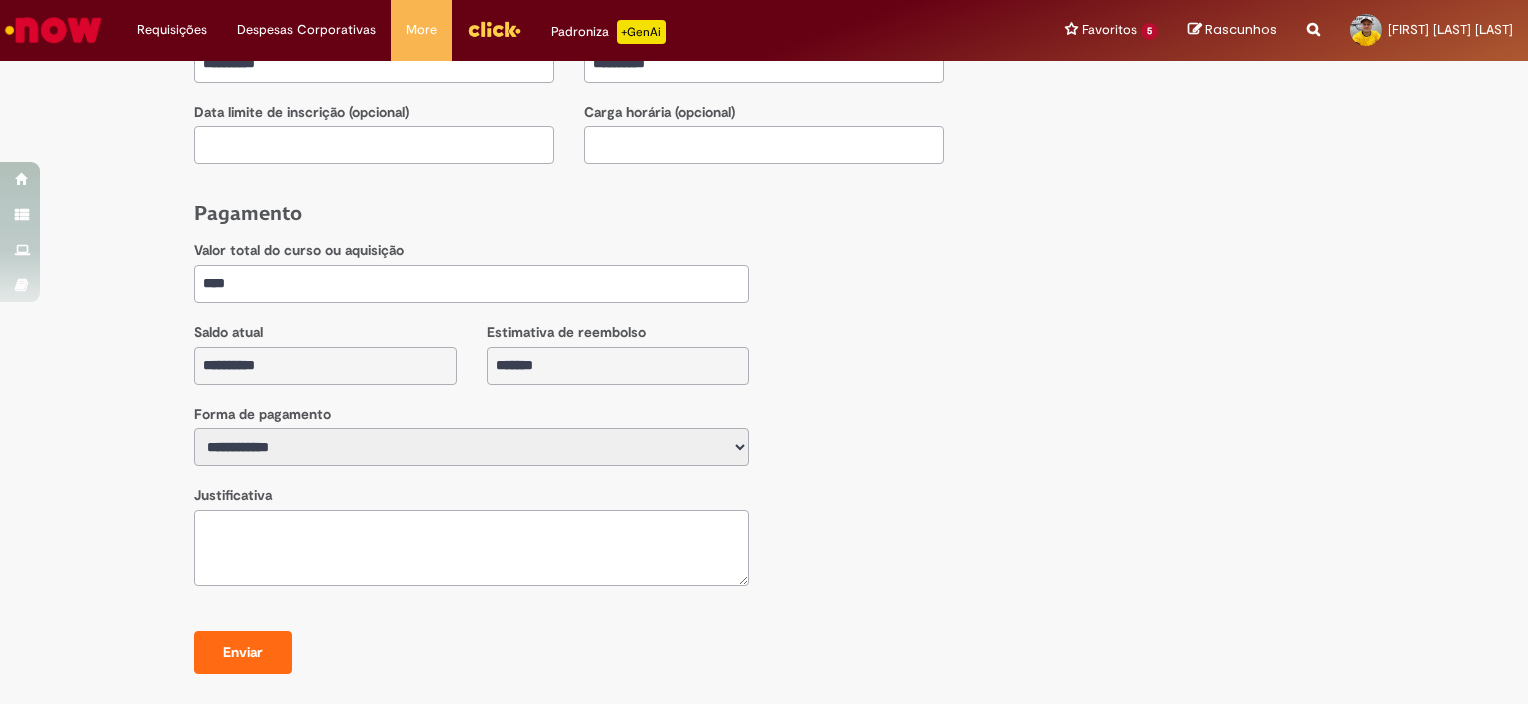 type on "*" 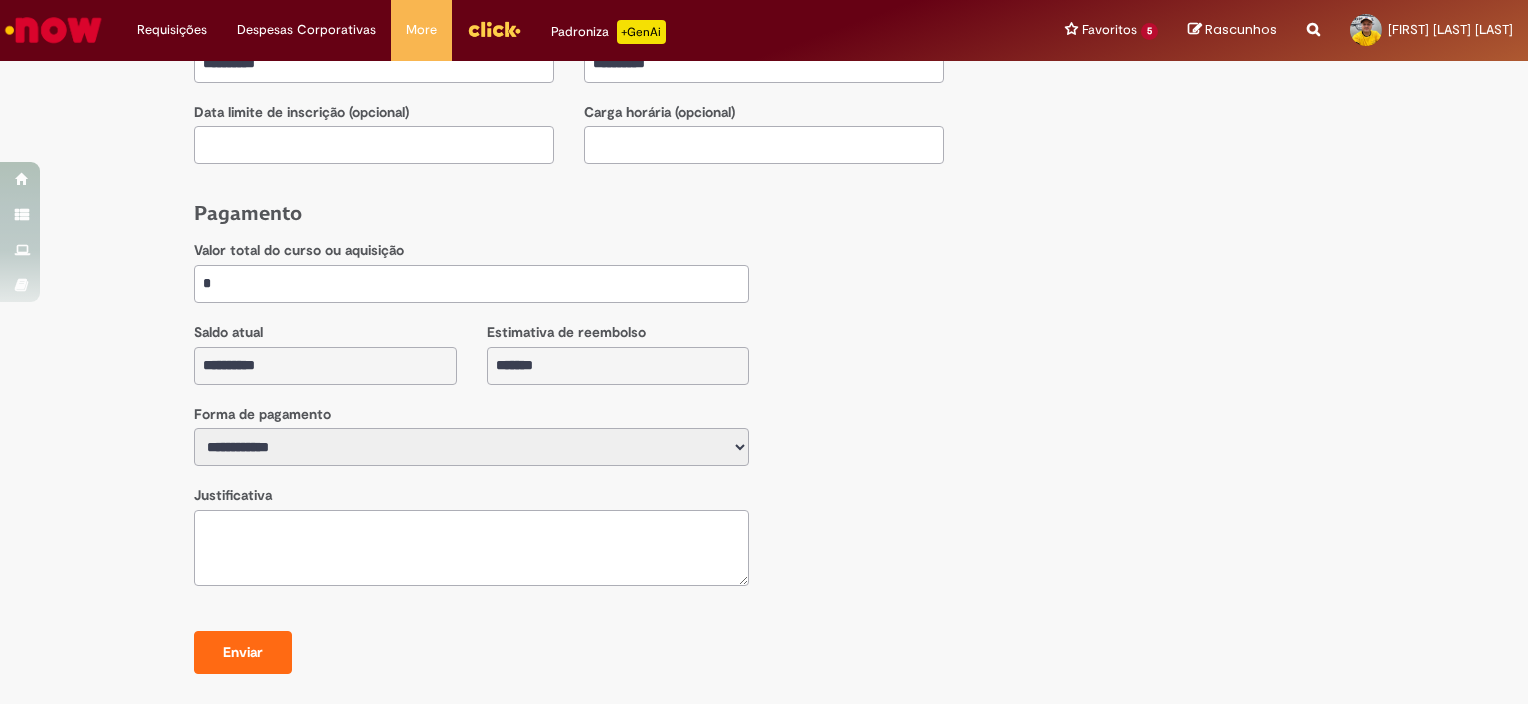 type on "**" 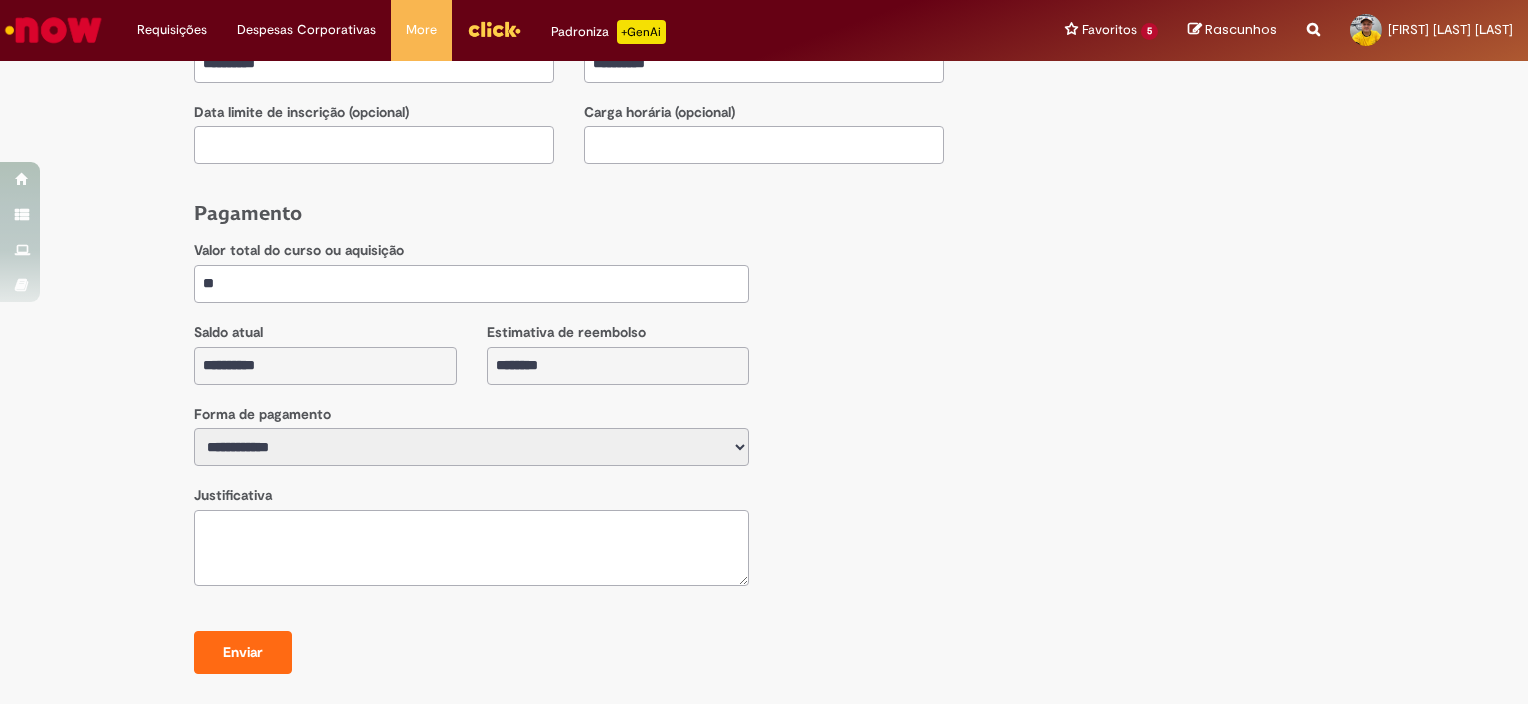 type on "***" 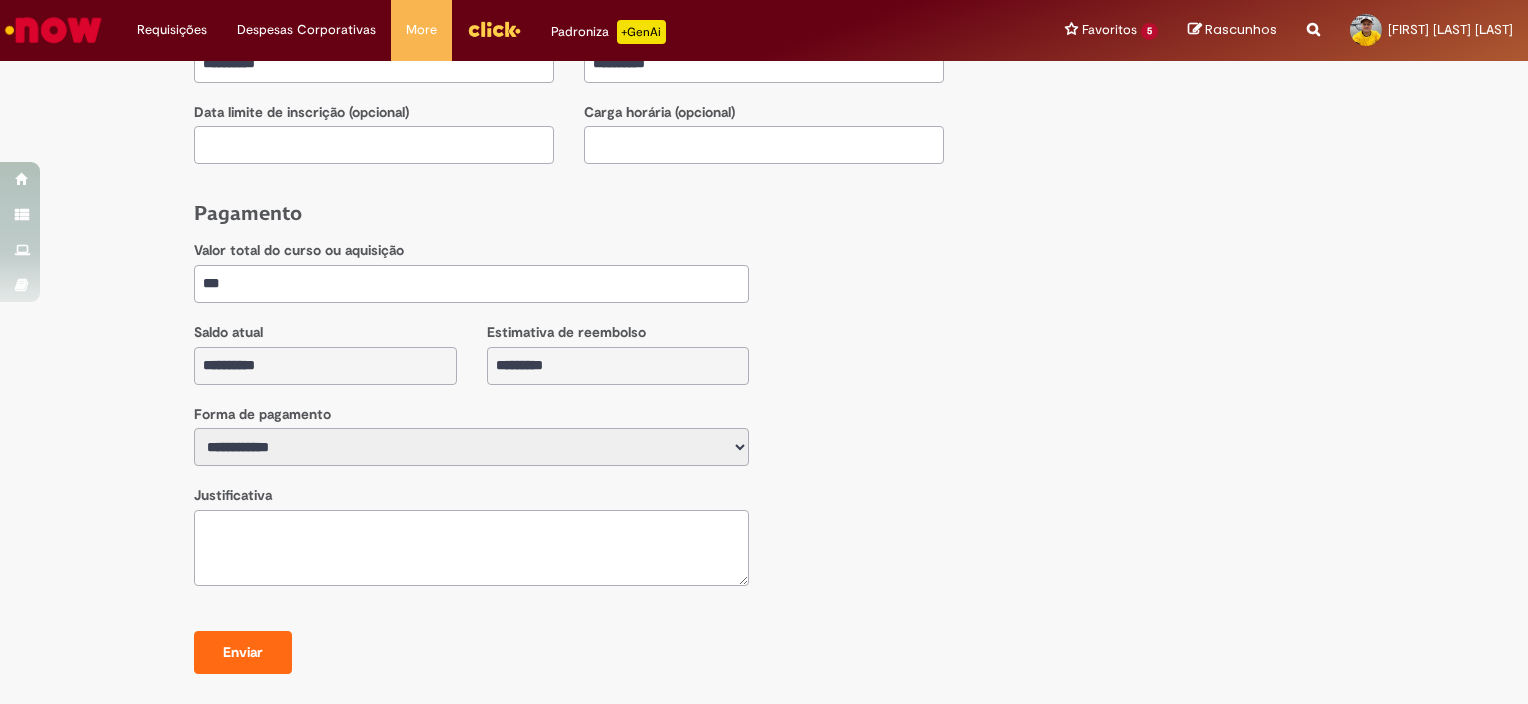 type on "****" 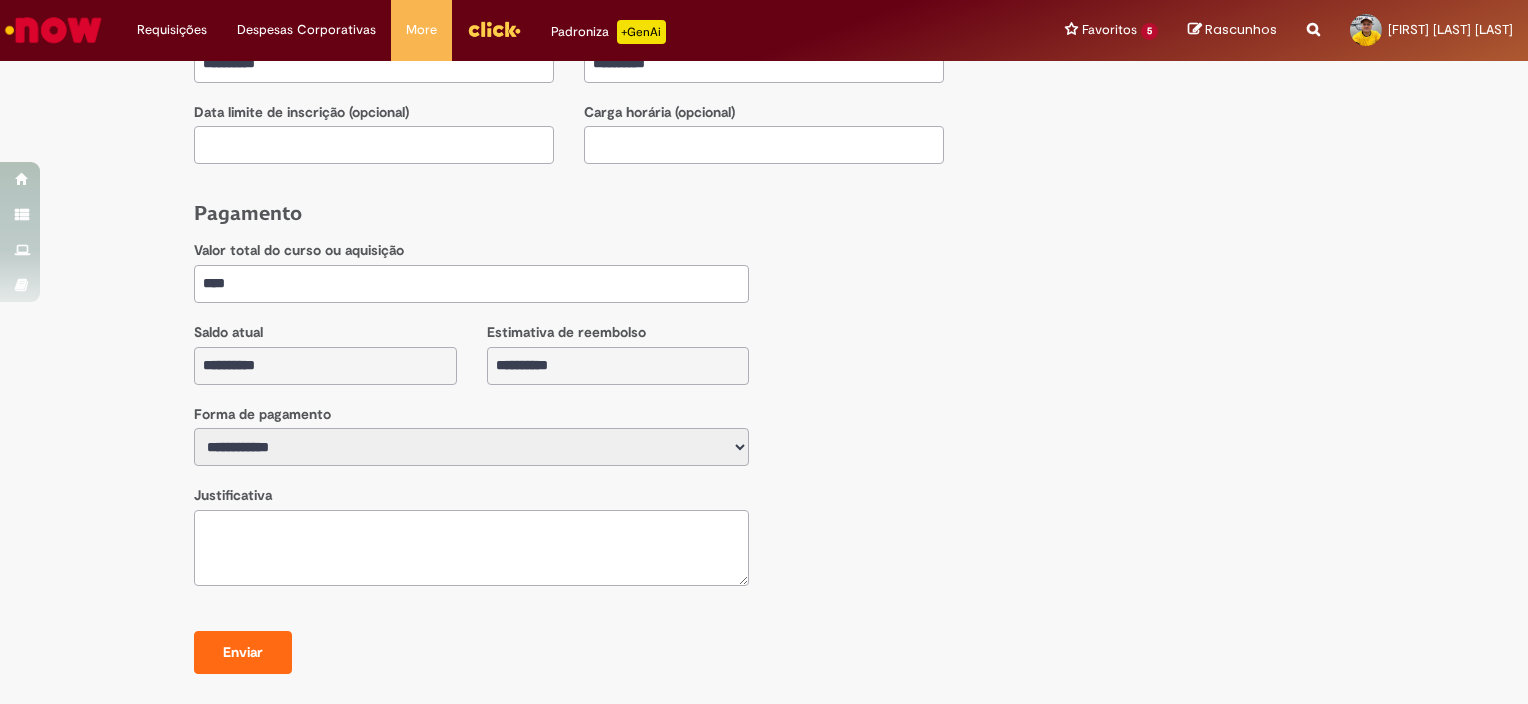 type on "***" 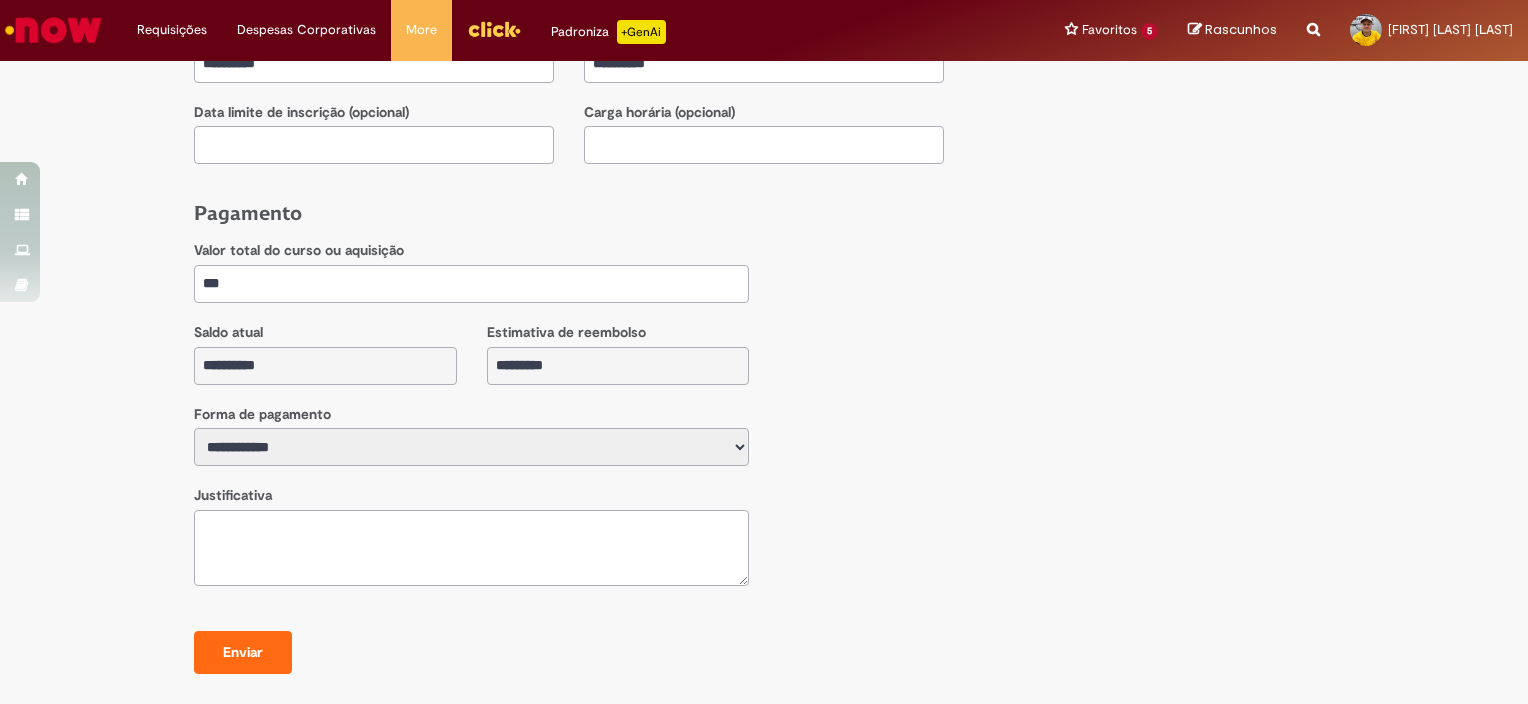 type on "**" 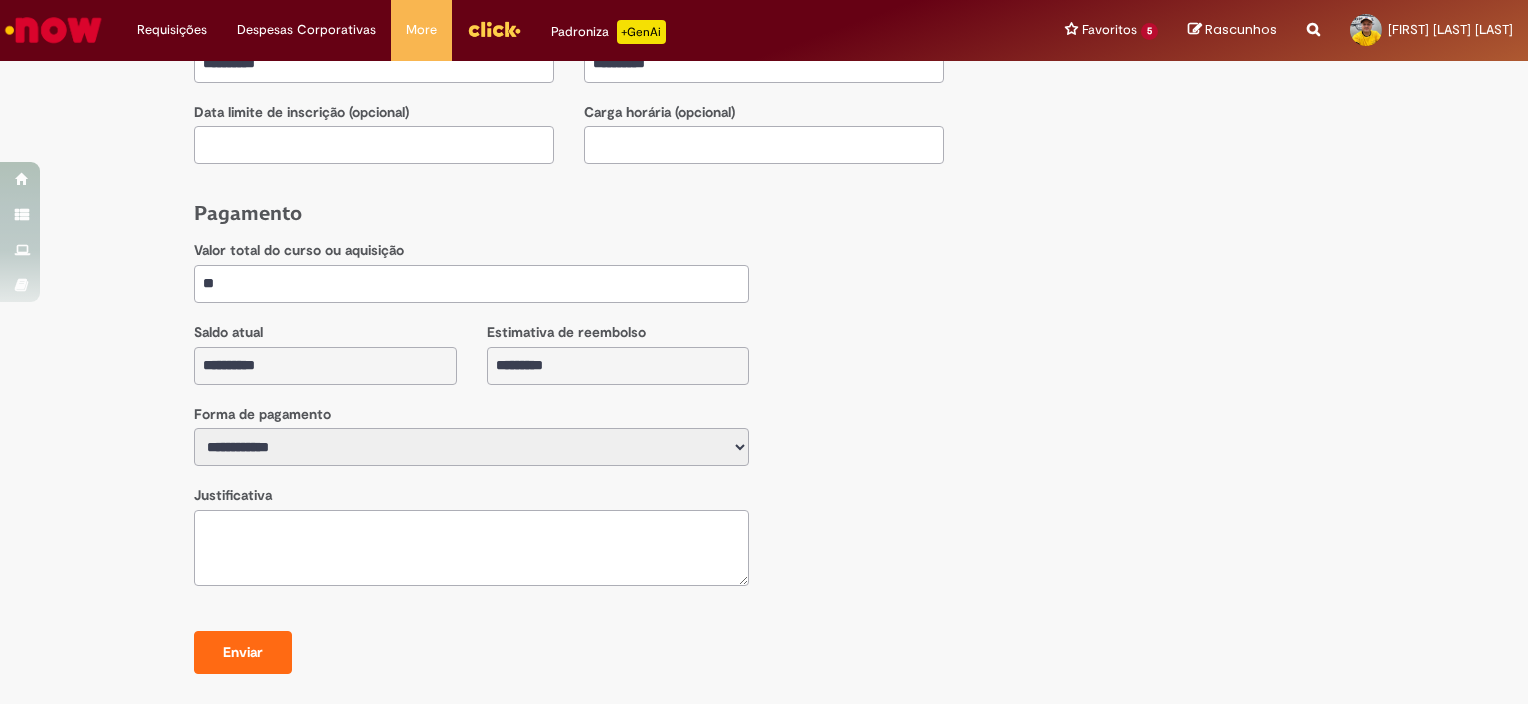 type on "********" 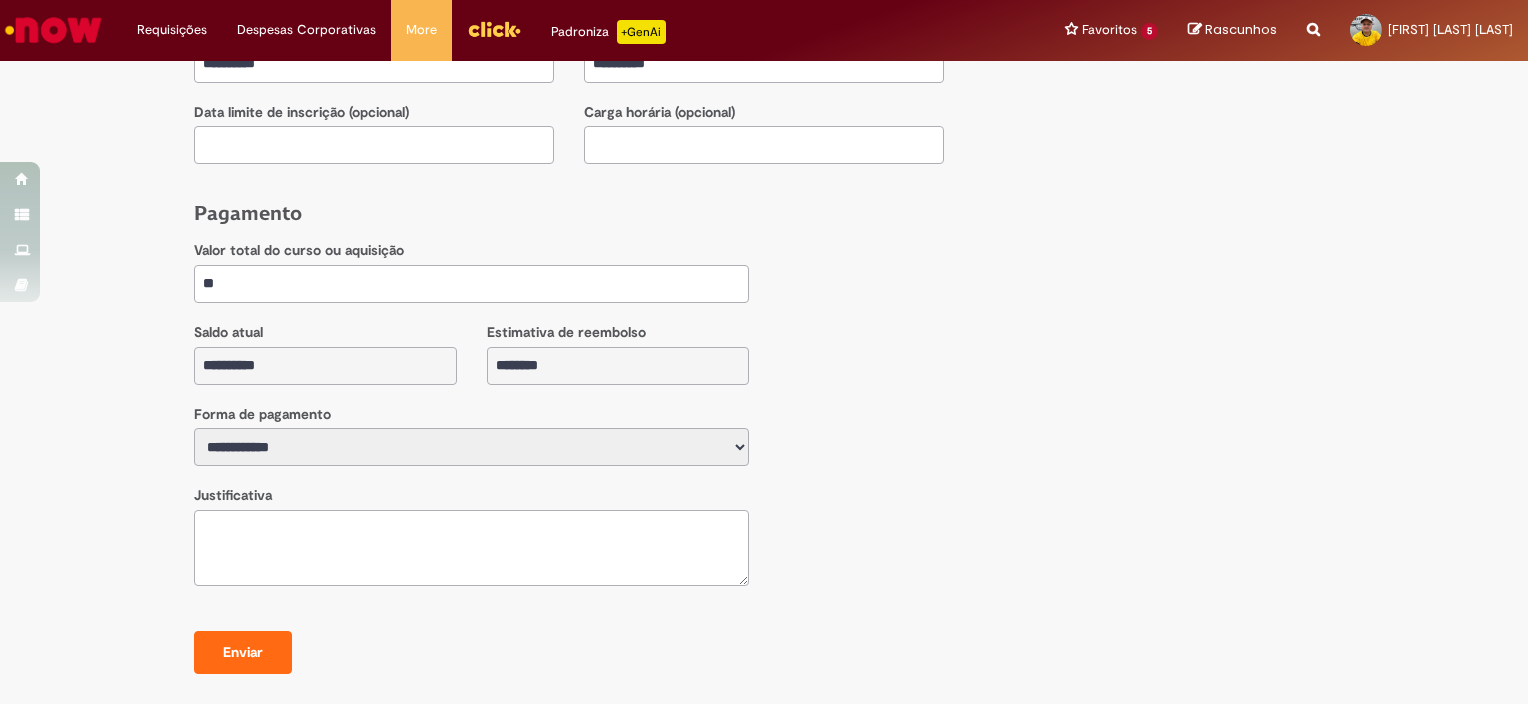 type on "*" 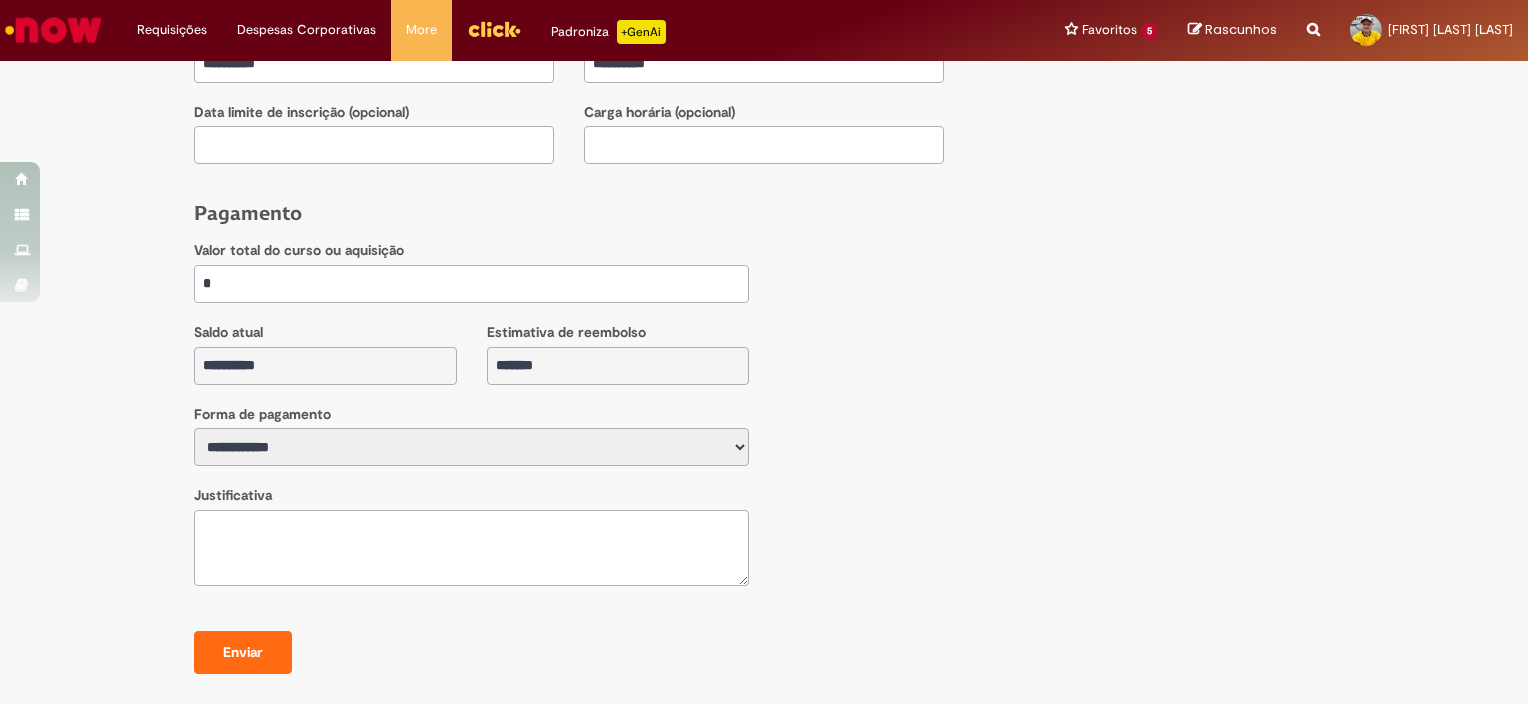 type 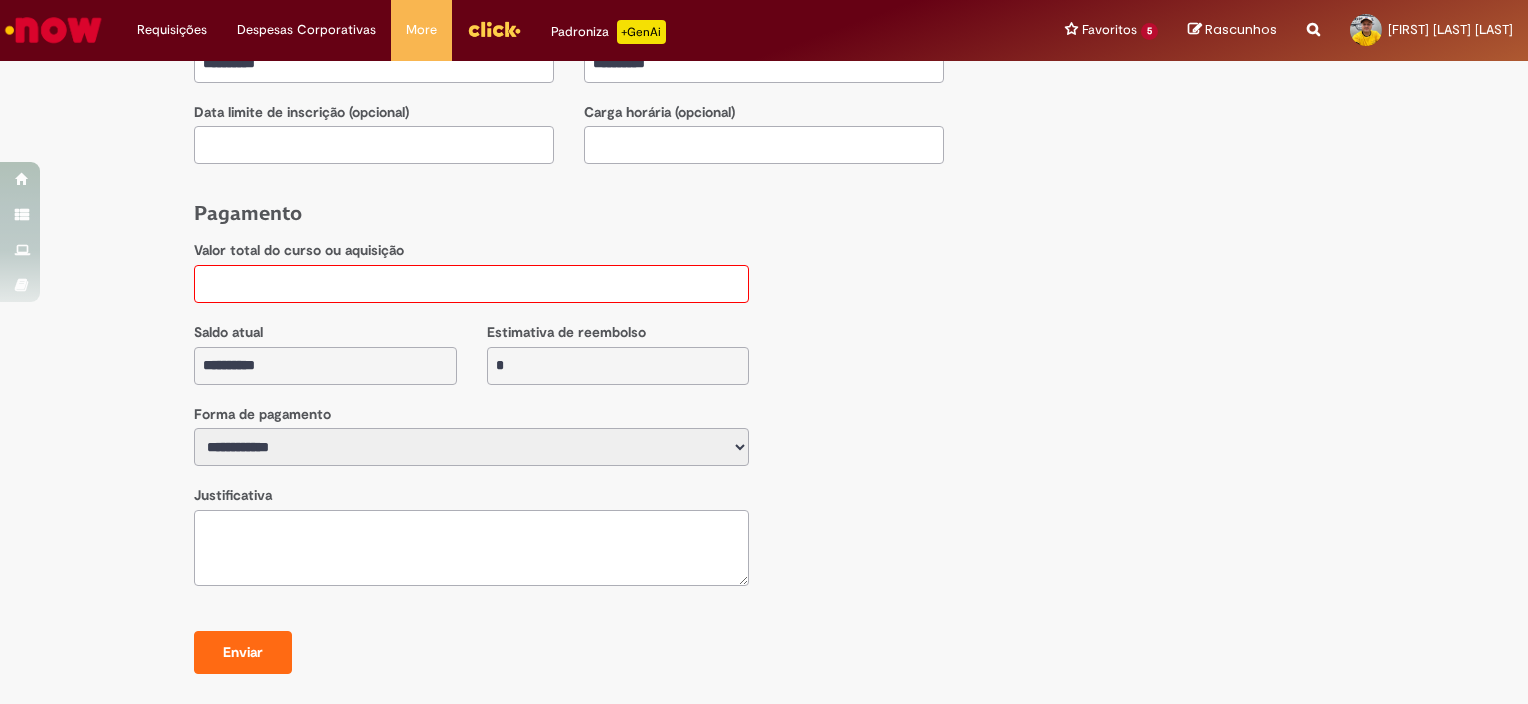 type on "*" 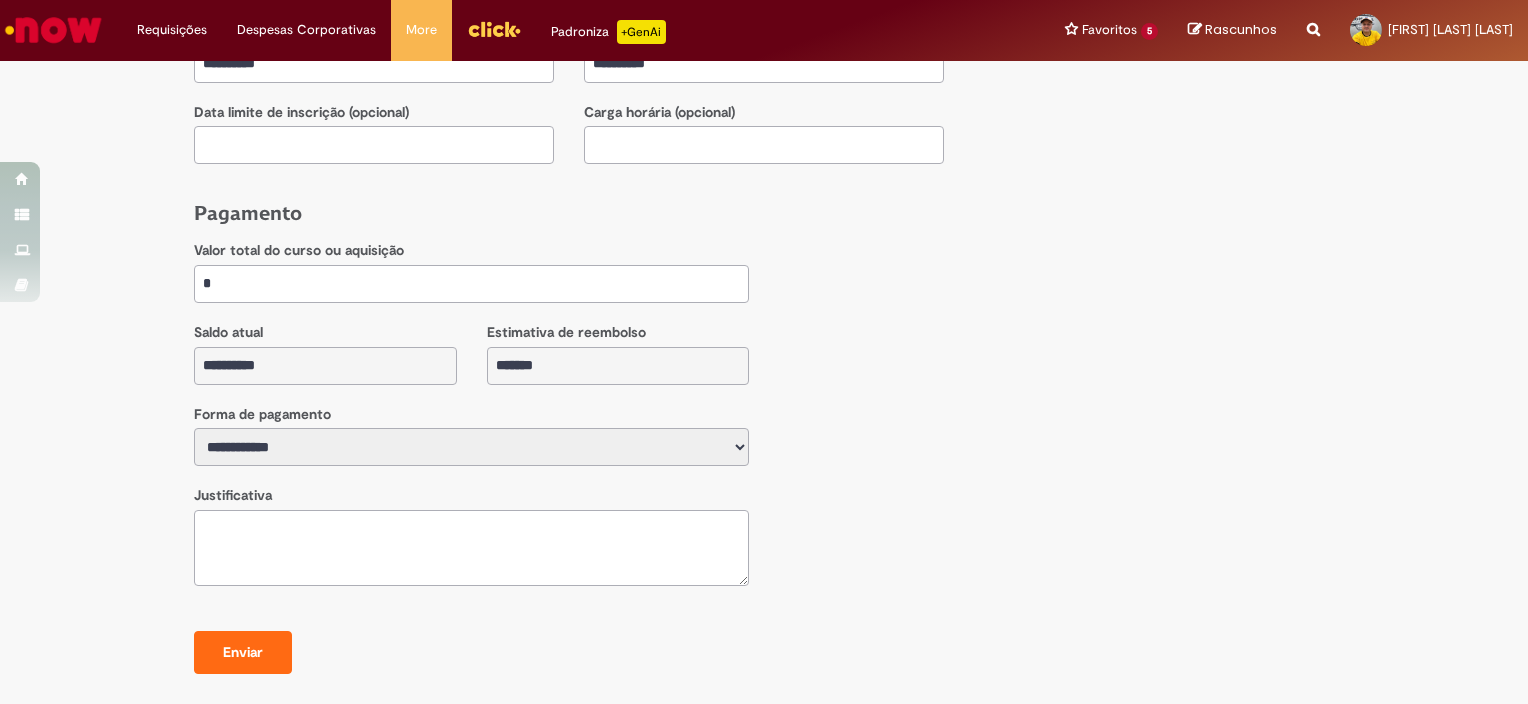type on "**" 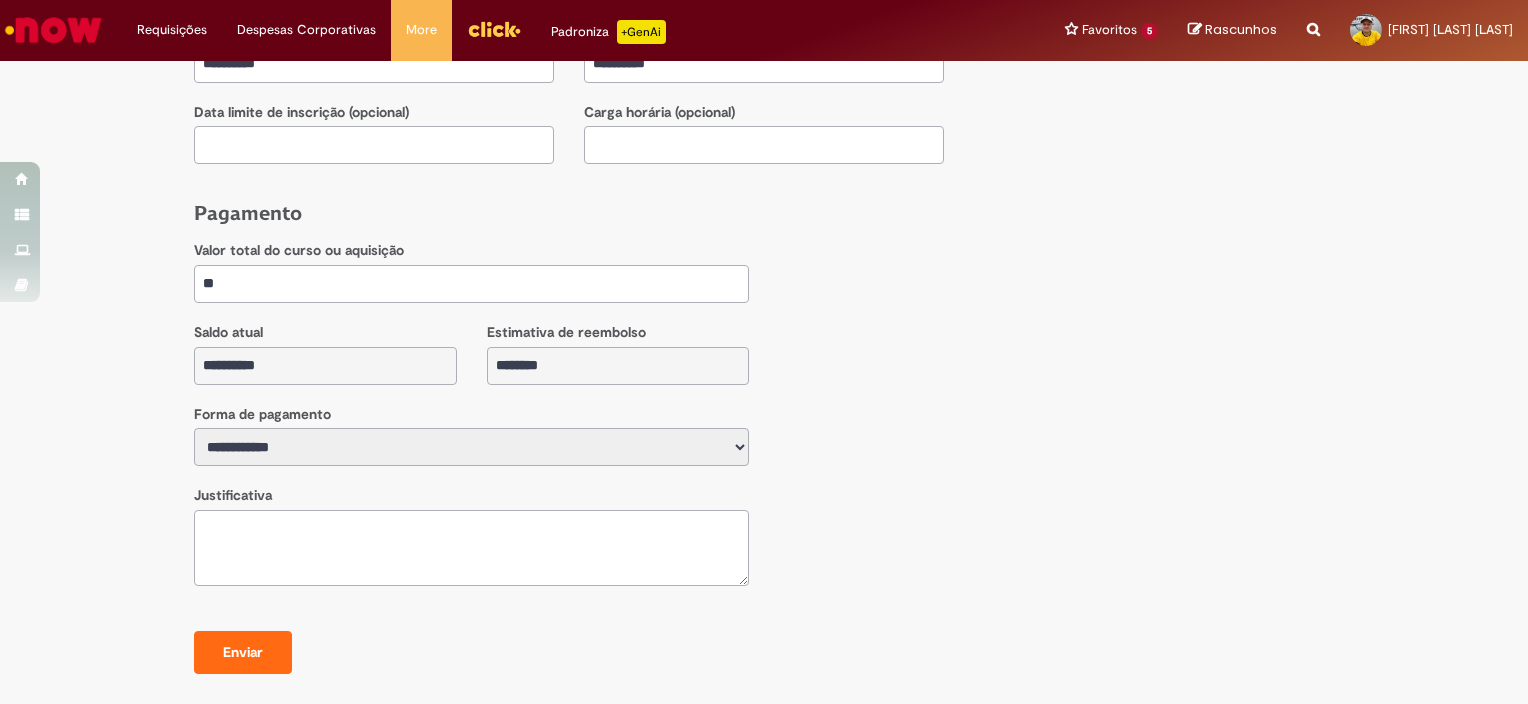 type on "***" 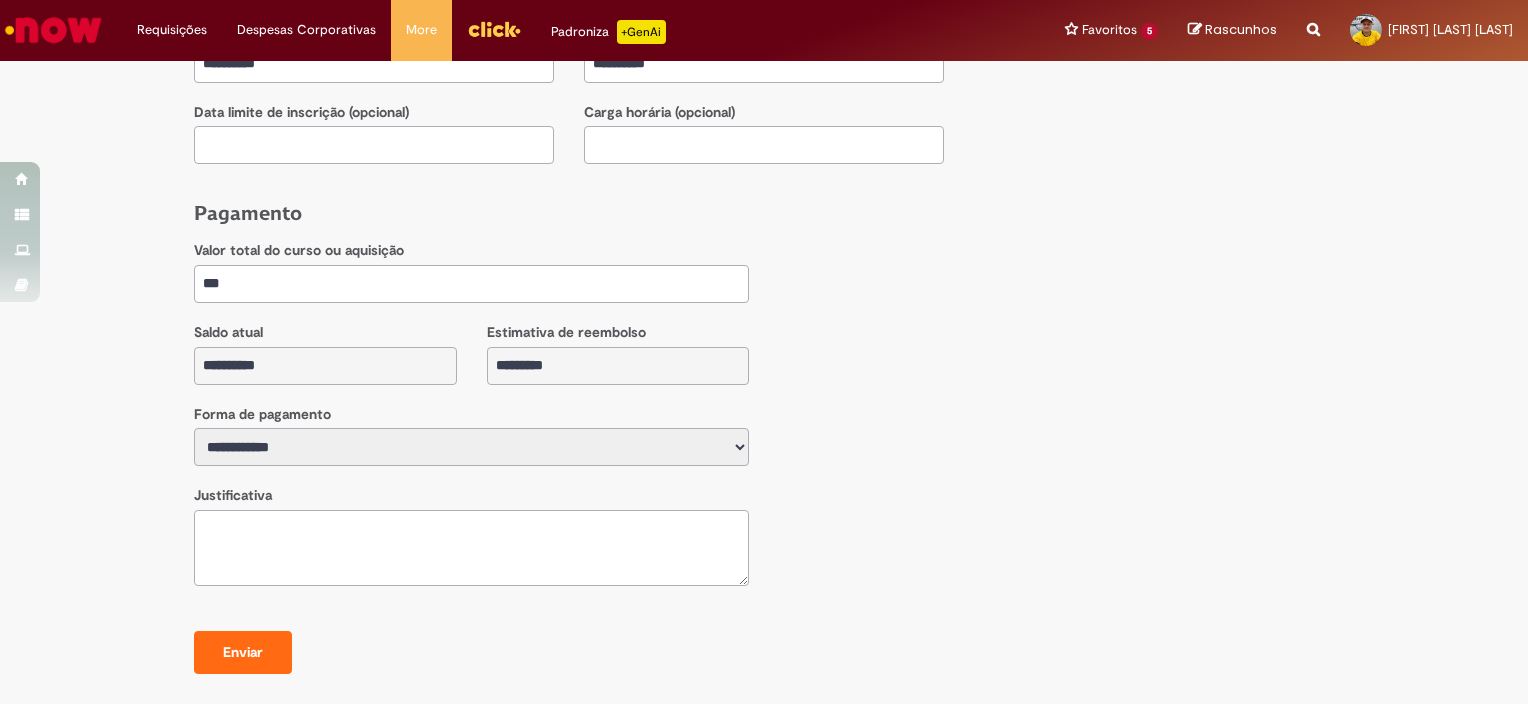 type on "****" 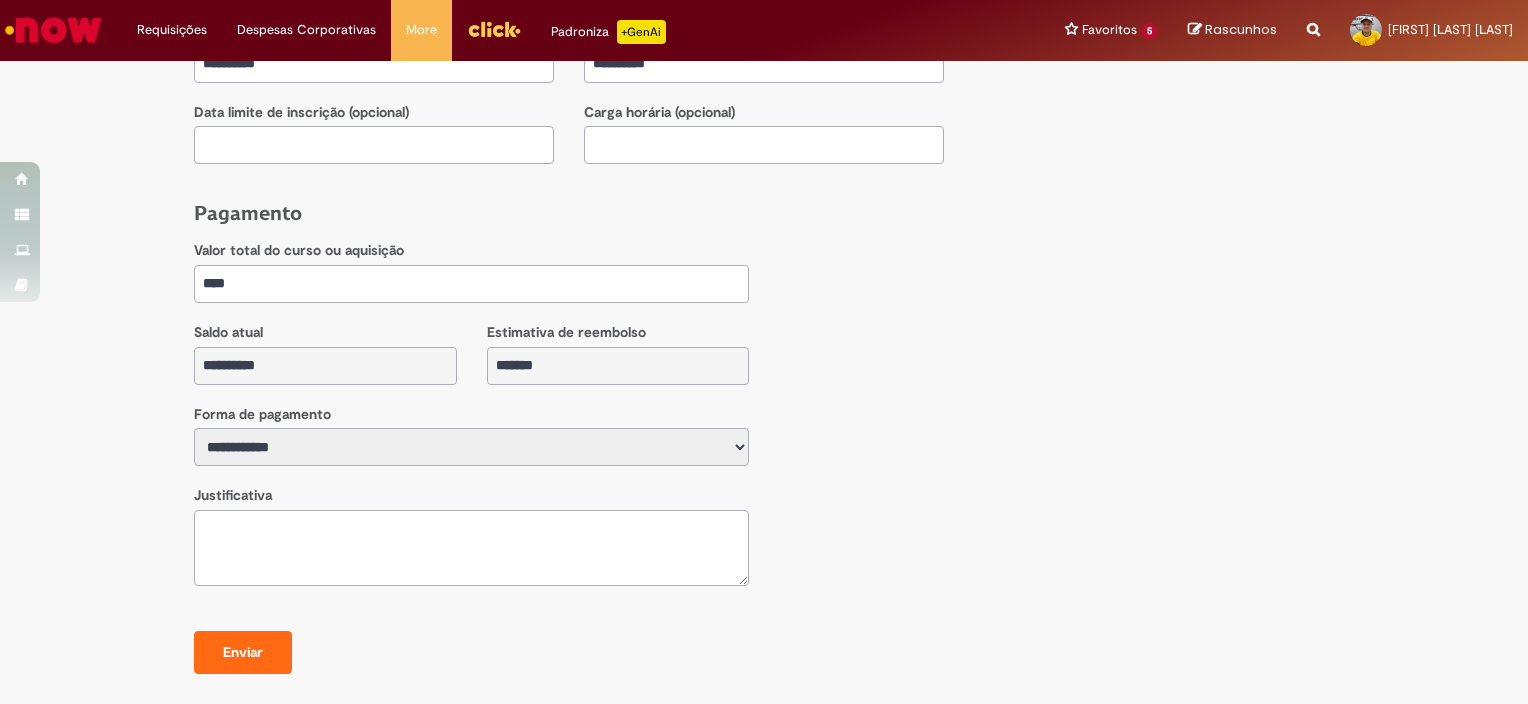 type on "***" 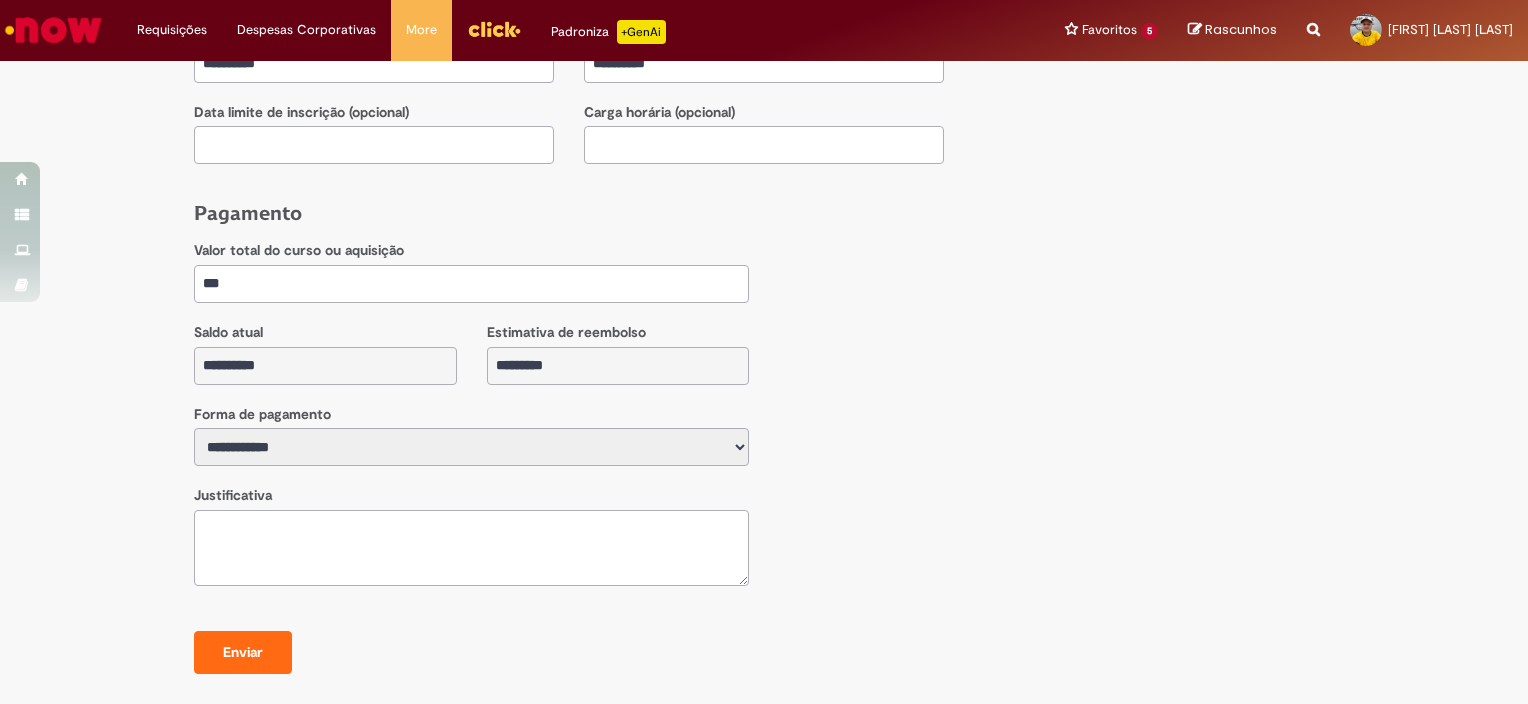 type on "**" 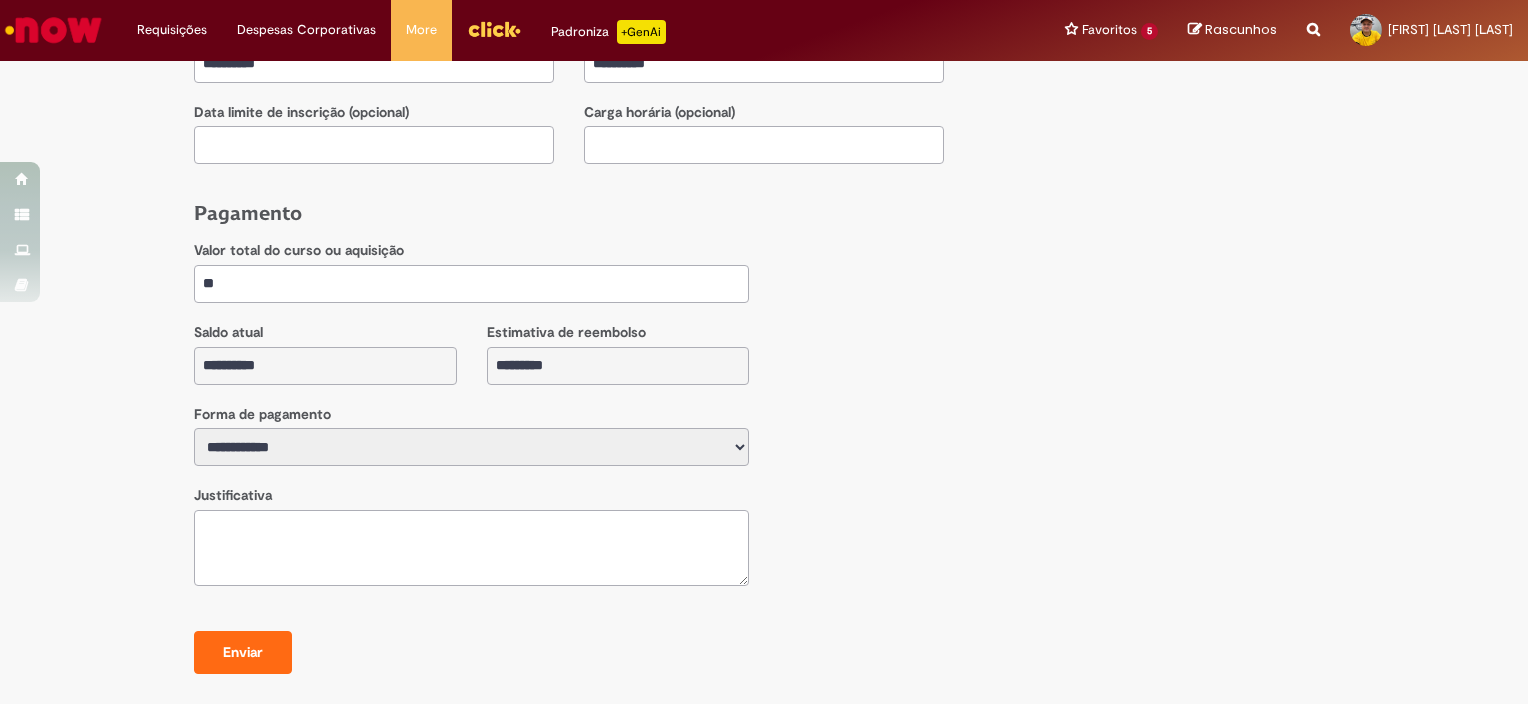 type on "********" 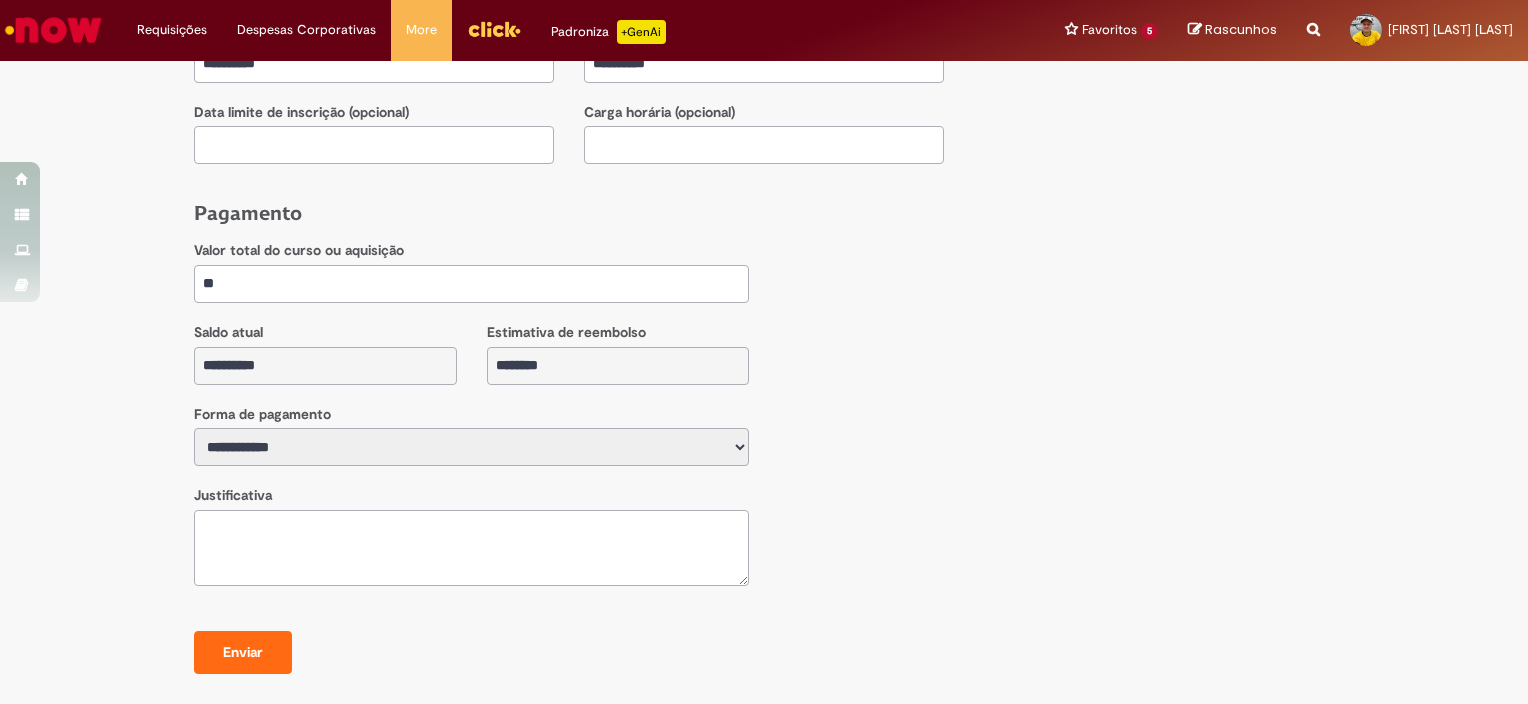 type on "*" 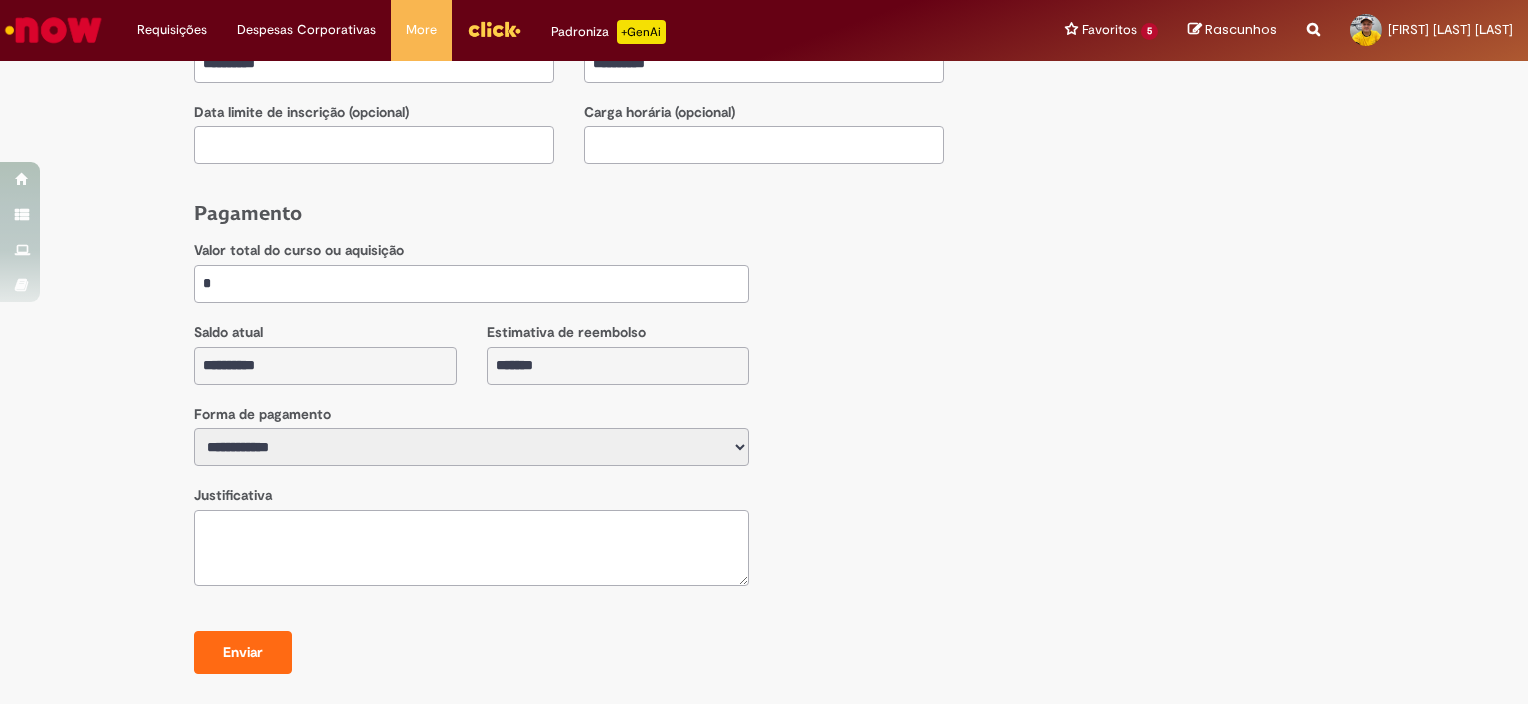 type 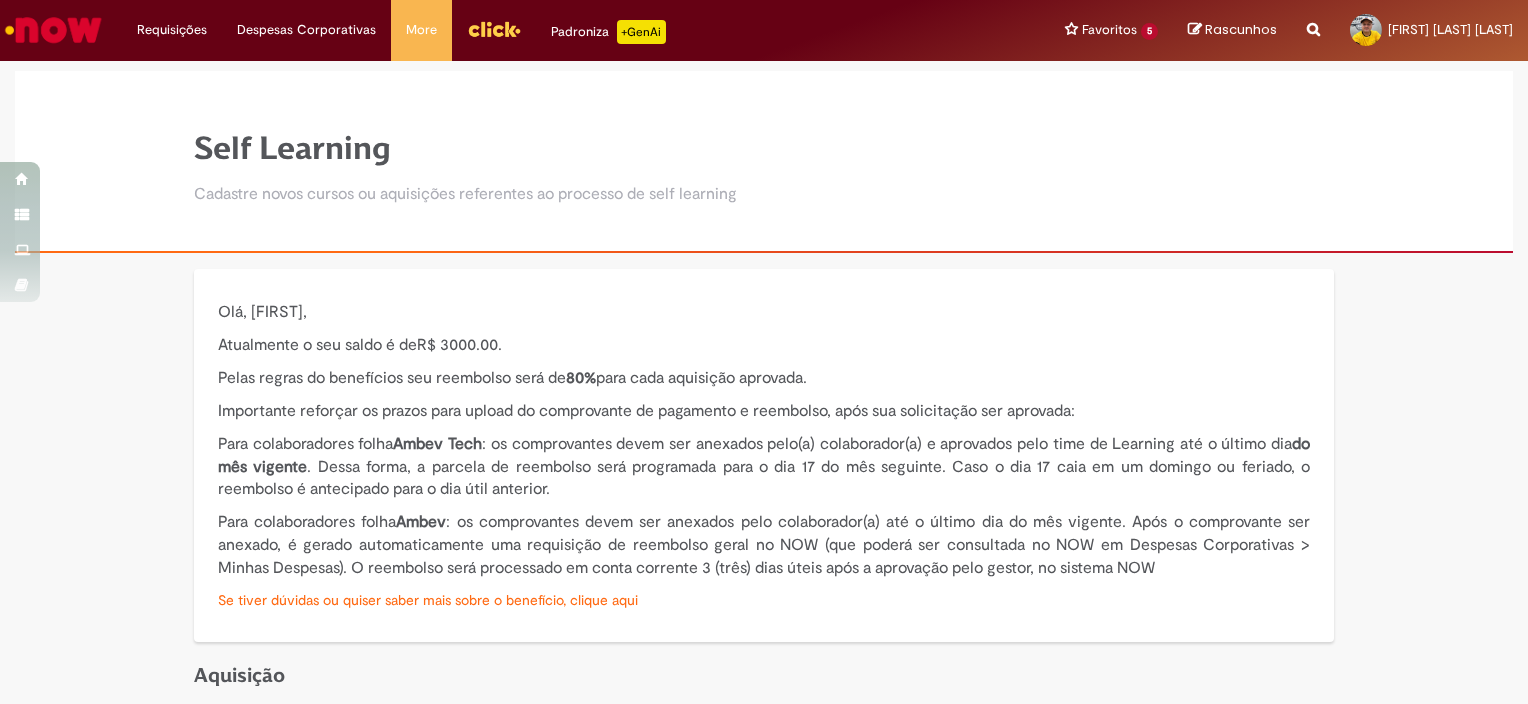 scroll, scrollTop: 0, scrollLeft: 0, axis: both 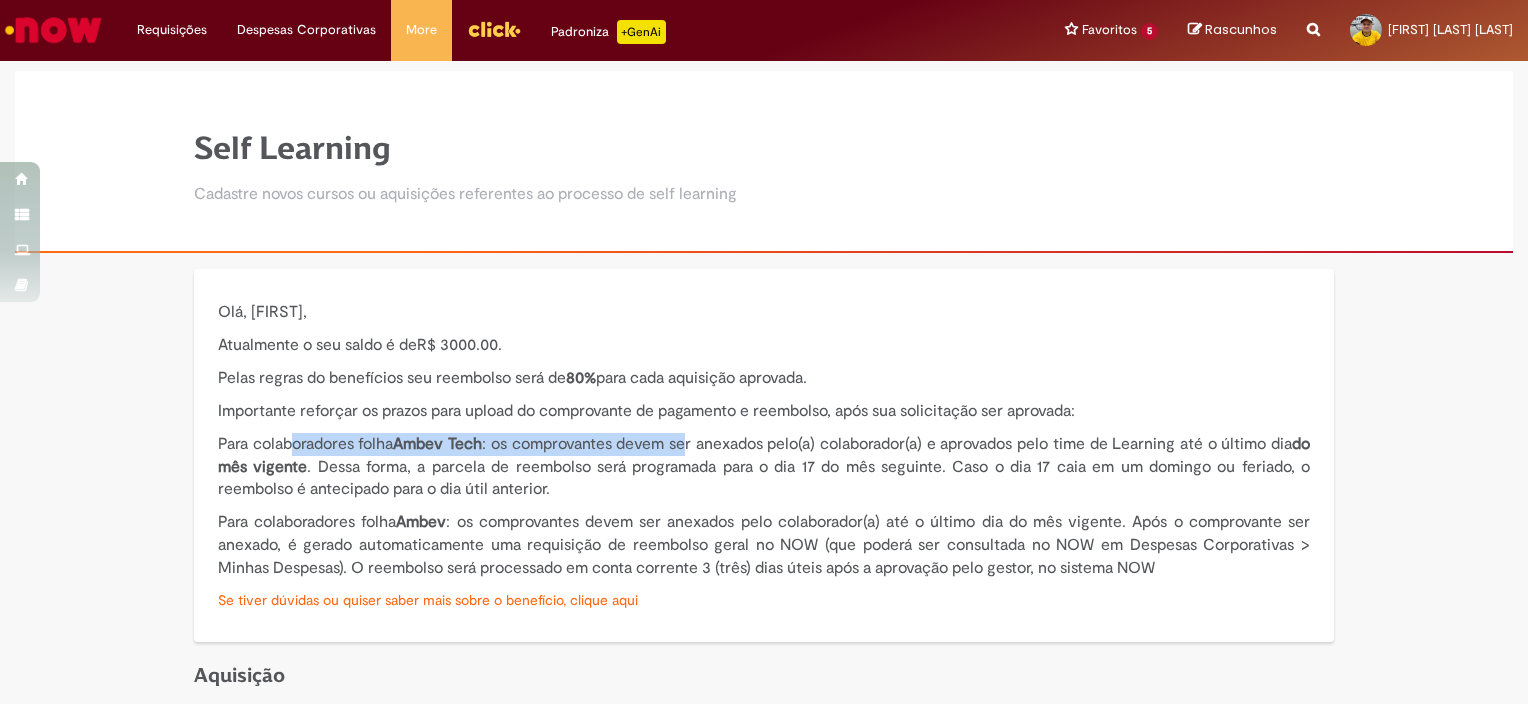 drag, startPoint x: 285, startPoint y: 441, endPoint x: 692, endPoint y: 443, distance: 407.0049 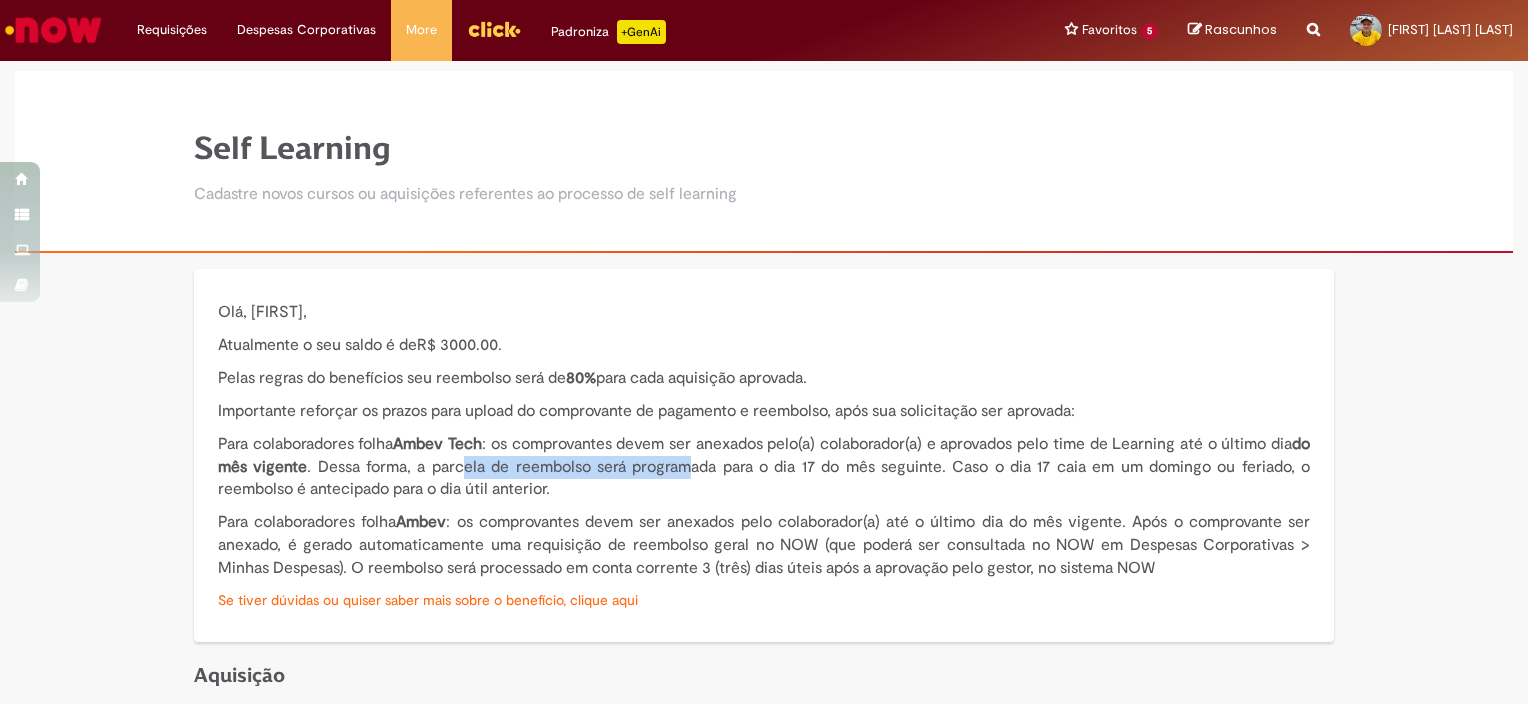 drag, startPoint x: 490, startPoint y: 469, endPoint x: 698, endPoint y: 472, distance: 208.02164 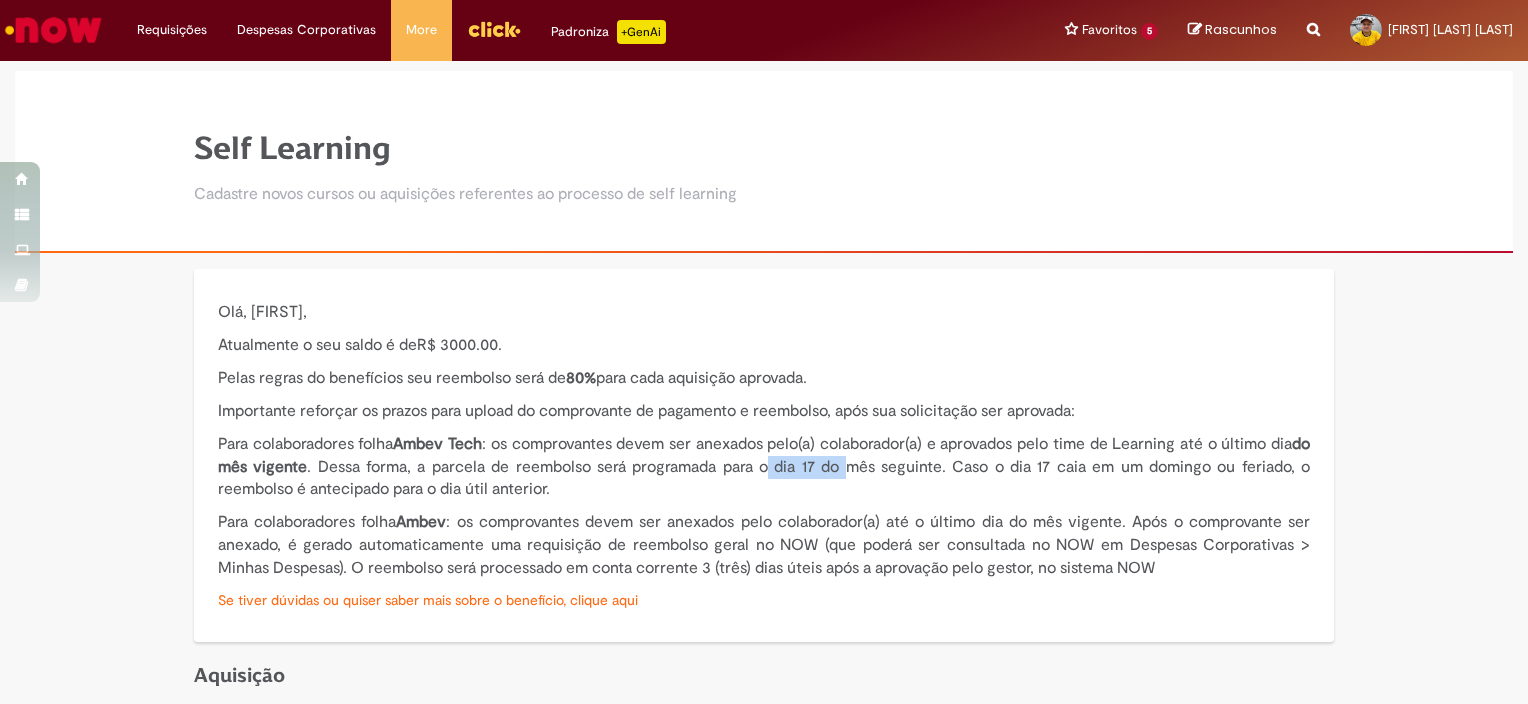drag, startPoint x: 698, startPoint y: 472, endPoint x: 848, endPoint y: 469, distance: 150.03 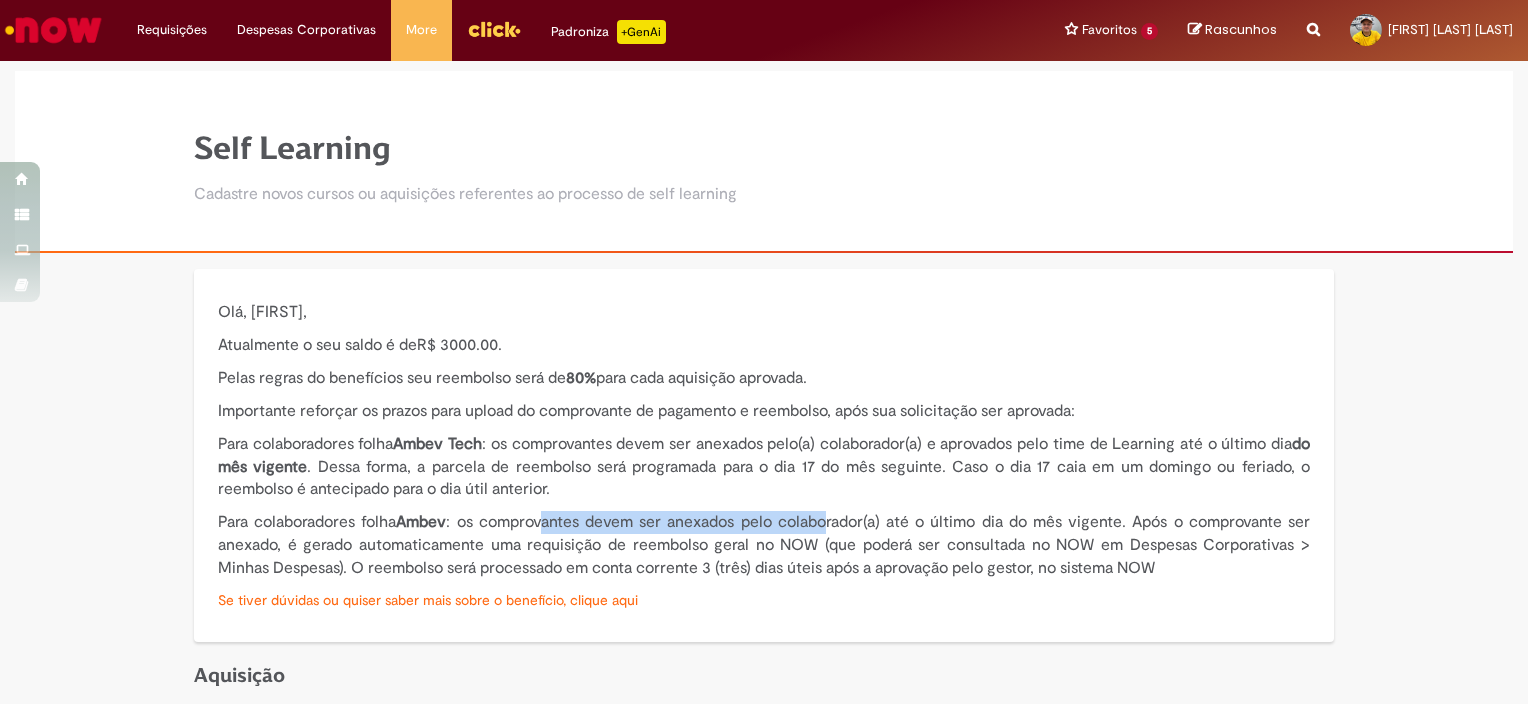 drag, startPoint x: 557, startPoint y: 523, endPoint x: 820, endPoint y: 523, distance: 263 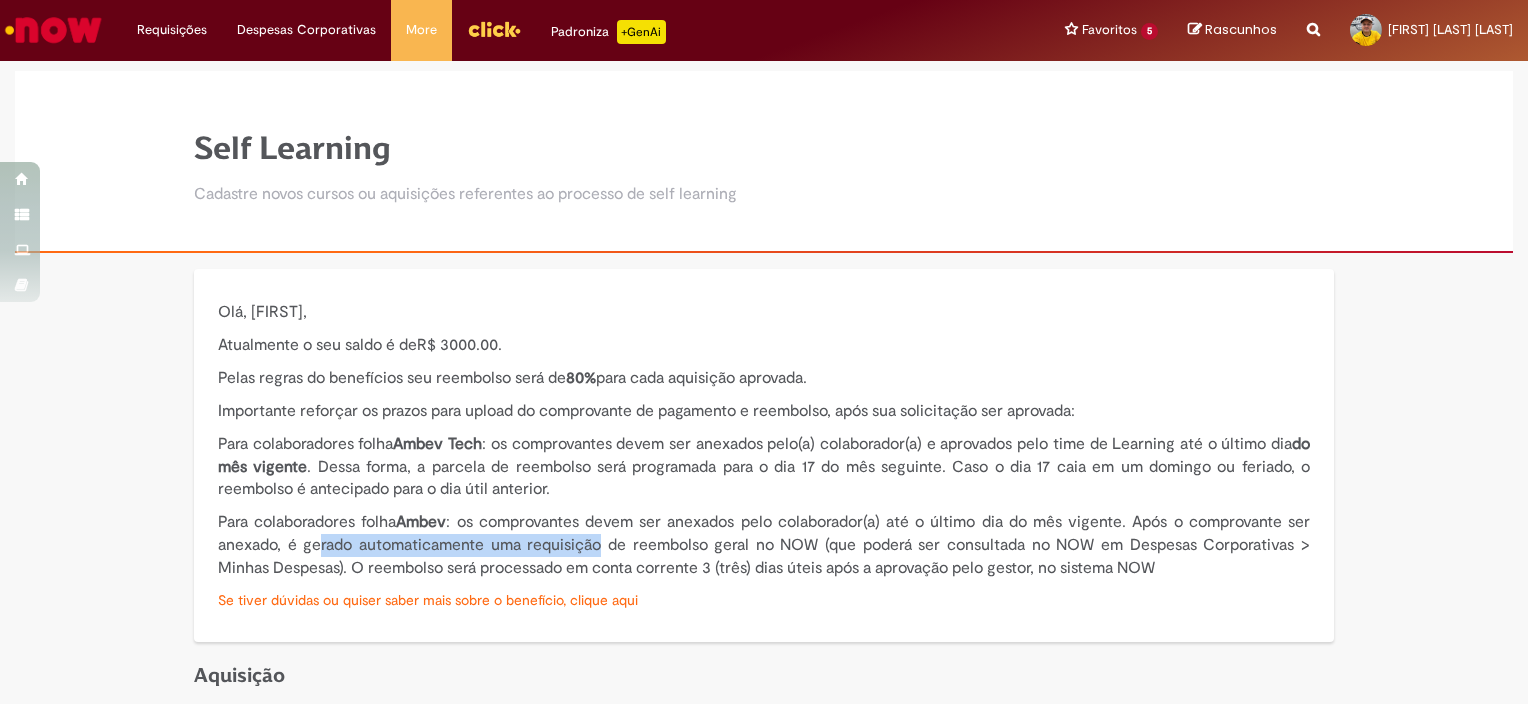 drag, startPoint x: 360, startPoint y: 547, endPoint x: 595, endPoint y: 543, distance: 235.03404 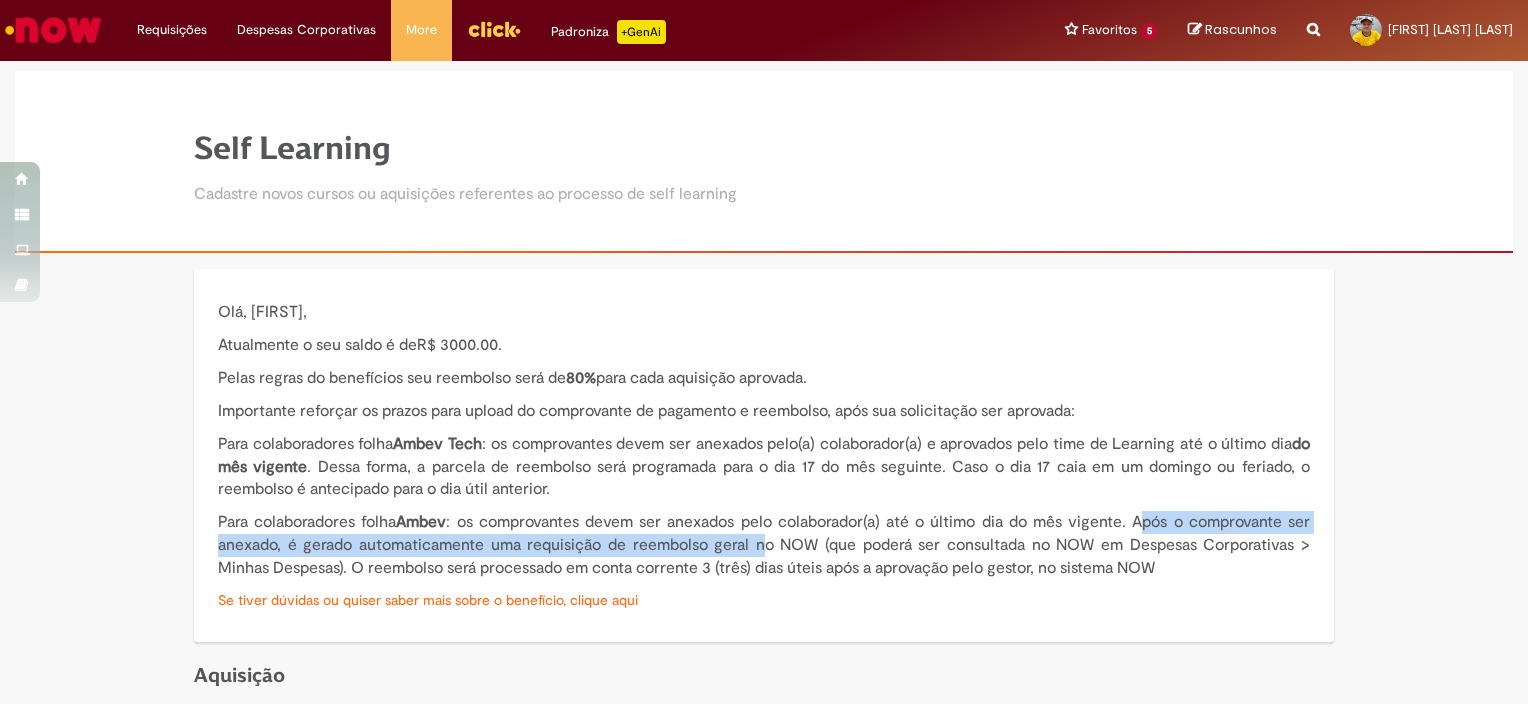 drag, startPoint x: 595, startPoint y: 543, endPoint x: 1136, endPoint y: 532, distance: 541.1118 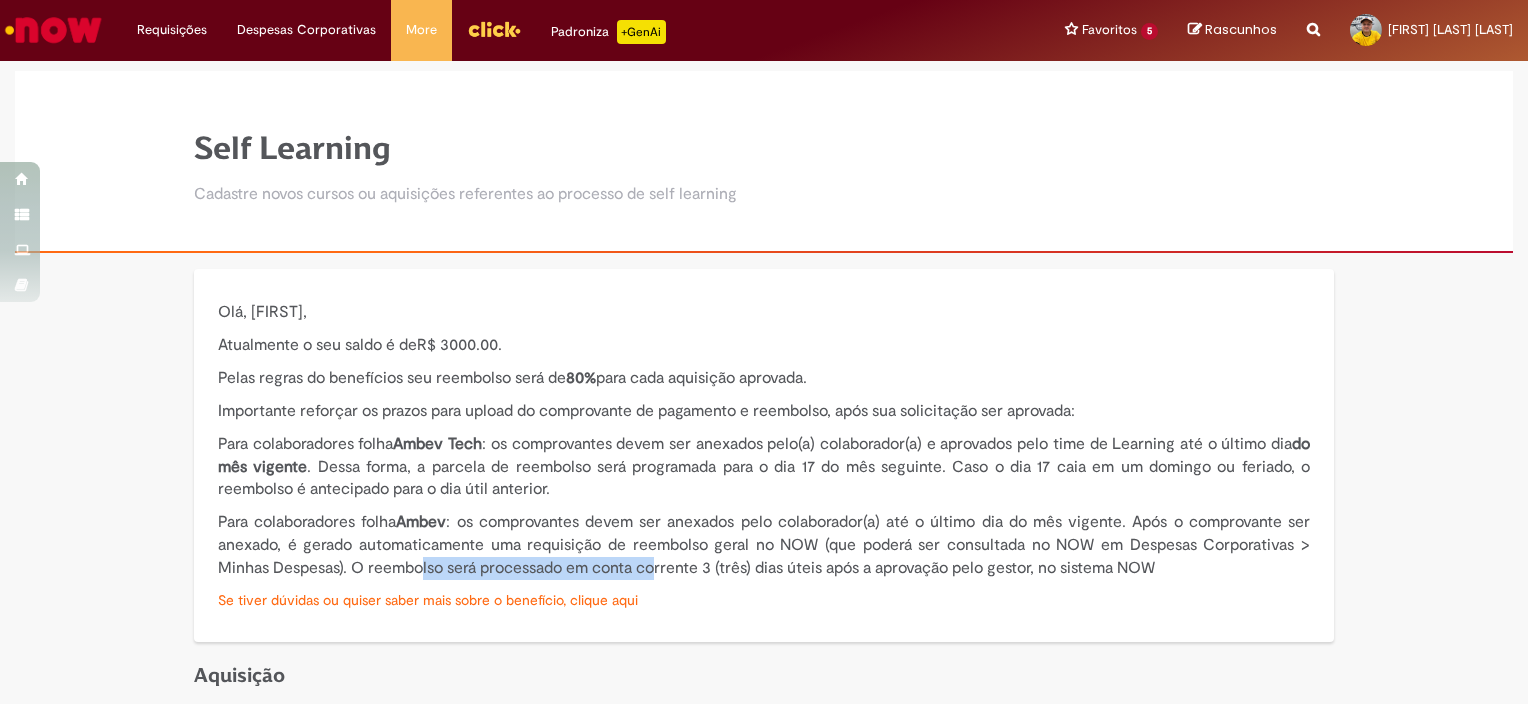 drag, startPoint x: 418, startPoint y: 566, endPoint x: 656, endPoint y: 570, distance: 238.03362 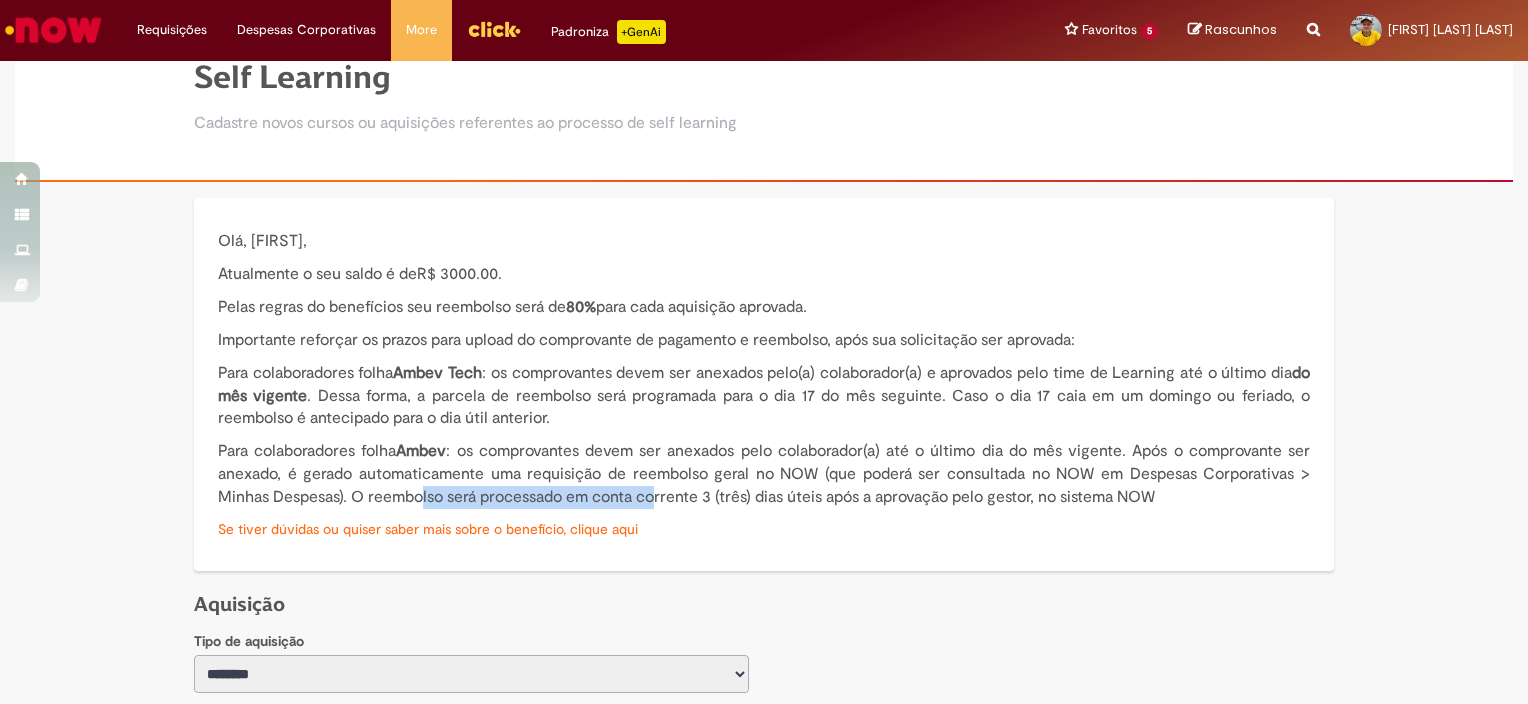 scroll, scrollTop: 200, scrollLeft: 0, axis: vertical 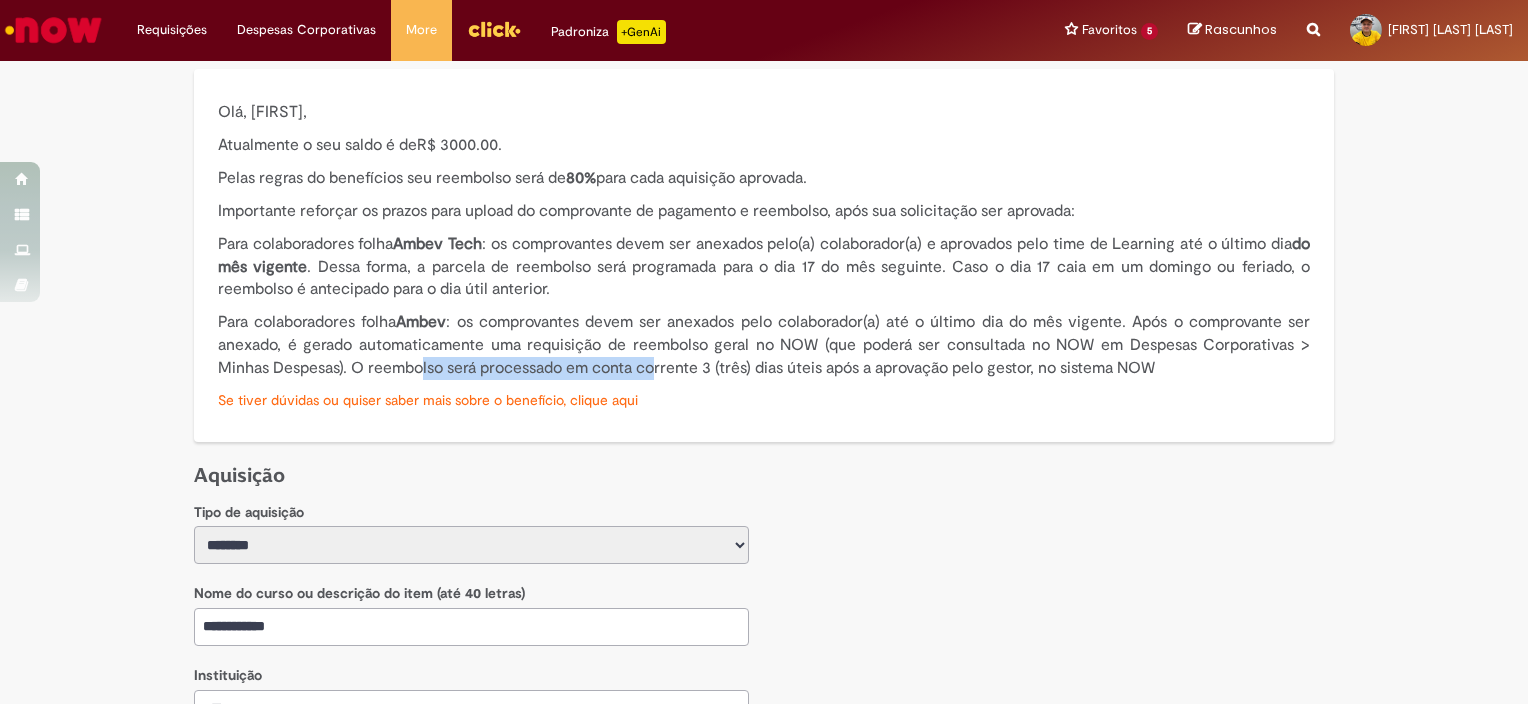 click on "Se tiver dúvidas ou quiser saber mais sobre o benefício, clique aqui" at bounding box center (428, 400) 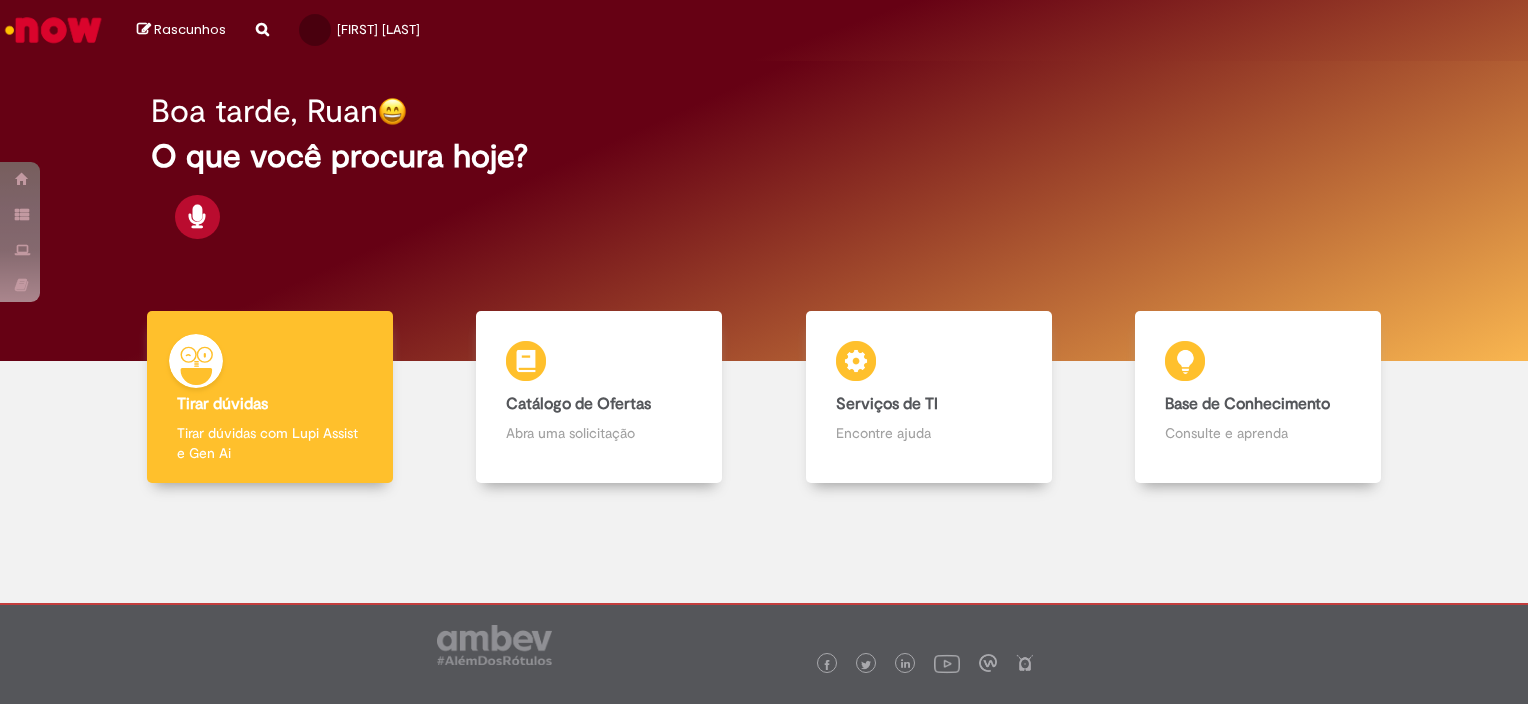scroll, scrollTop: 0, scrollLeft: 0, axis: both 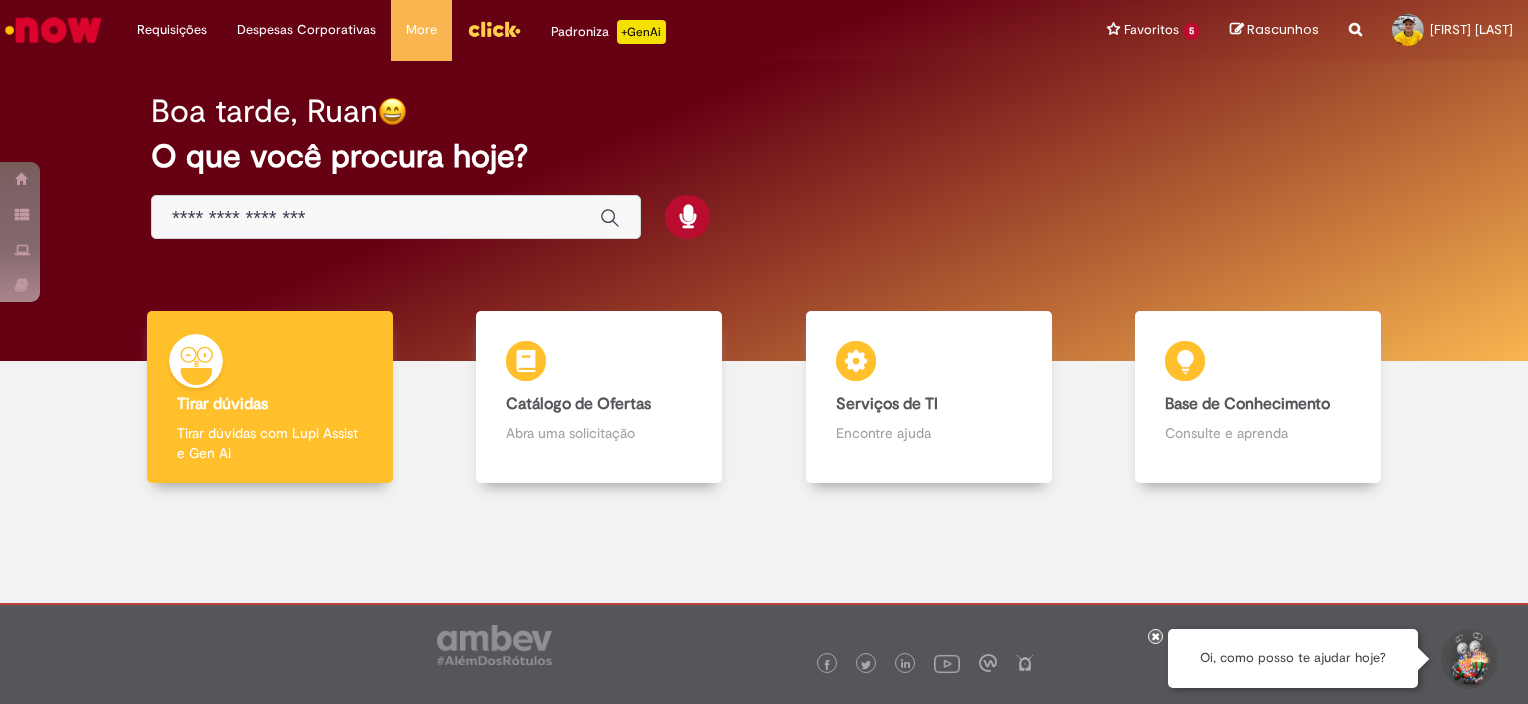 click at bounding box center [376, 218] 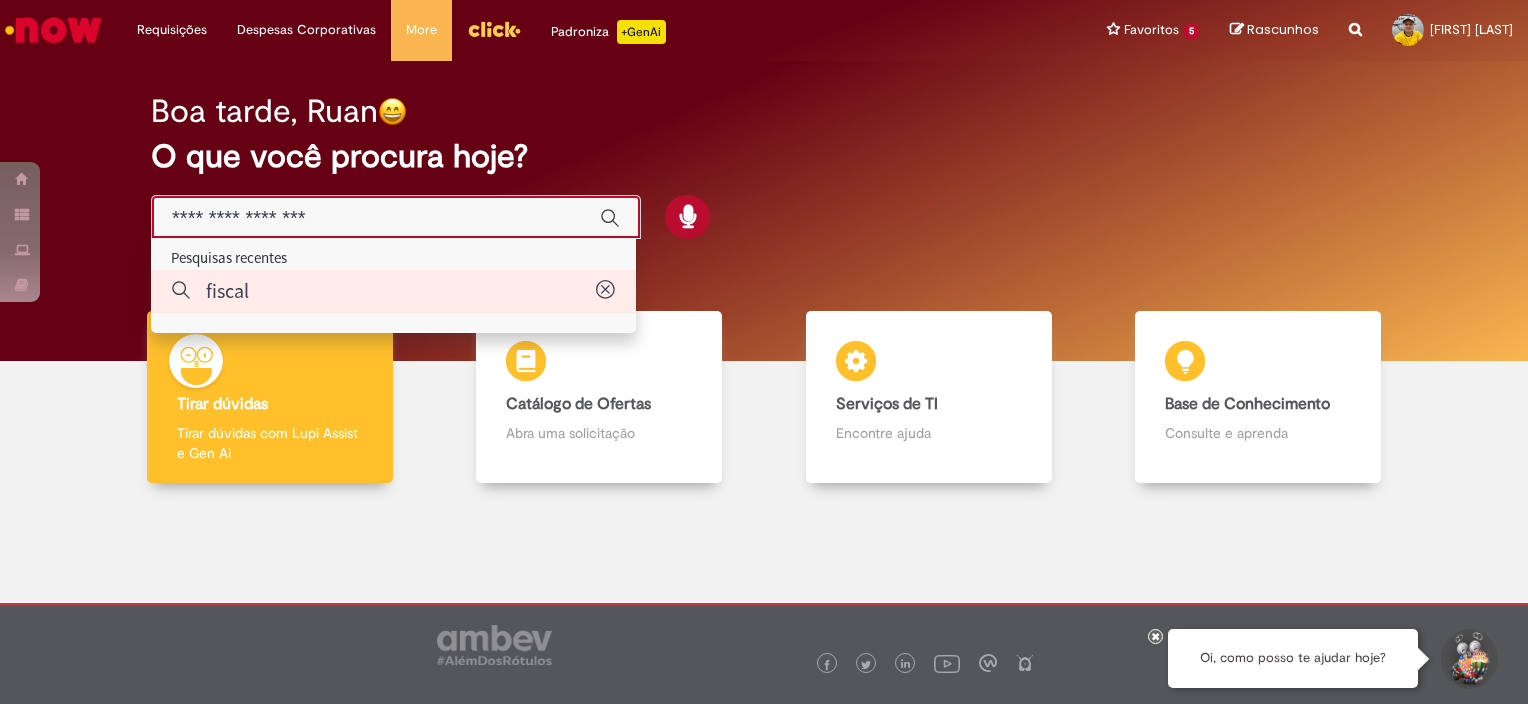 type on "******" 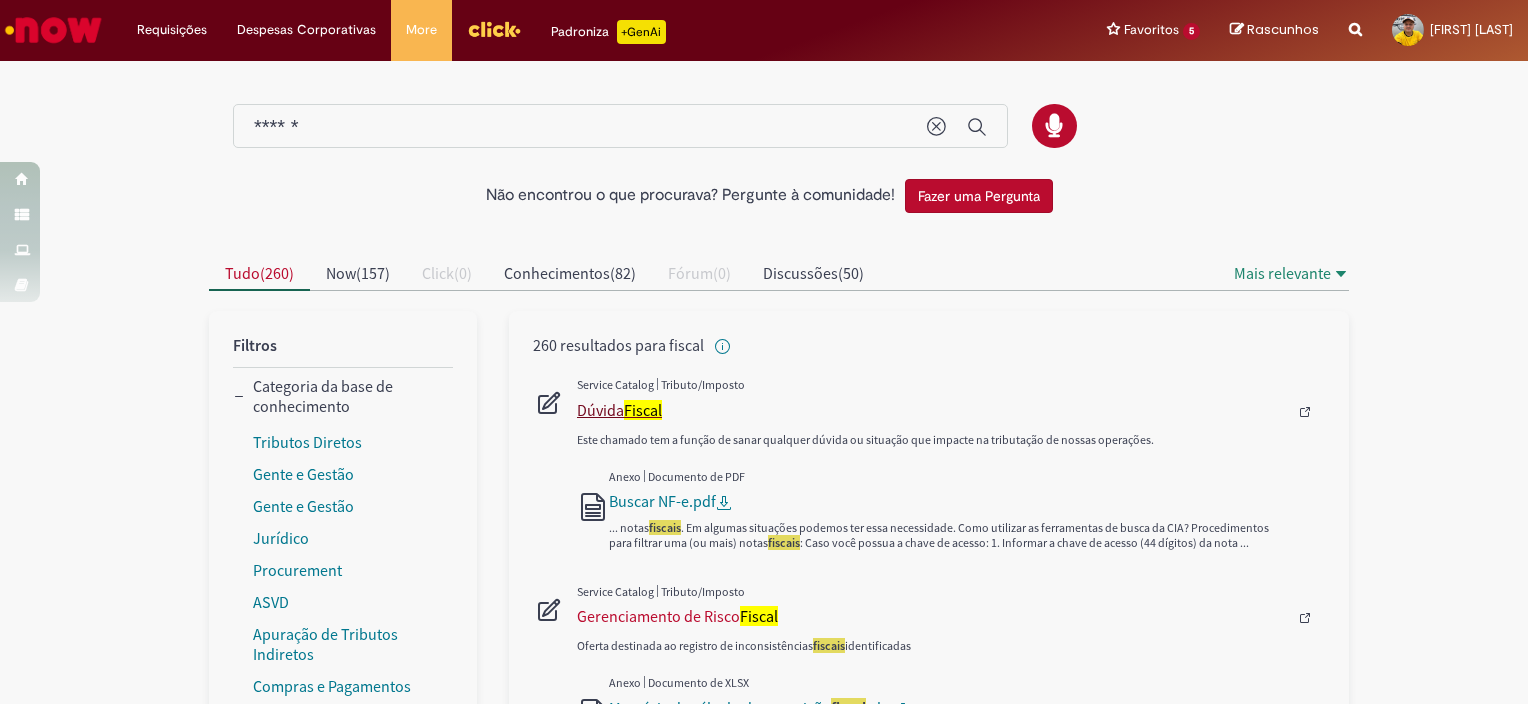 click on "Dúvida  Fiscal" at bounding box center [932, 410] 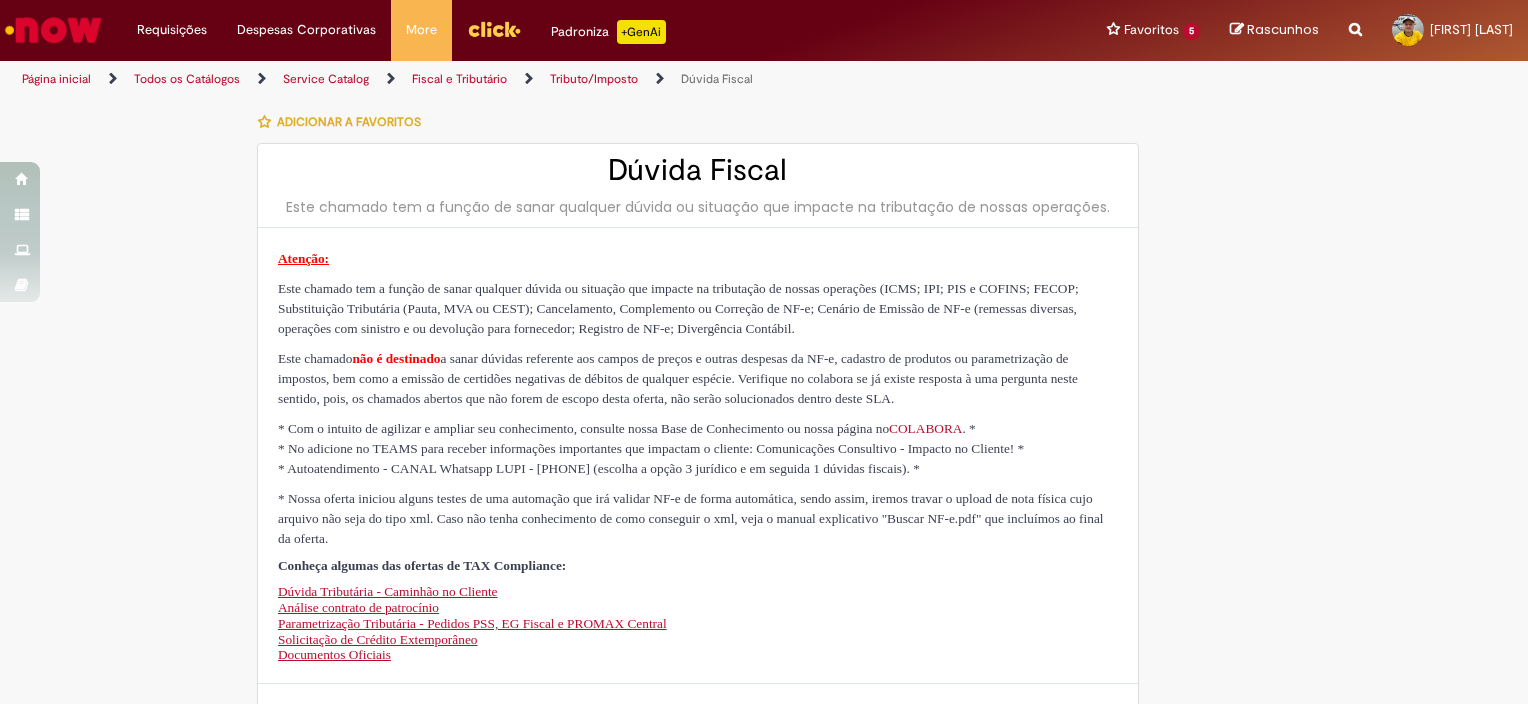type on "********" 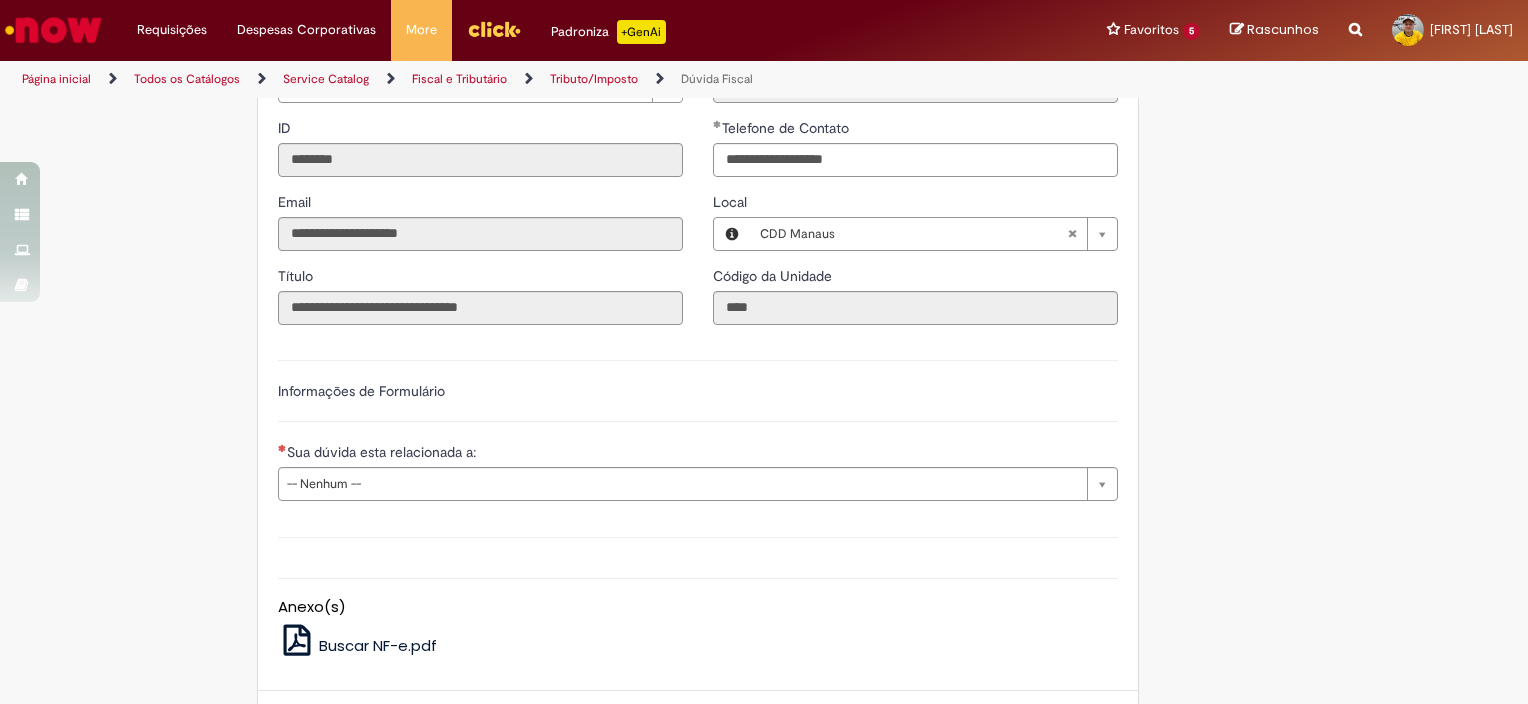 scroll, scrollTop: 900, scrollLeft: 0, axis: vertical 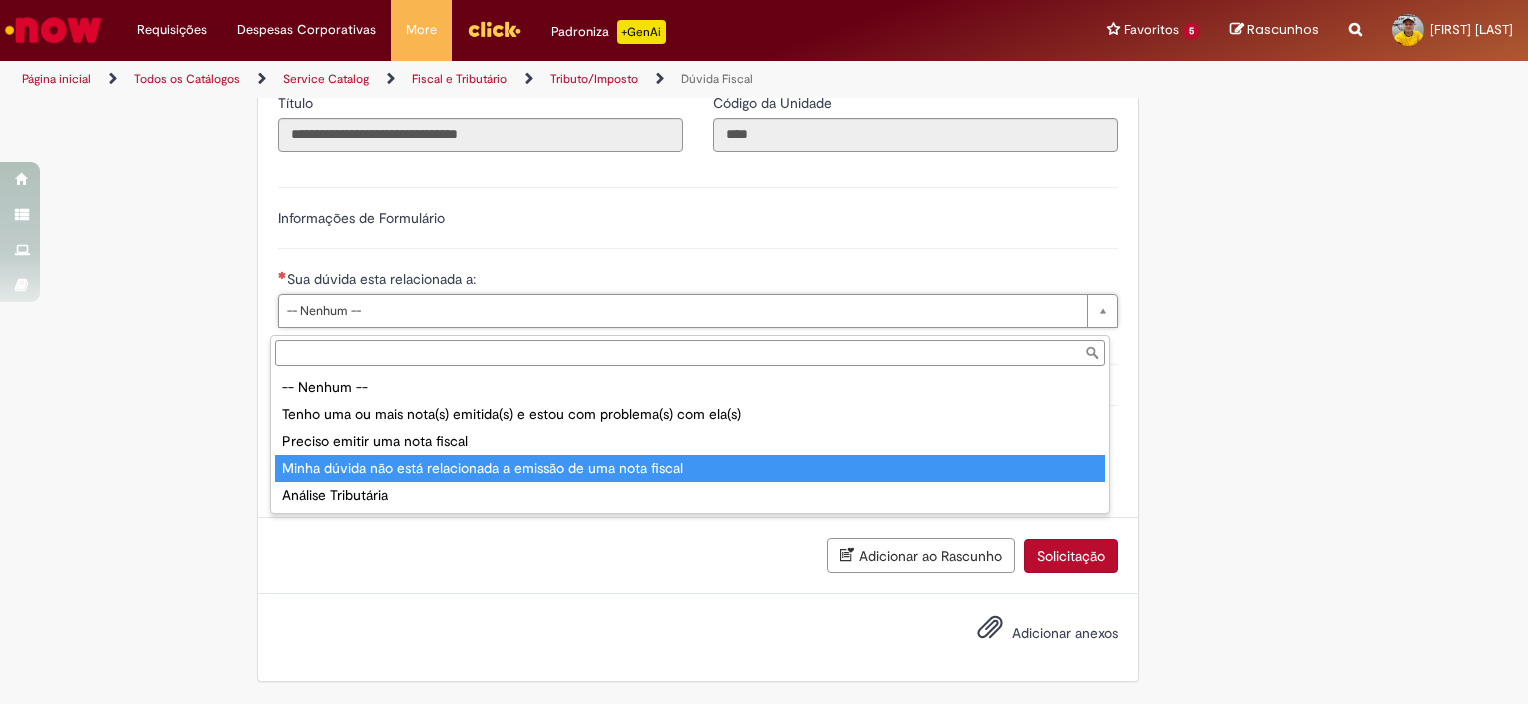 type on "**********" 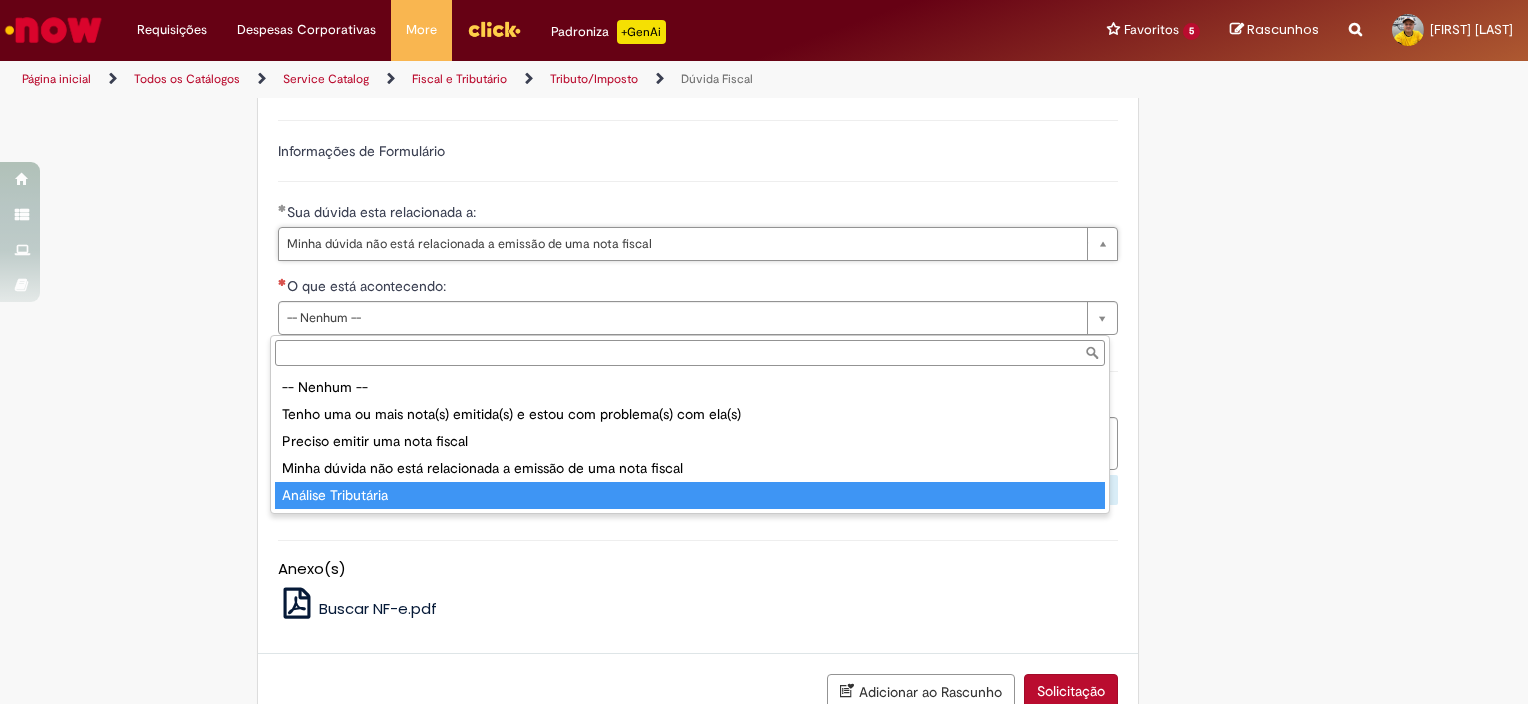 type on "**********" 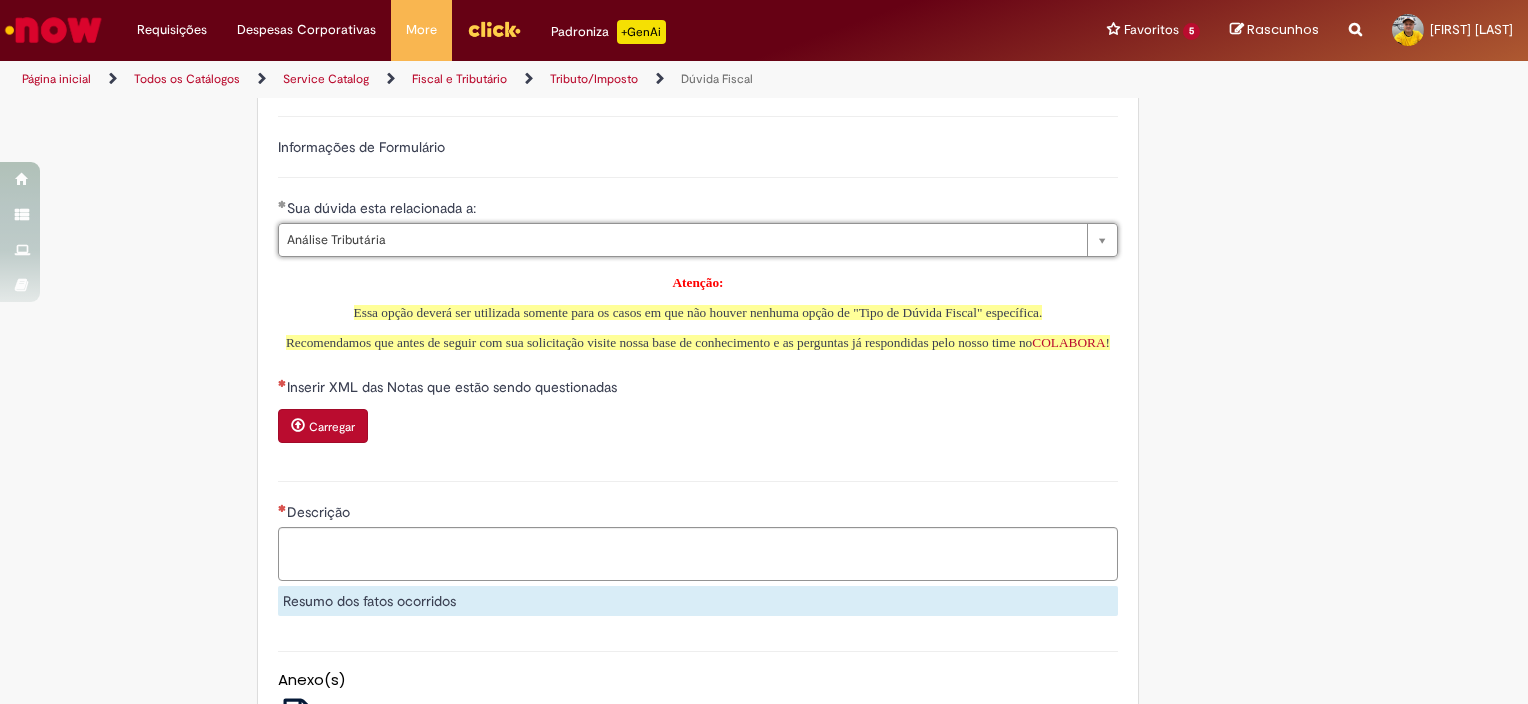 scroll, scrollTop: 900, scrollLeft: 0, axis: vertical 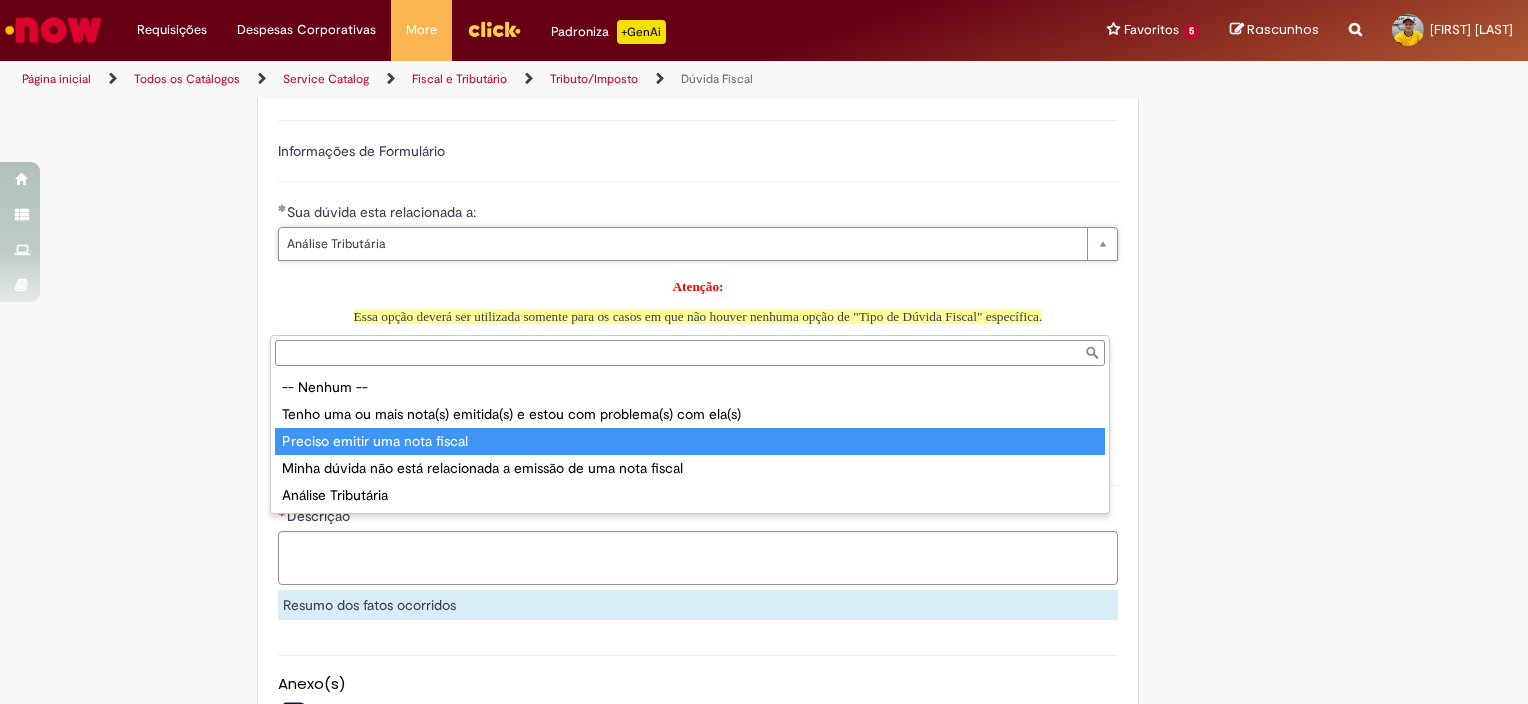 type on "**********" 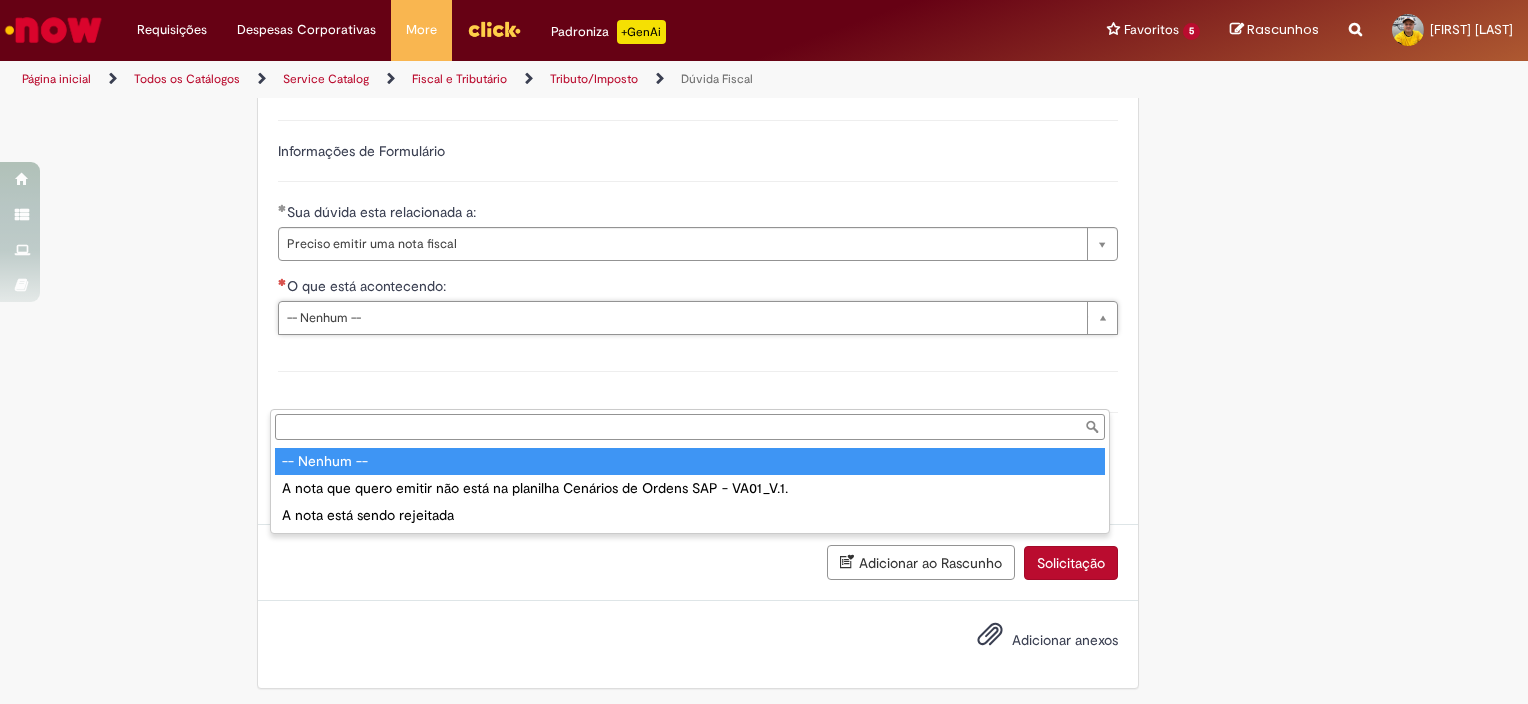 scroll, scrollTop: 0, scrollLeft: 0, axis: both 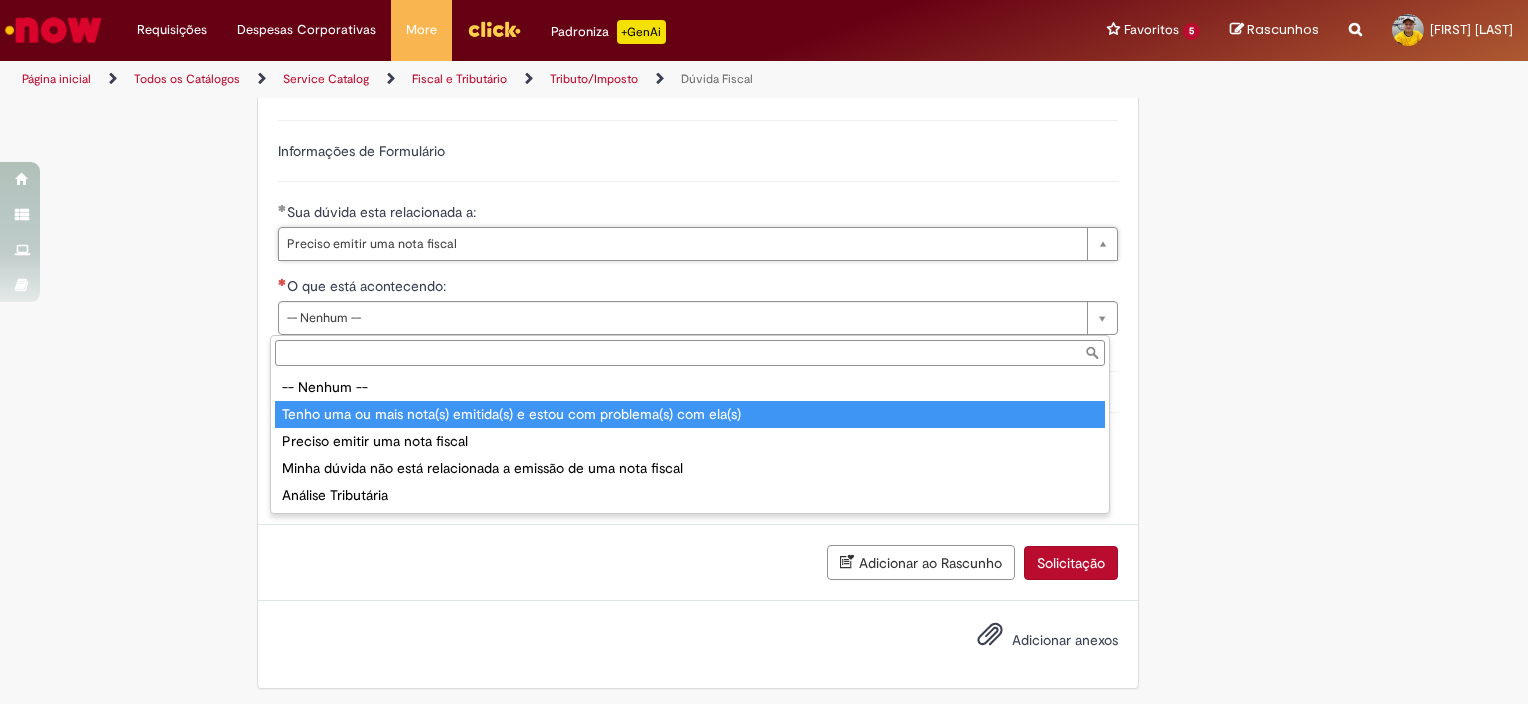 type on "**********" 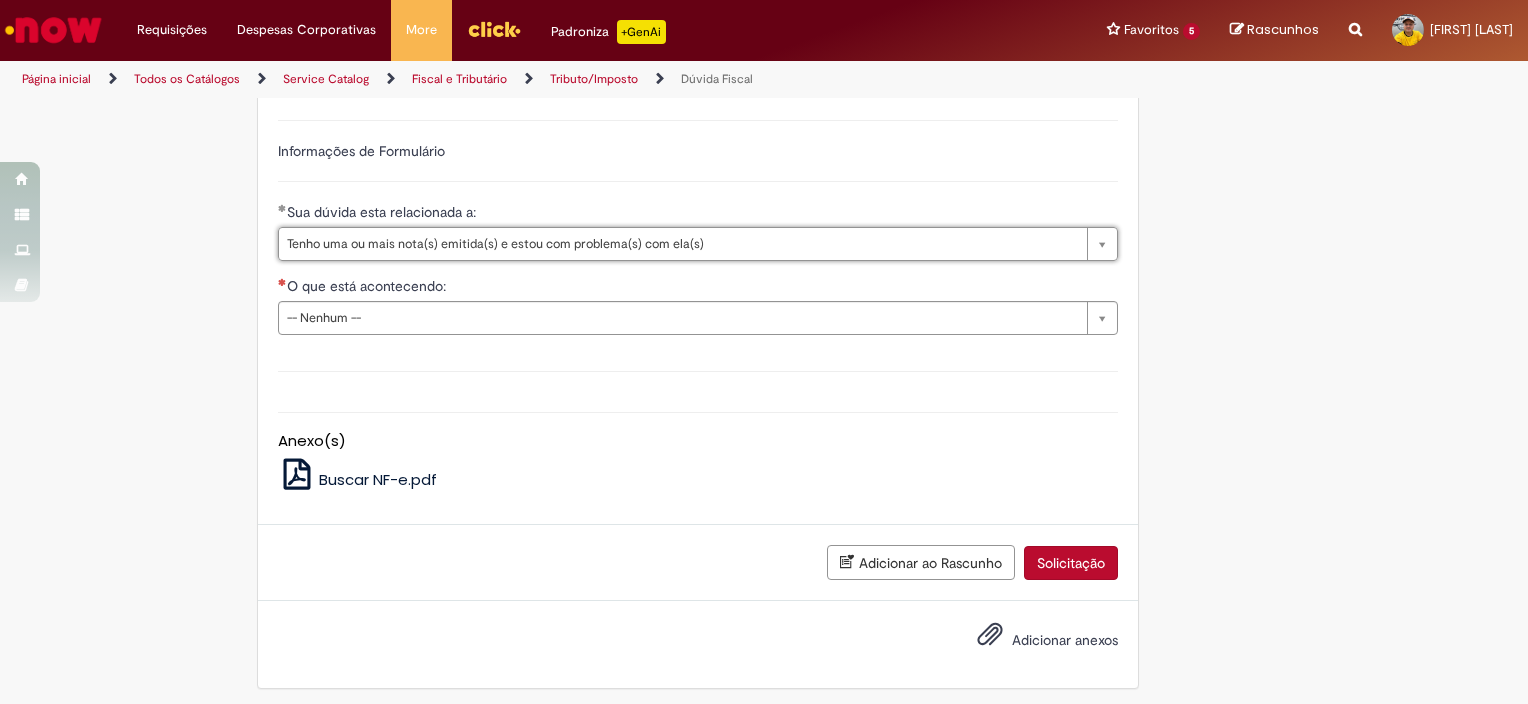 scroll, scrollTop: 0, scrollLeft: 182, axis: horizontal 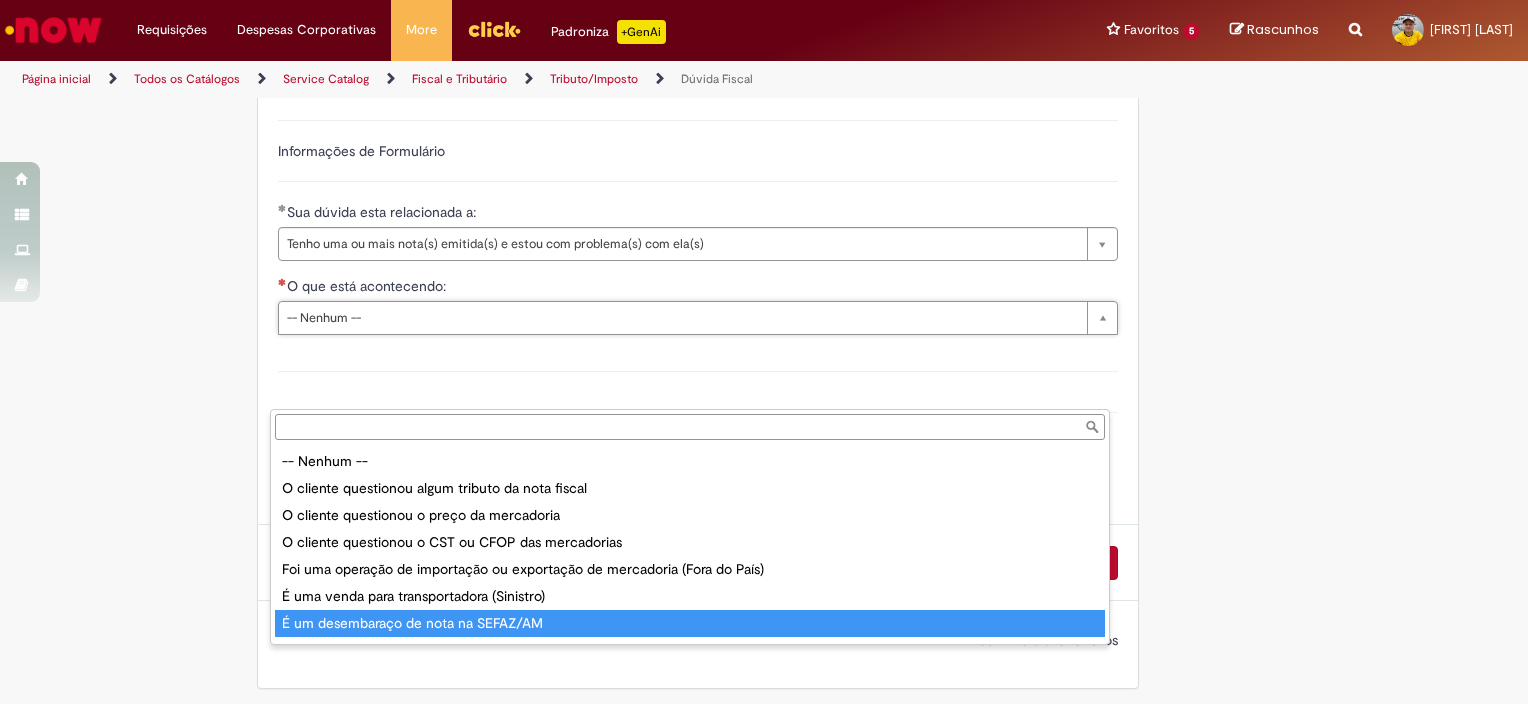 type on "**********" 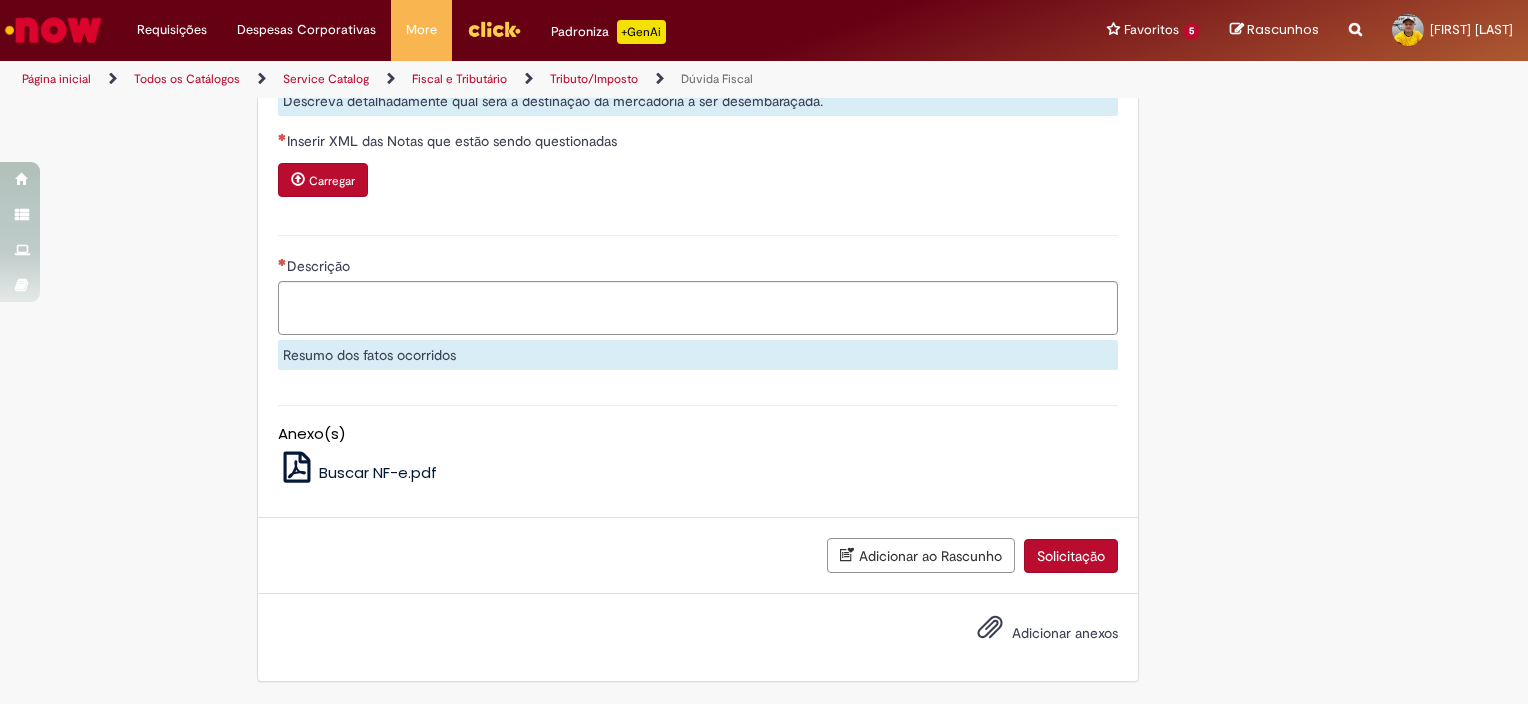 scroll, scrollTop: 1200, scrollLeft: 0, axis: vertical 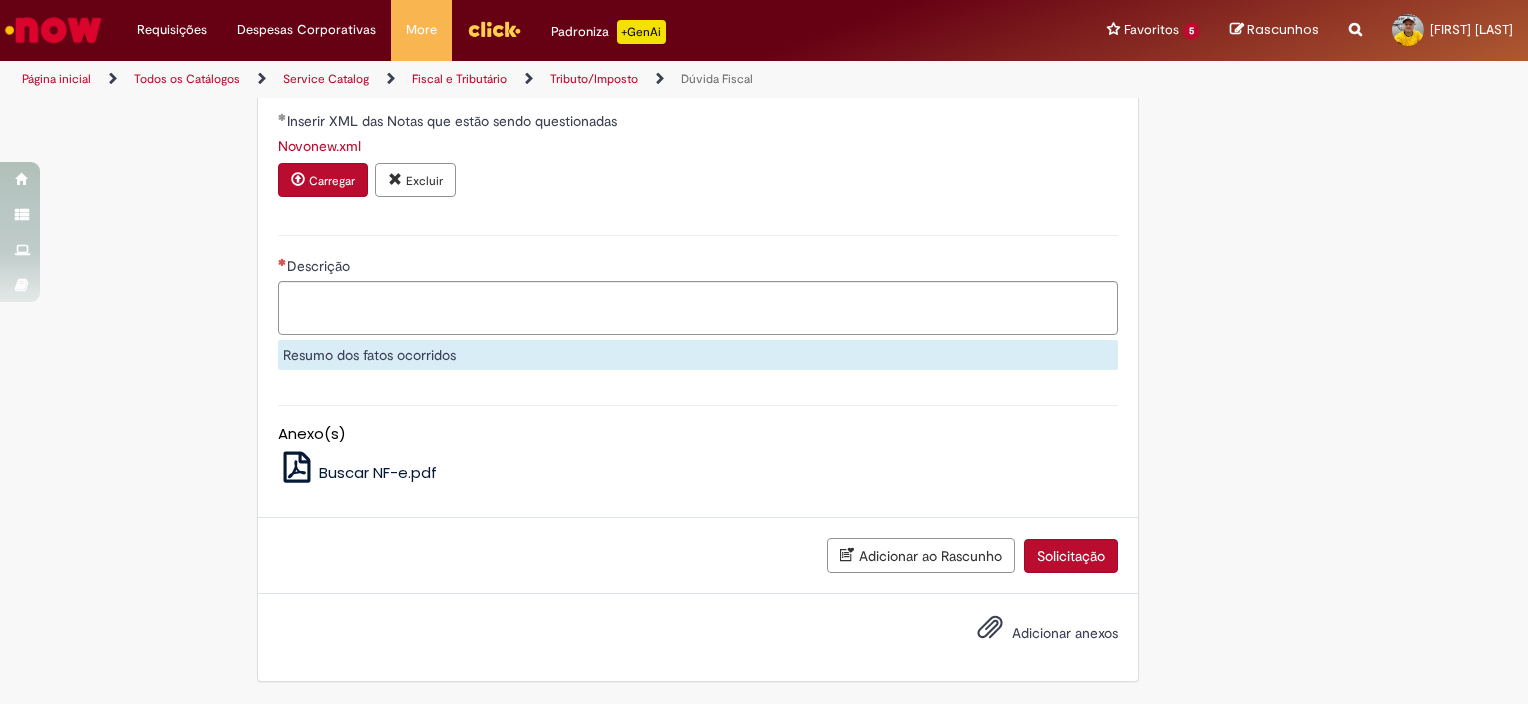 click on "Adicionar anexos" at bounding box center (1065, 634) 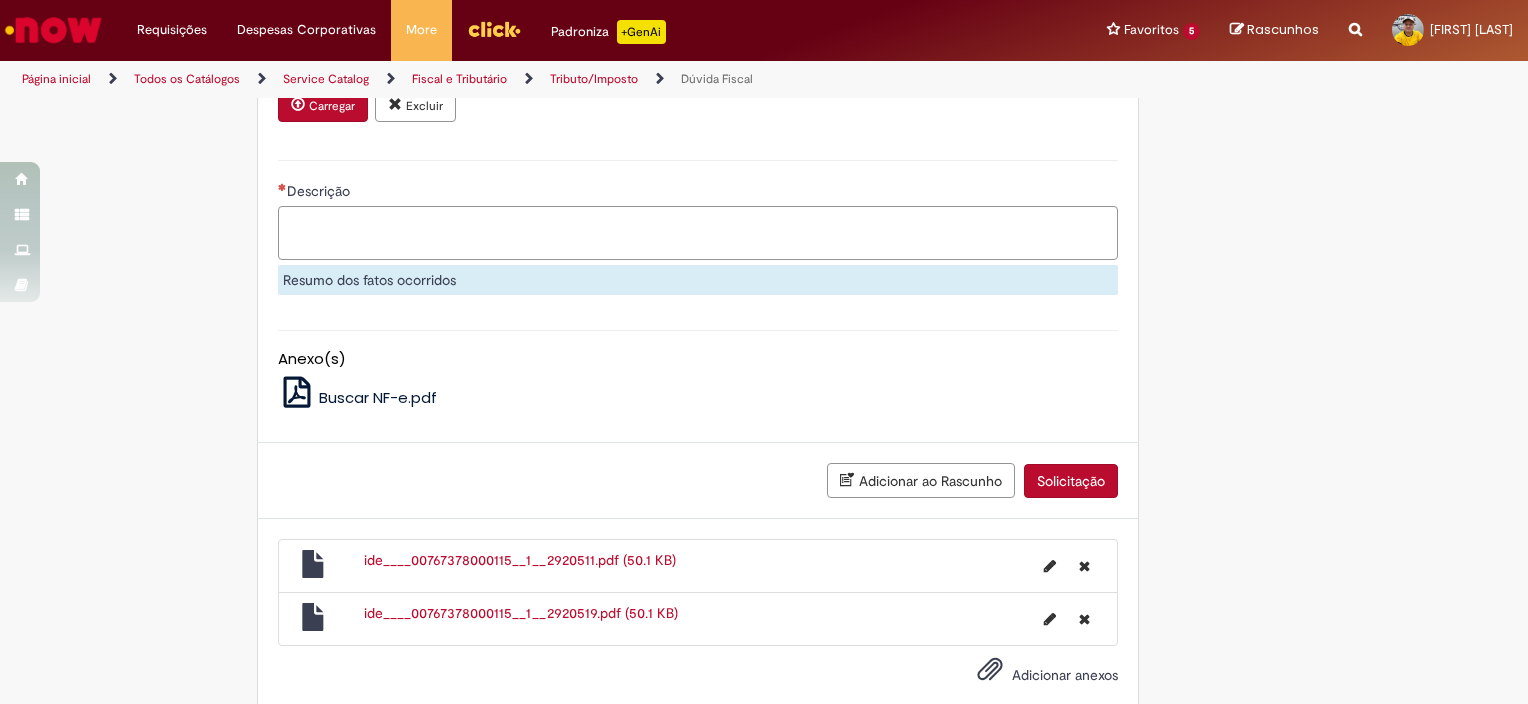 click on "Descrição" at bounding box center (698, 233) 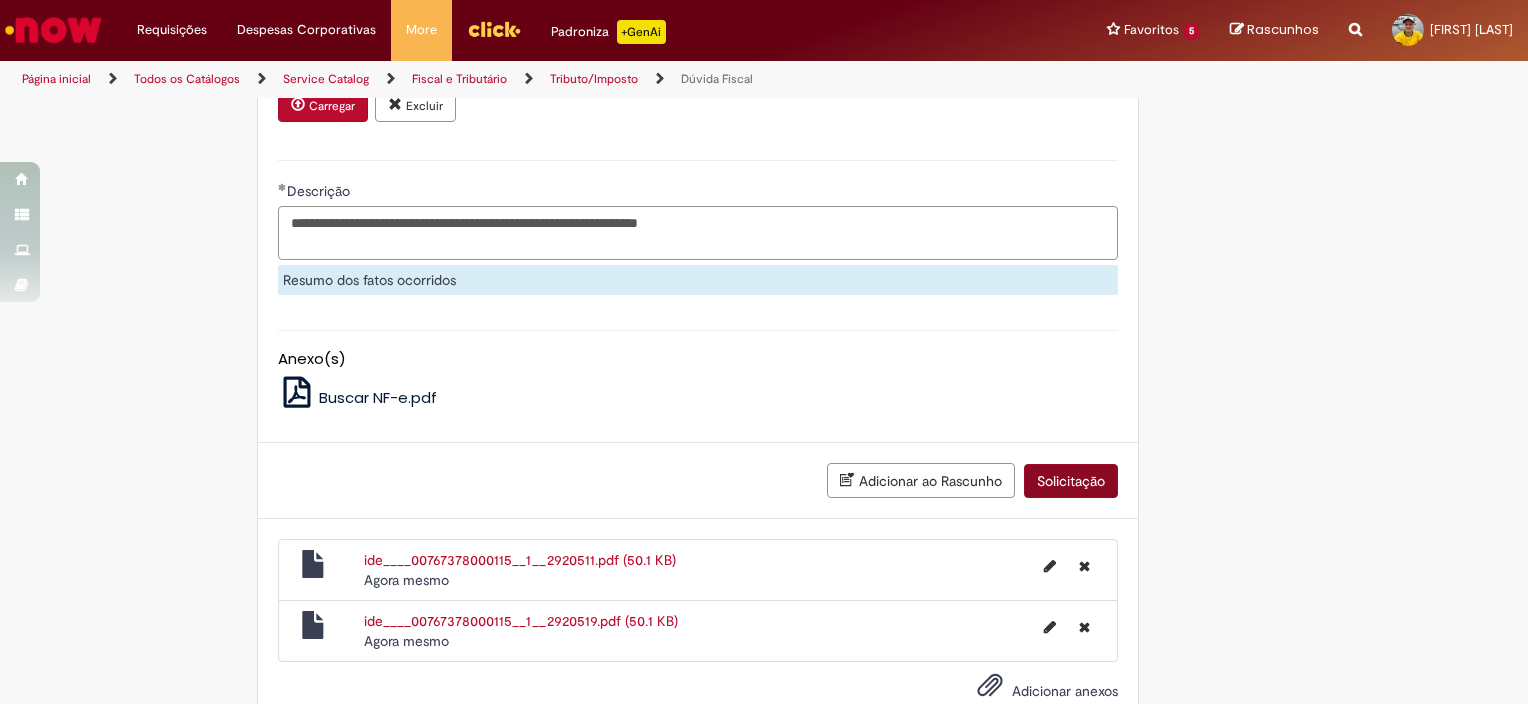 type on "**********" 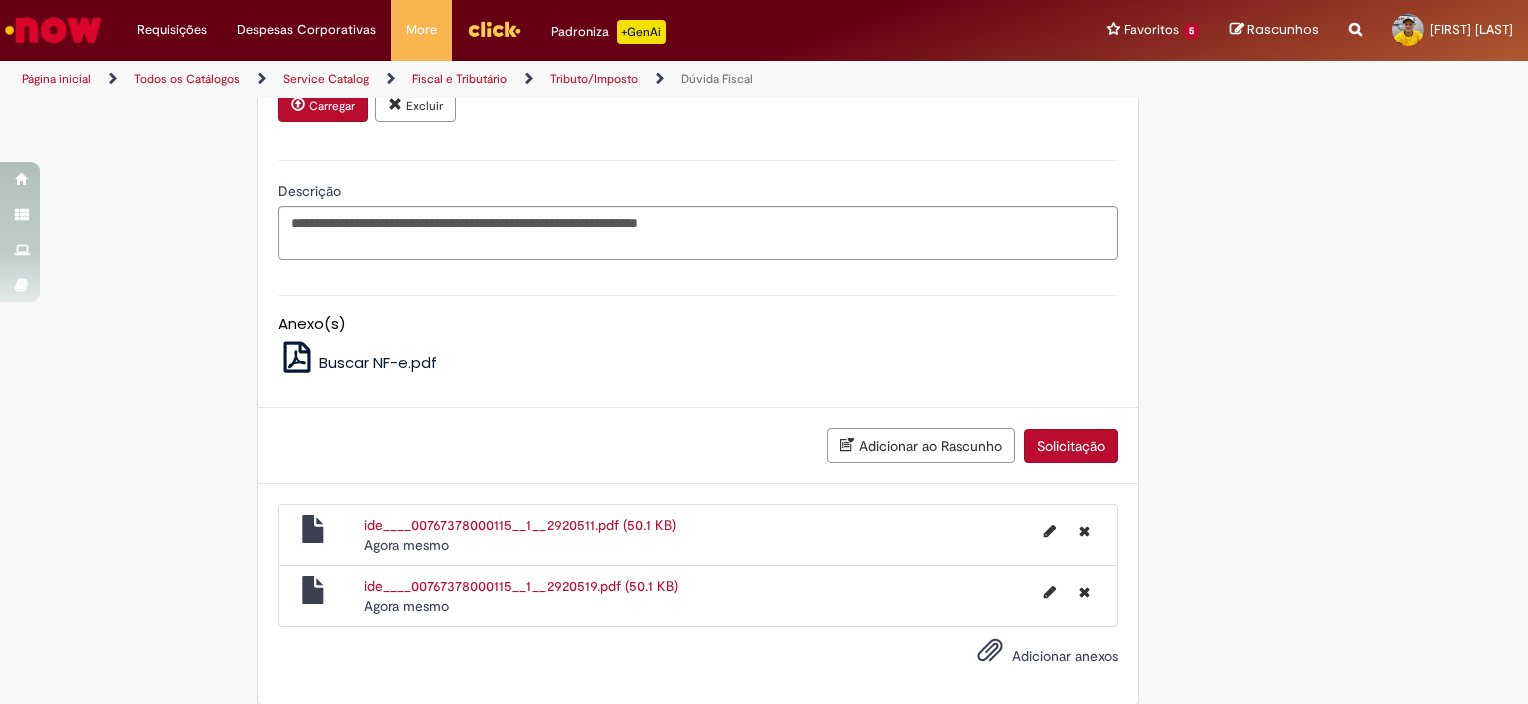 click on "Adicionar ao Rascunho        Solicitação" at bounding box center (698, 446) 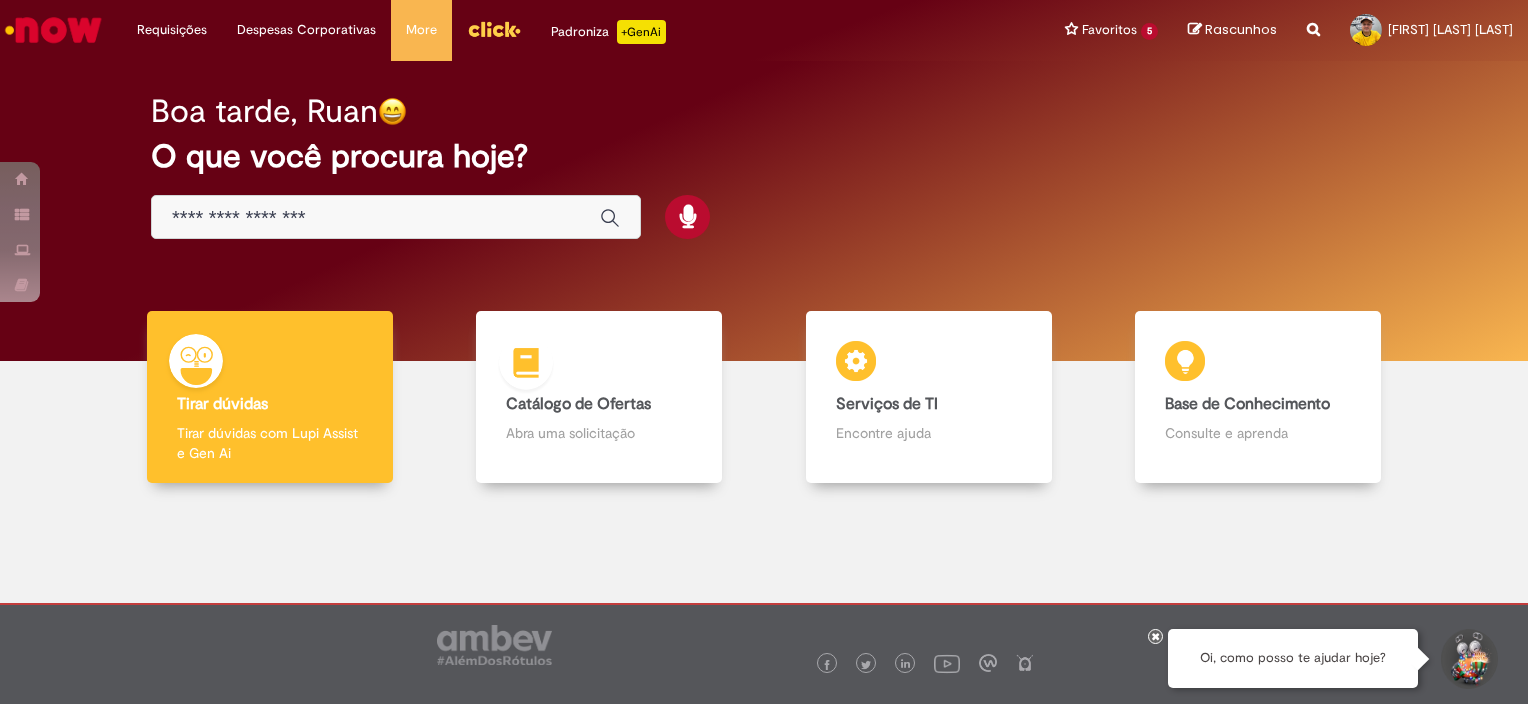 scroll, scrollTop: 0, scrollLeft: 0, axis: both 